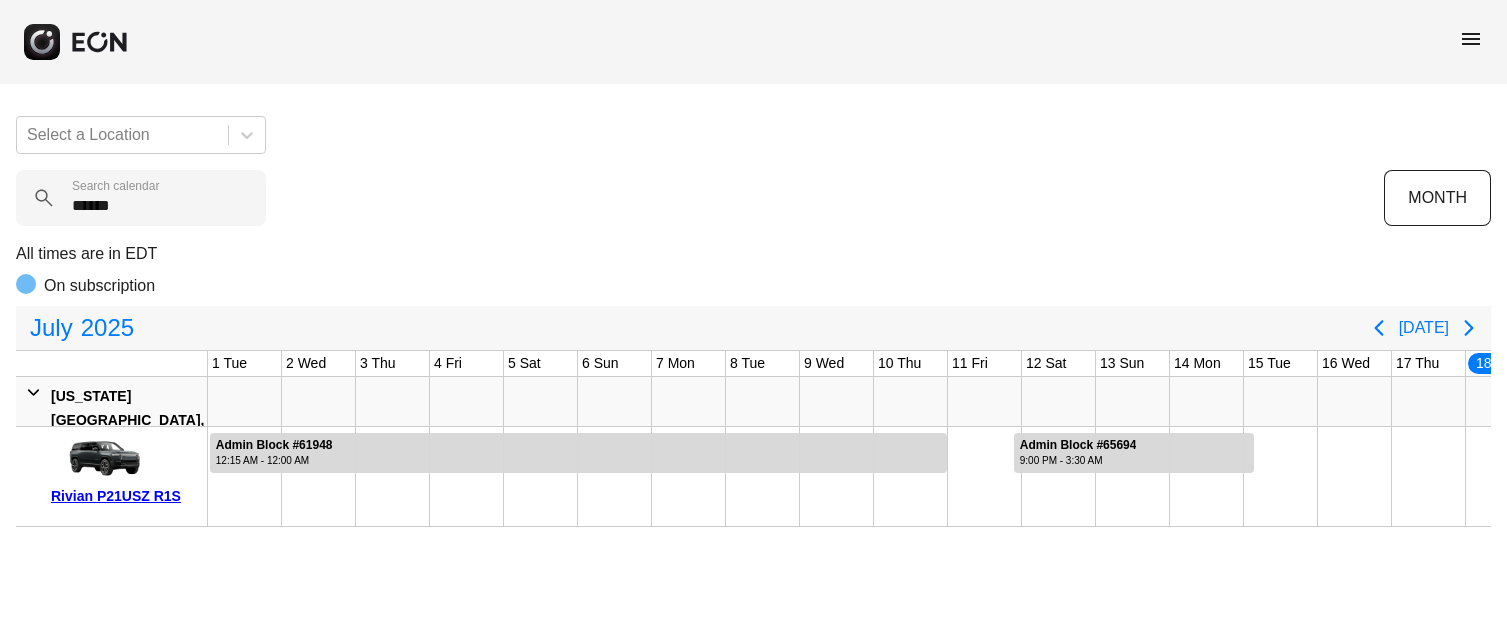 click on "******" at bounding box center (141, 198) 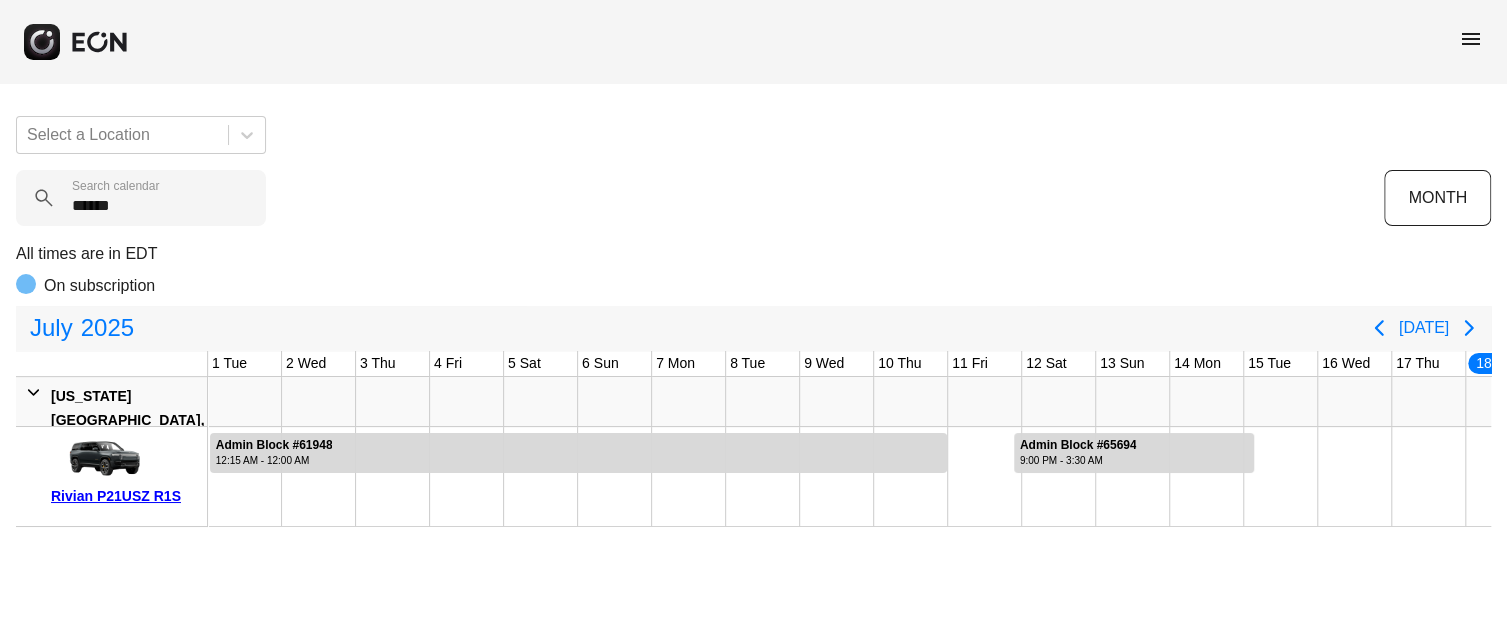 scroll, scrollTop: 0, scrollLeft: 0, axis: both 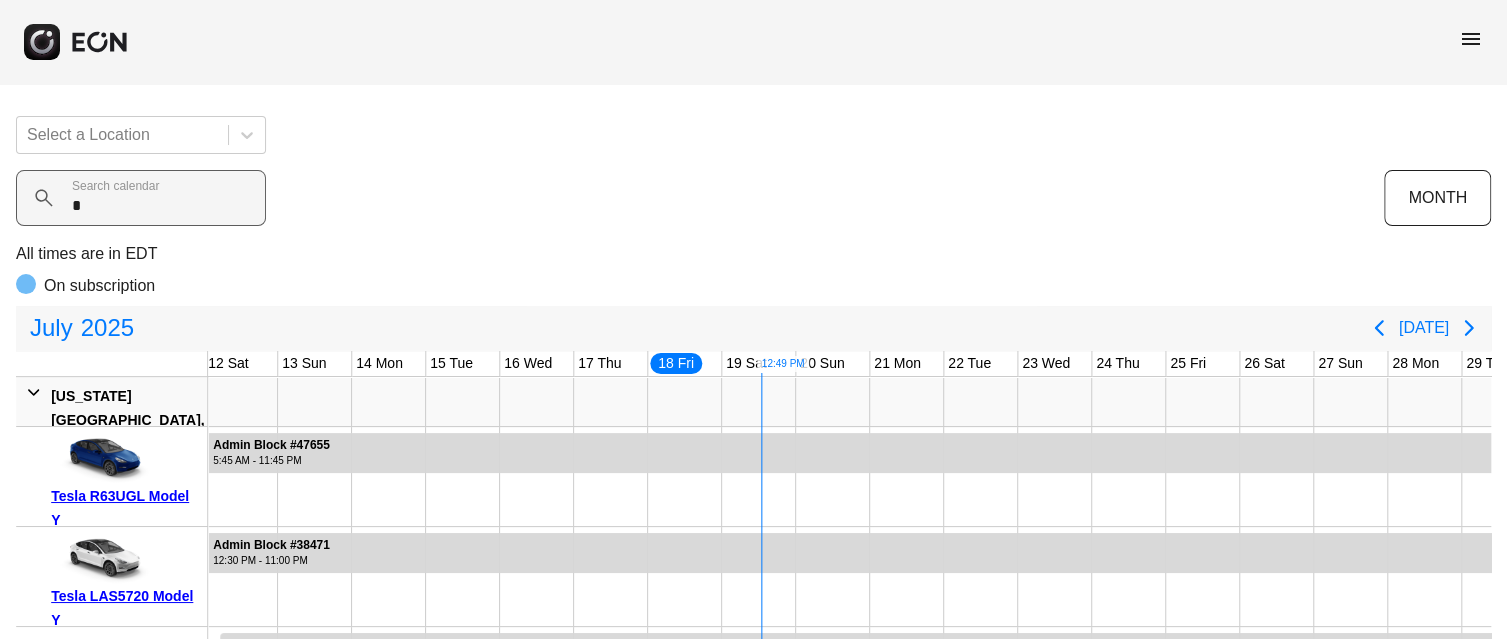 click on "*" at bounding box center (141, 198) 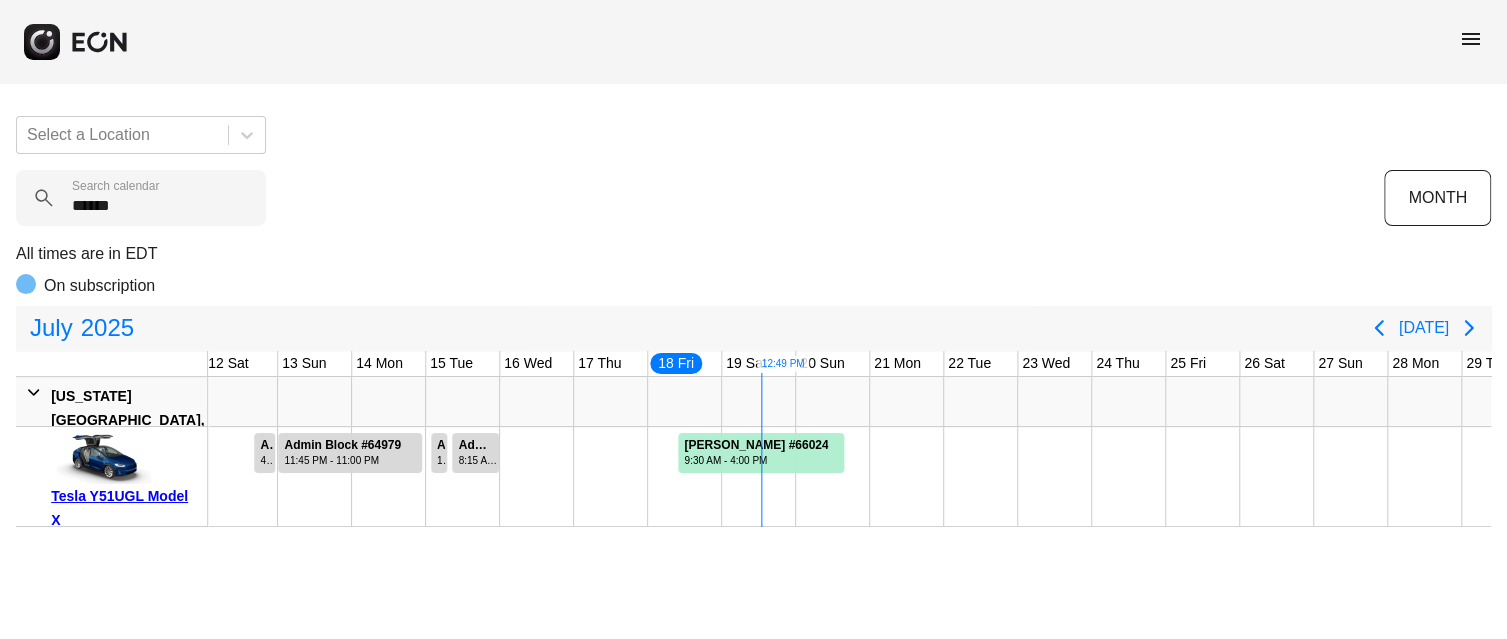 type on "******" 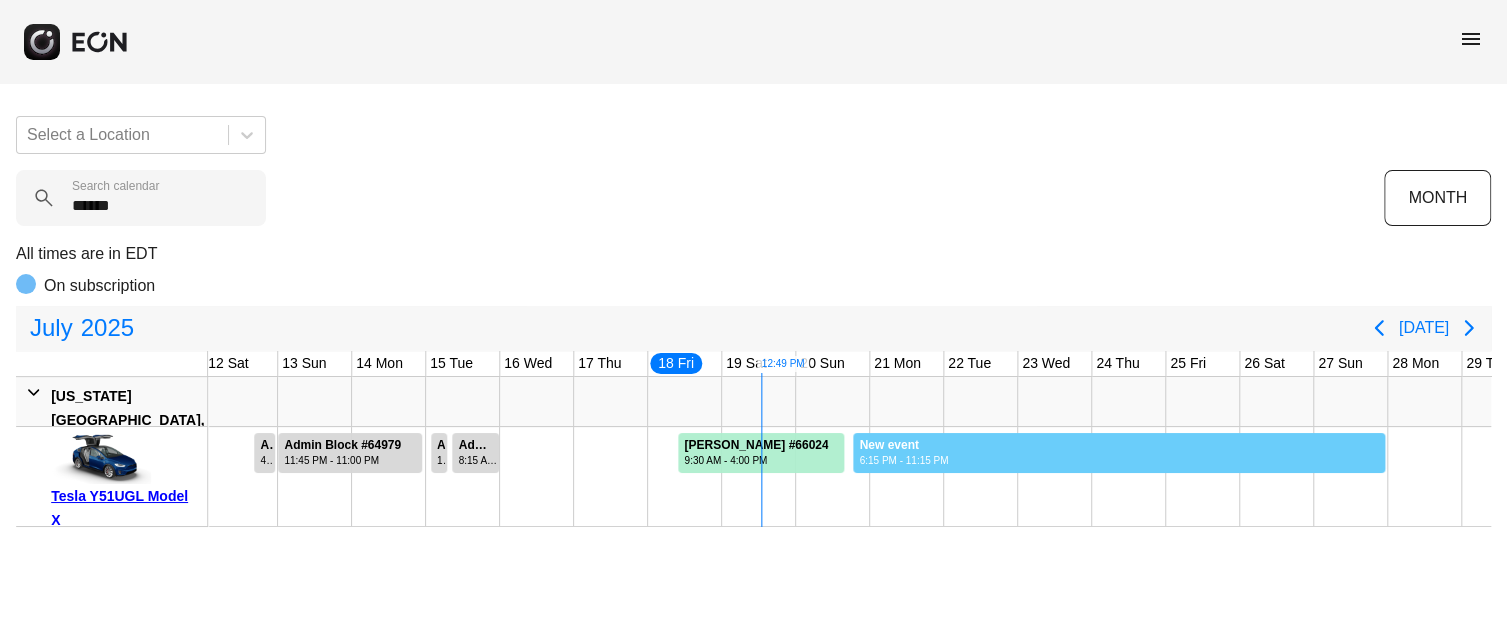 drag, startPoint x: 853, startPoint y: 454, endPoint x: 1385, endPoint y: 474, distance: 532.3758 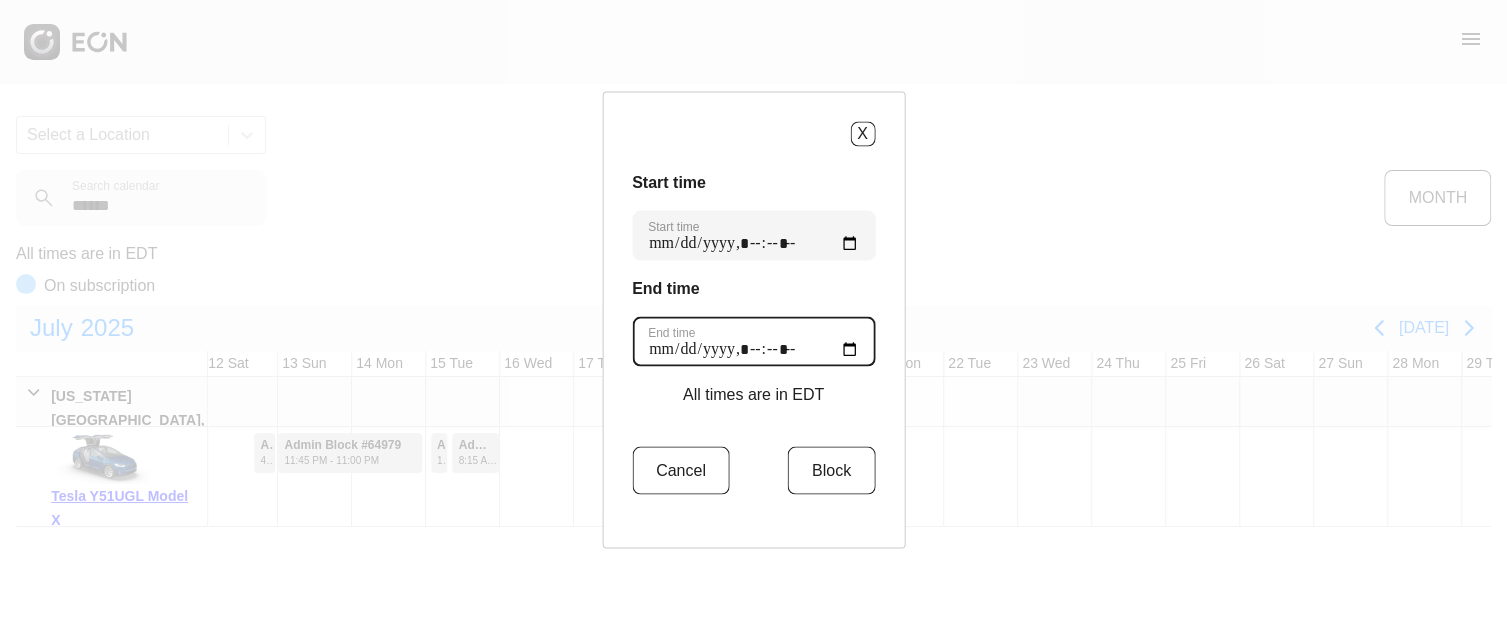 click on "End time" at bounding box center [753, 341] 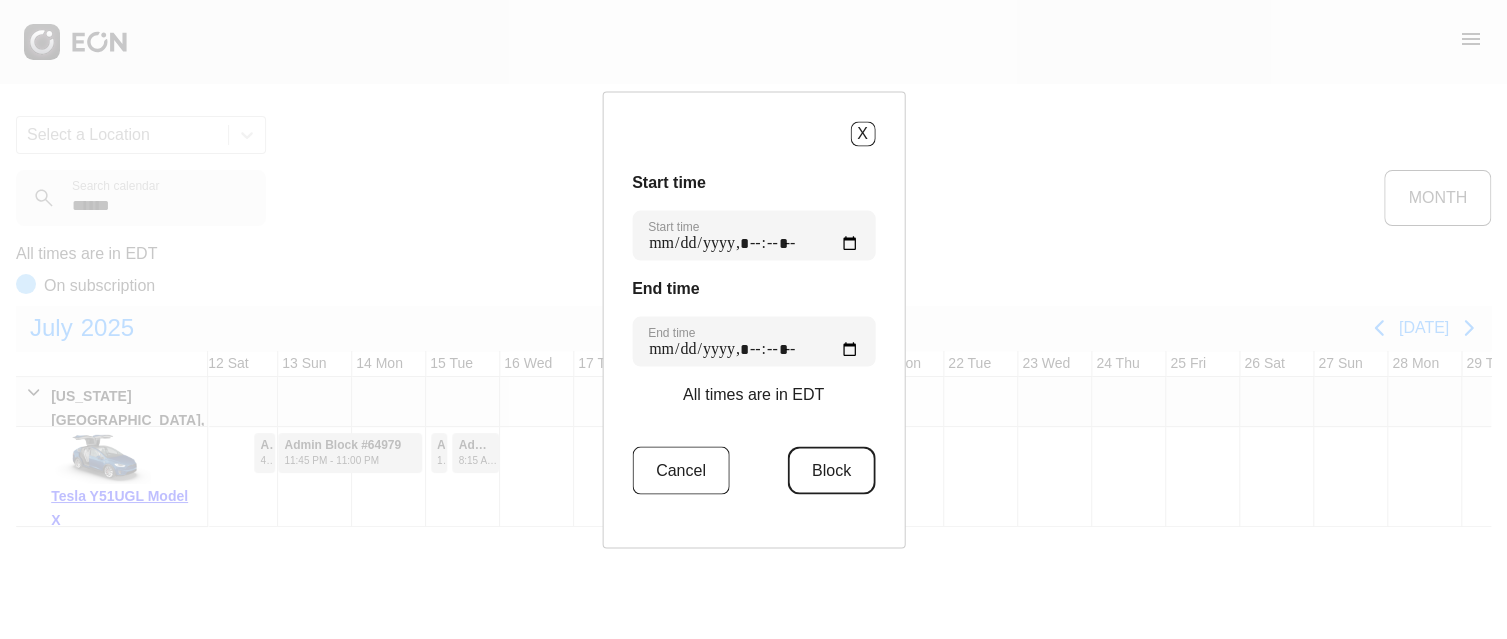click on "Block" at bounding box center [831, 470] 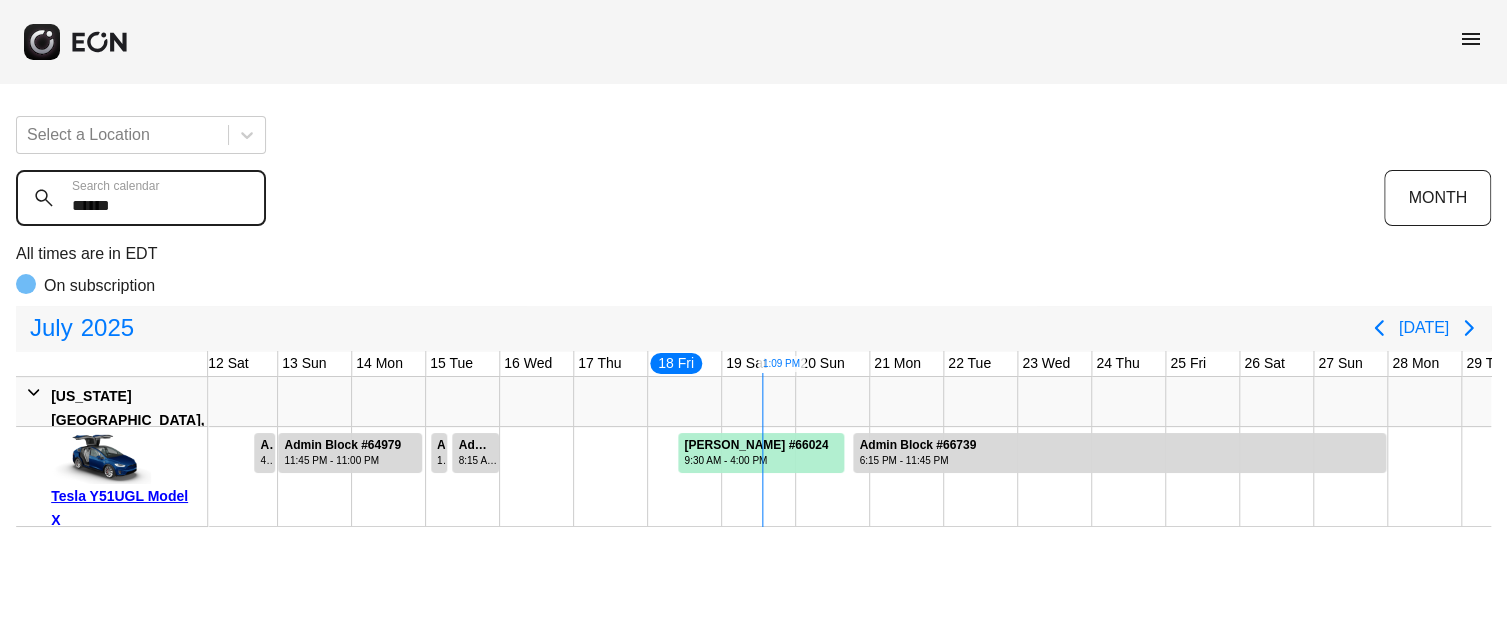 drag, startPoint x: 102, startPoint y: 206, endPoint x: 59, endPoint y: 211, distance: 43.289722 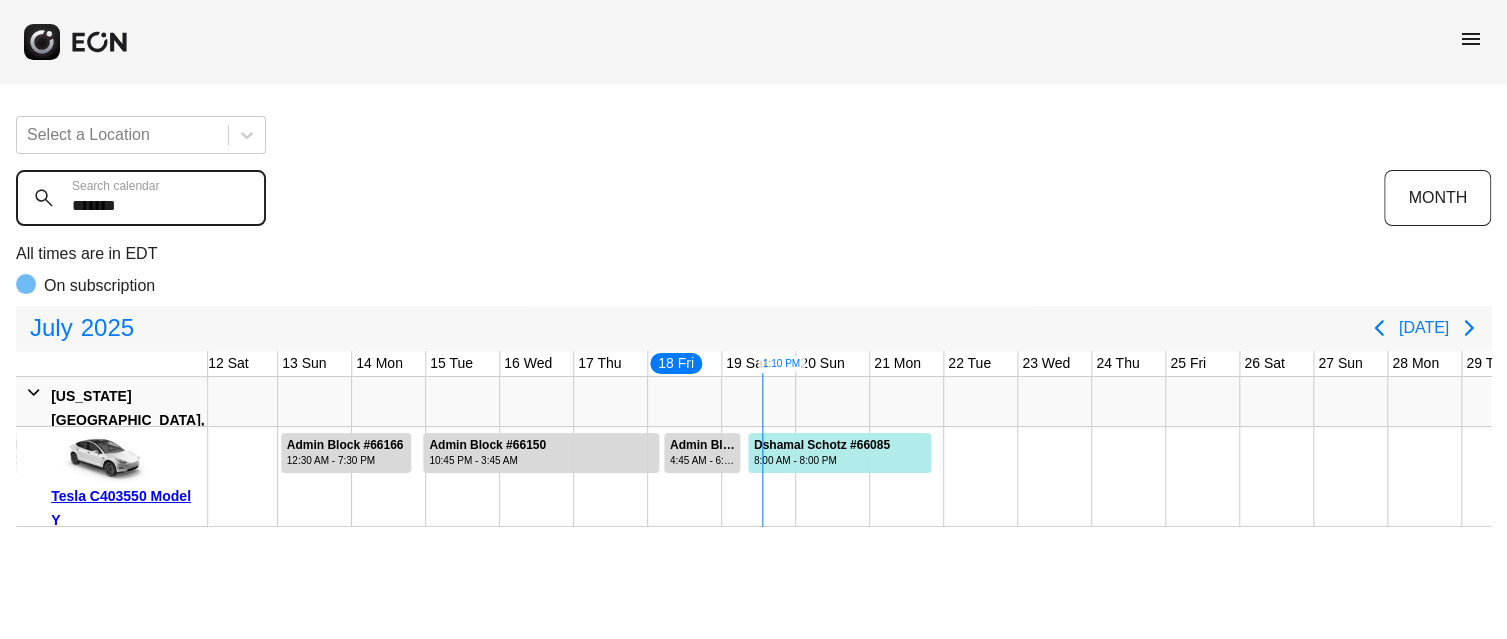 type on "*******" 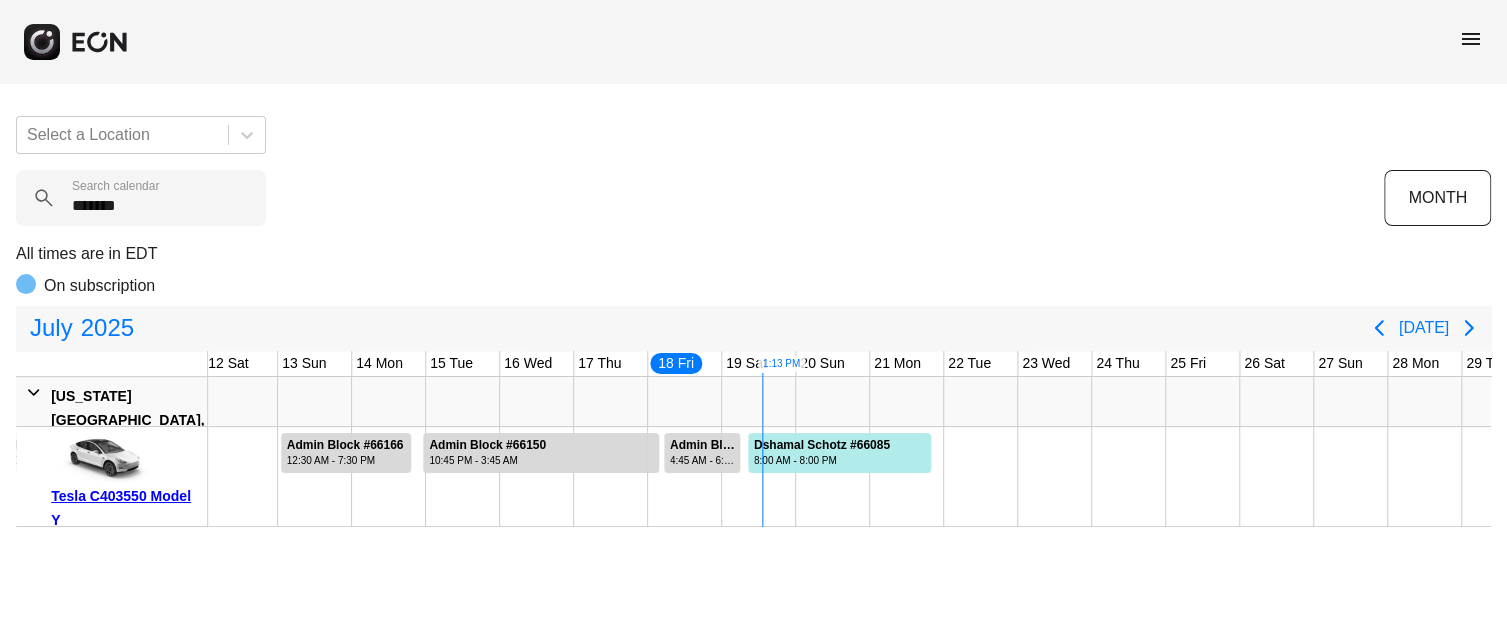 click on "Tesla C403550 Model Y" at bounding box center (125, 508) 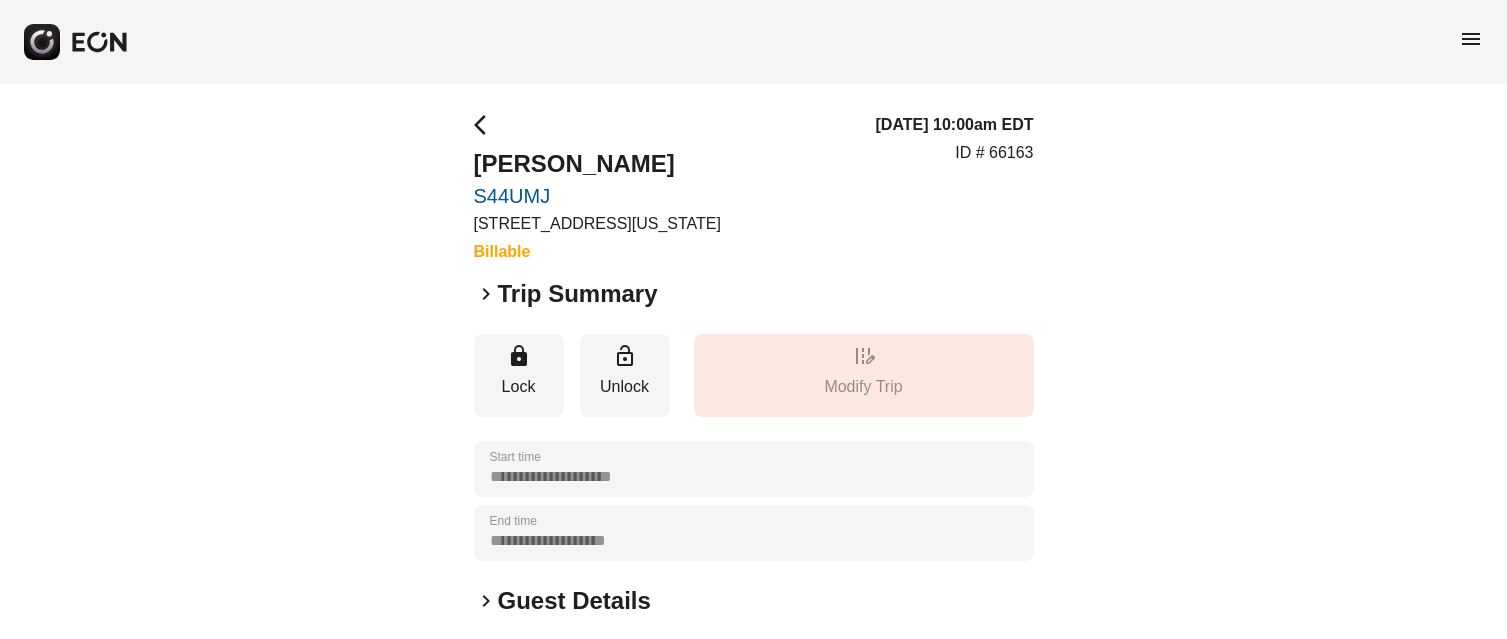 scroll, scrollTop: 973, scrollLeft: 0, axis: vertical 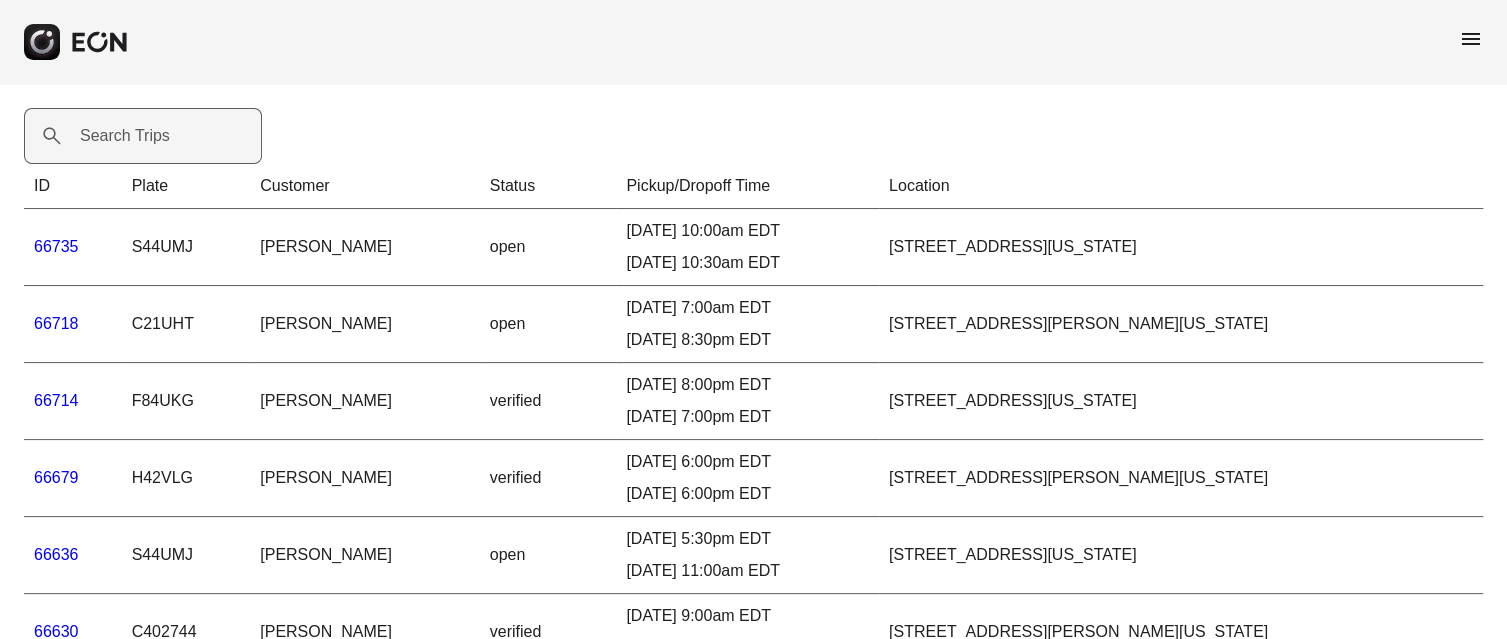 click on "Search Trips" at bounding box center [125, 136] 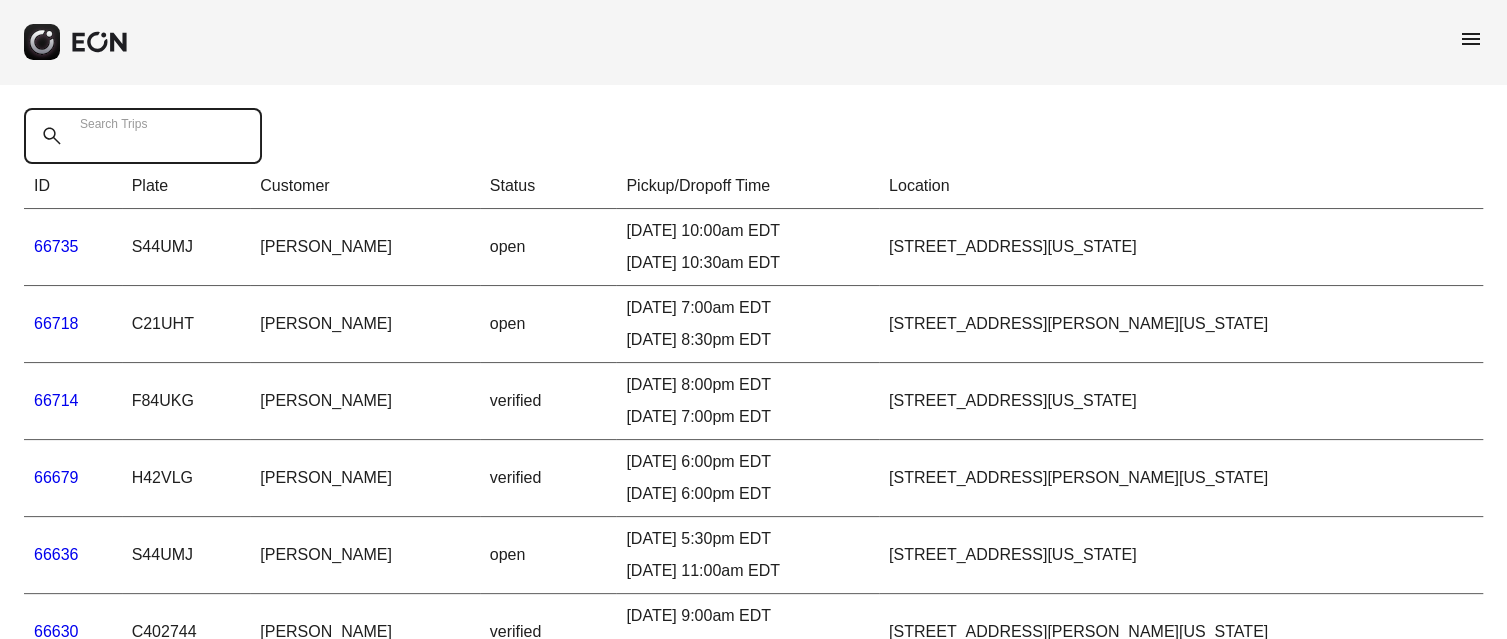 paste on "*****" 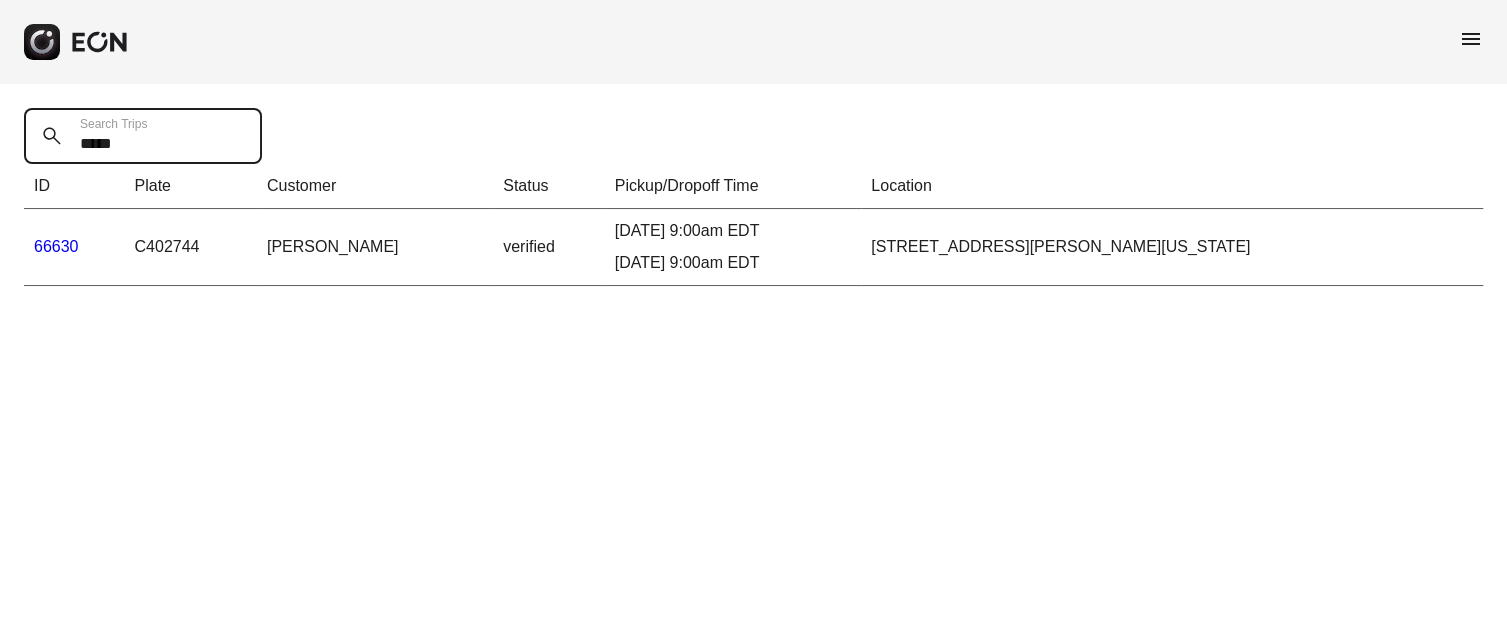 type on "*****" 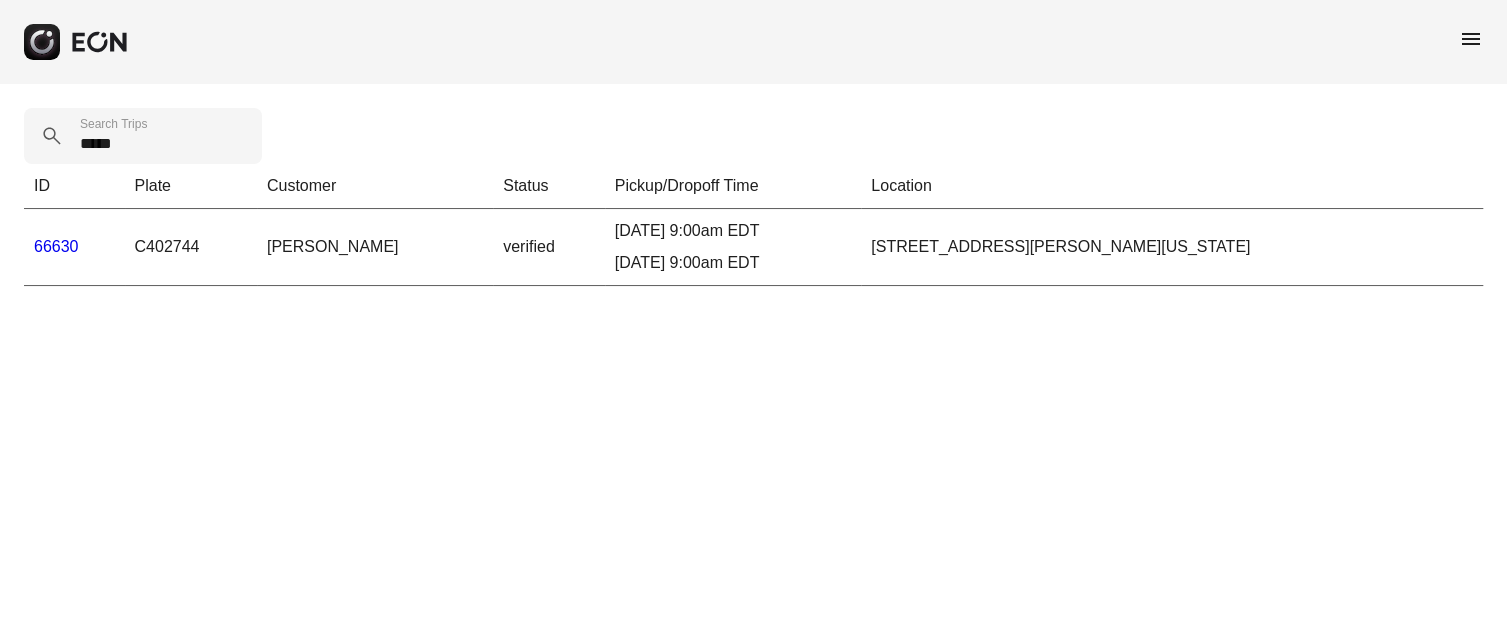 click on "66630" at bounding box center (56, 246) 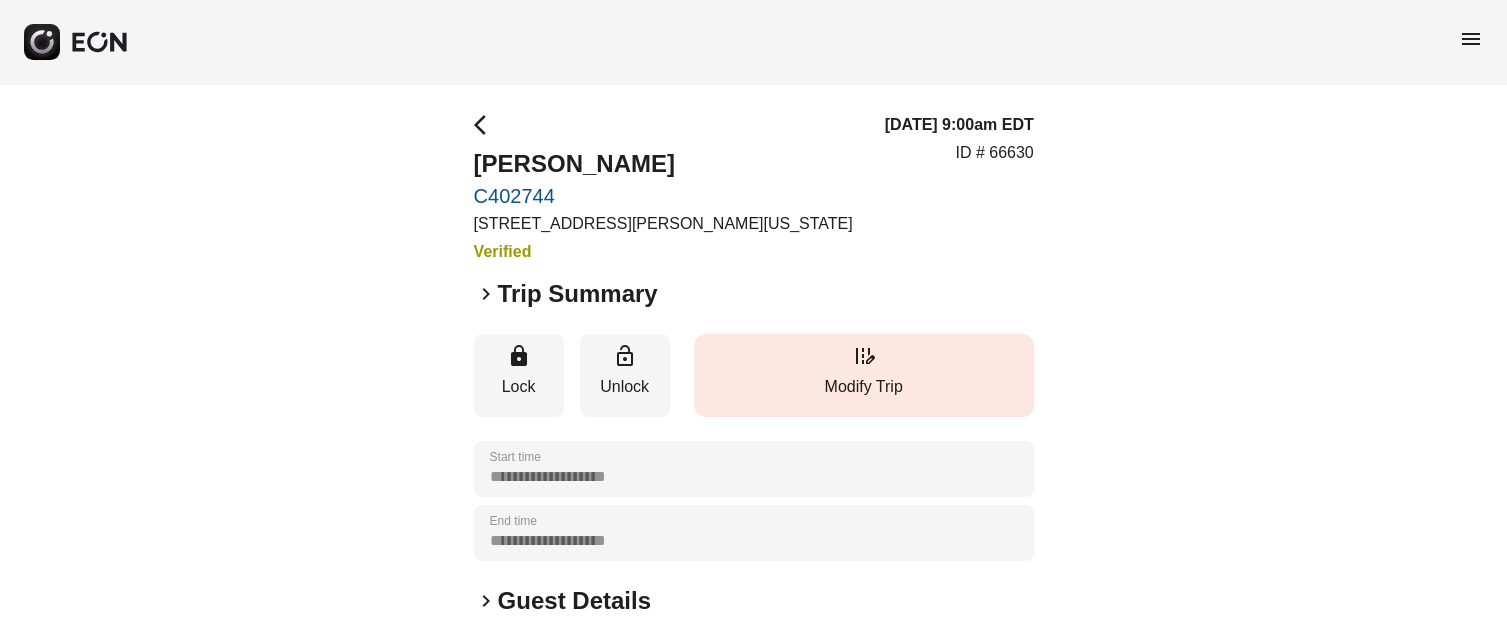 click on "edit_road Modify Trip" at bounding box center [864, 375] 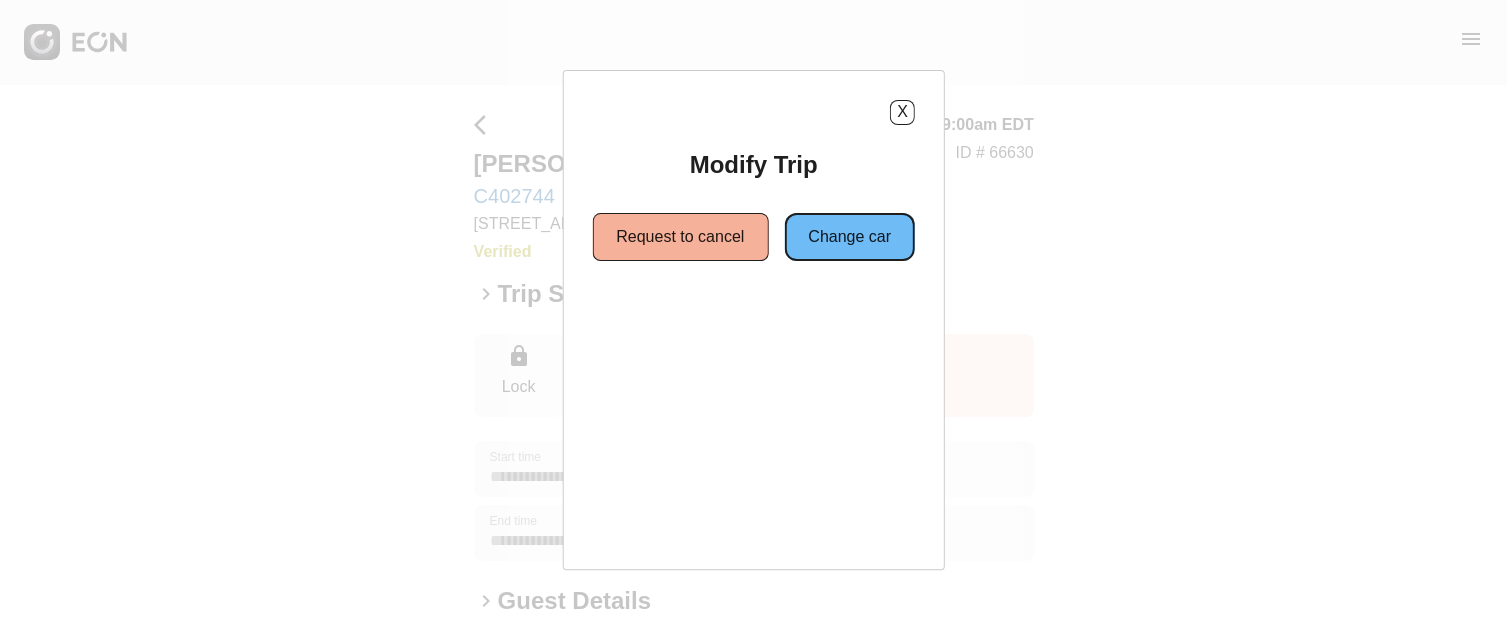 click on "Change car" at bounding box center (849, 237) 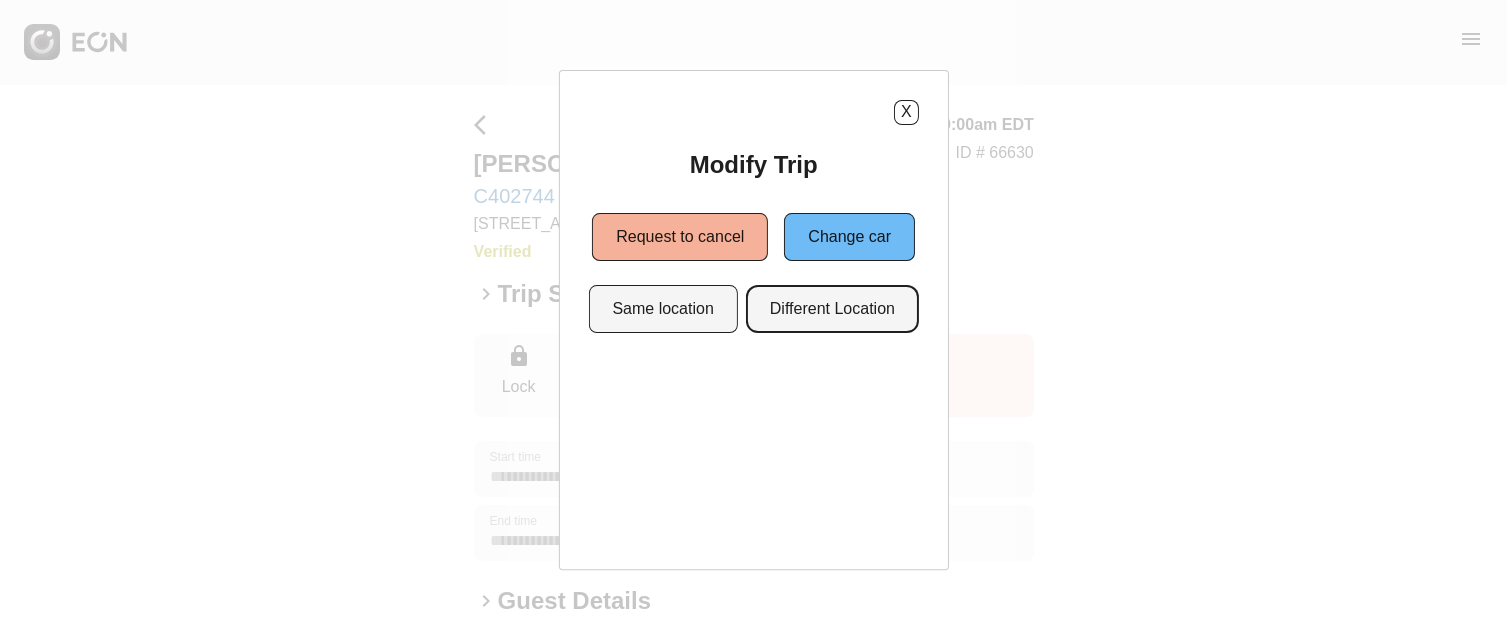 click on "Different Location" at bounding box center (832, 309) 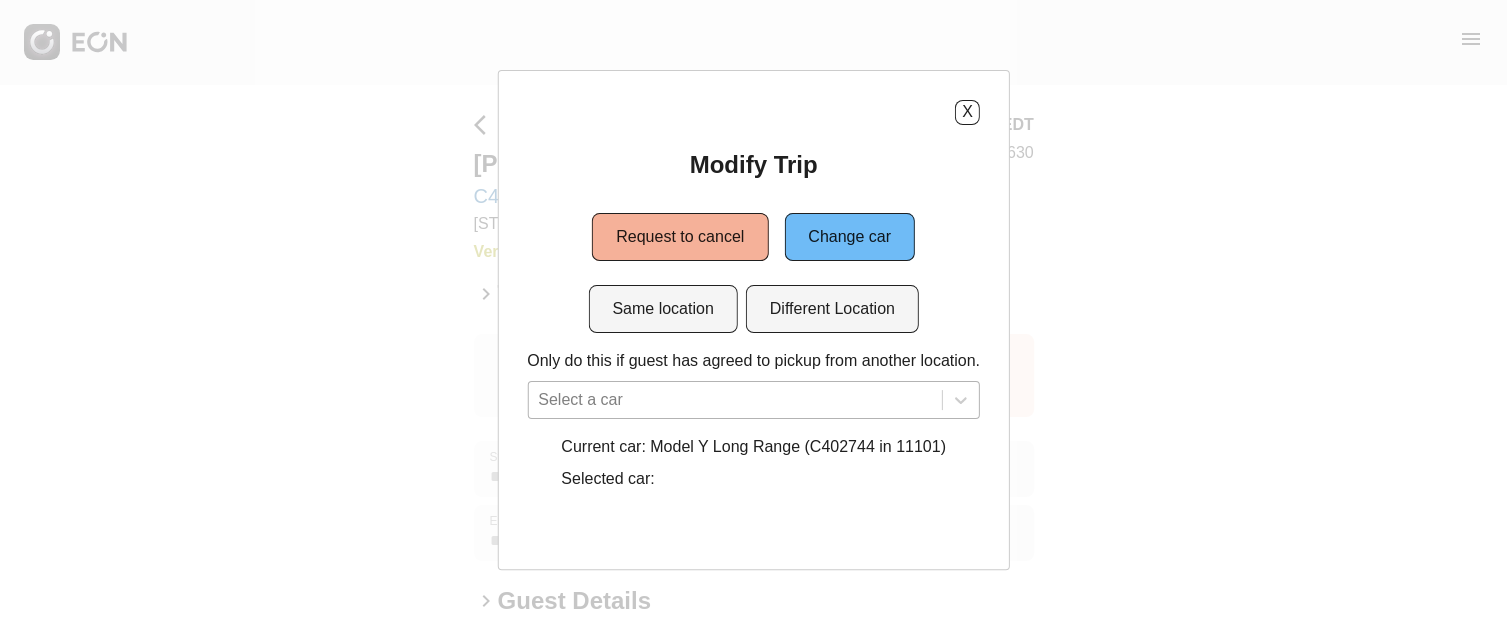 click on "Select a car" at bounding box center [753, 400] 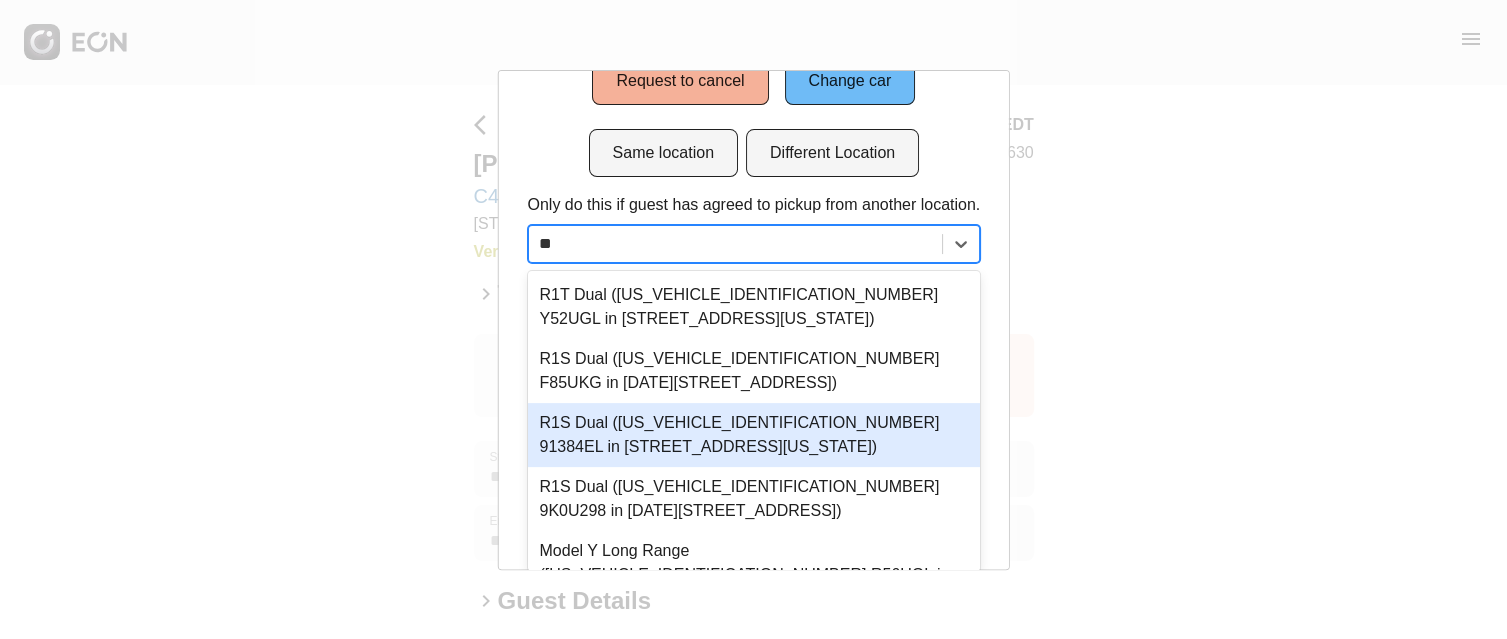 scroll, scrollTop: 0, scrollLeft: 0, axis: both 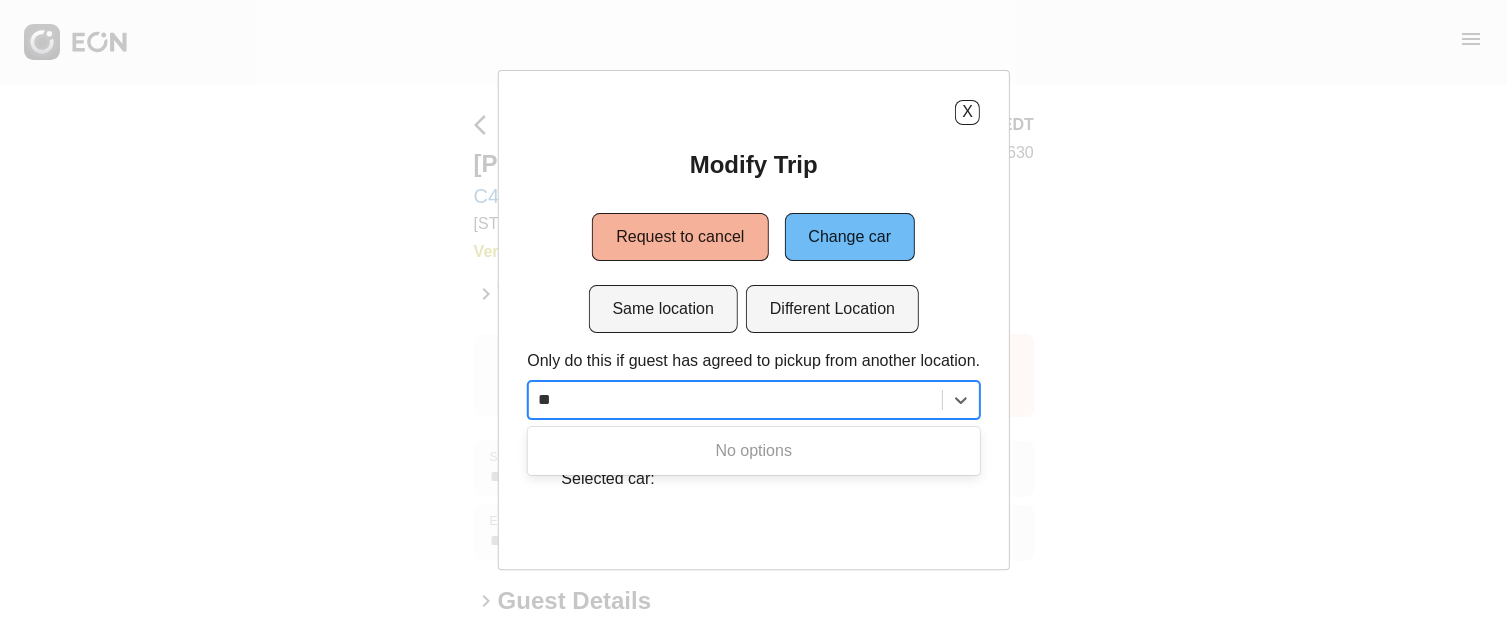 type on "*" 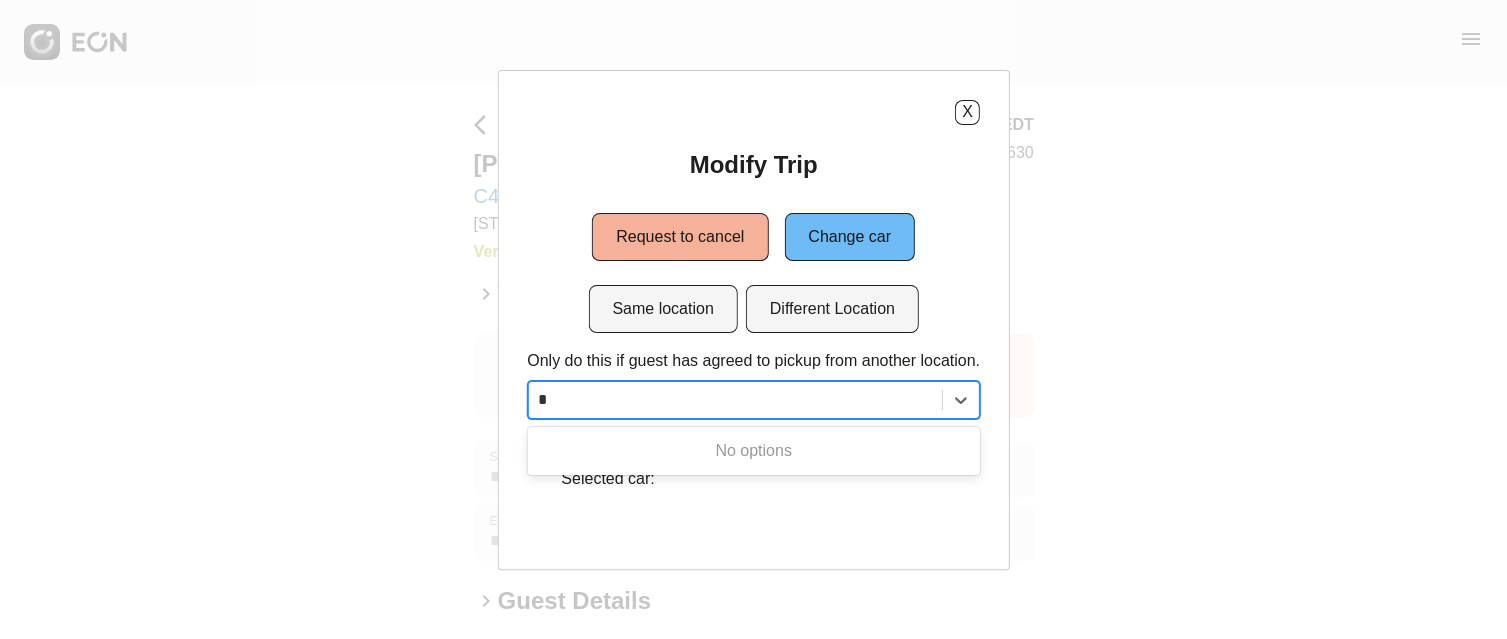 type 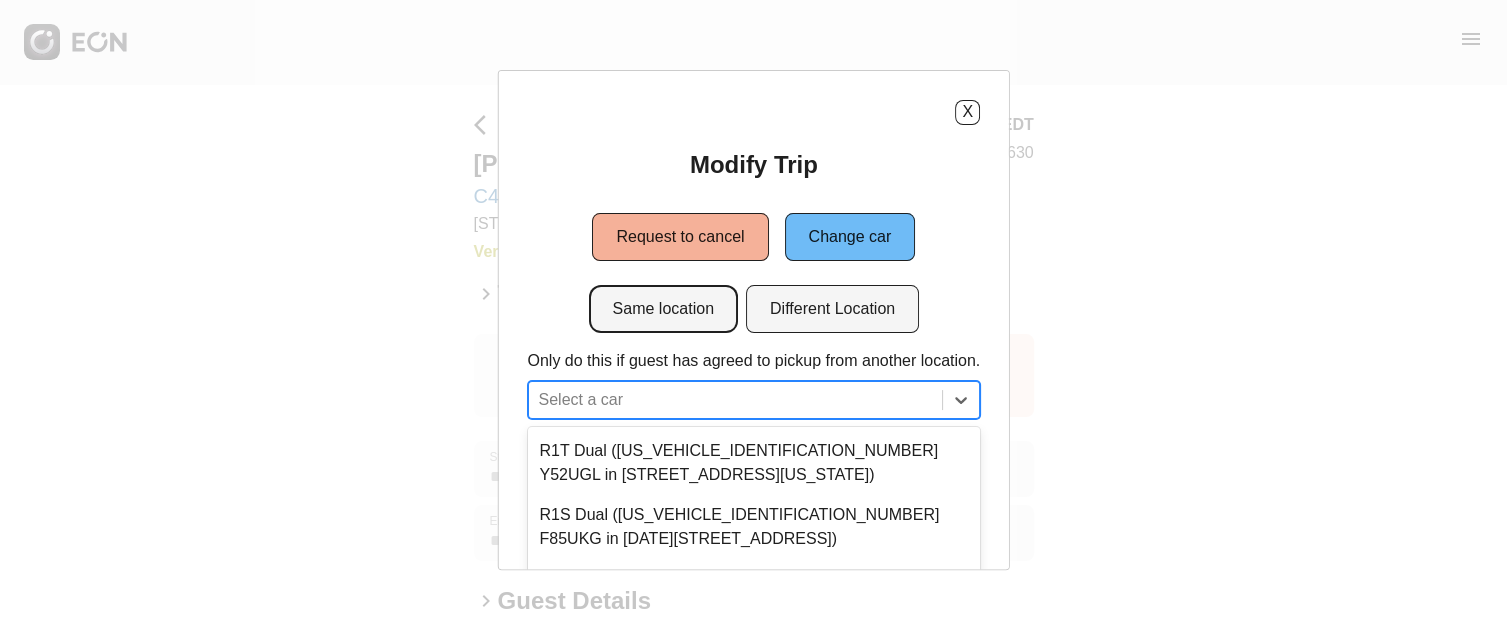 click on "Same location" at bounding box center (662, 309) 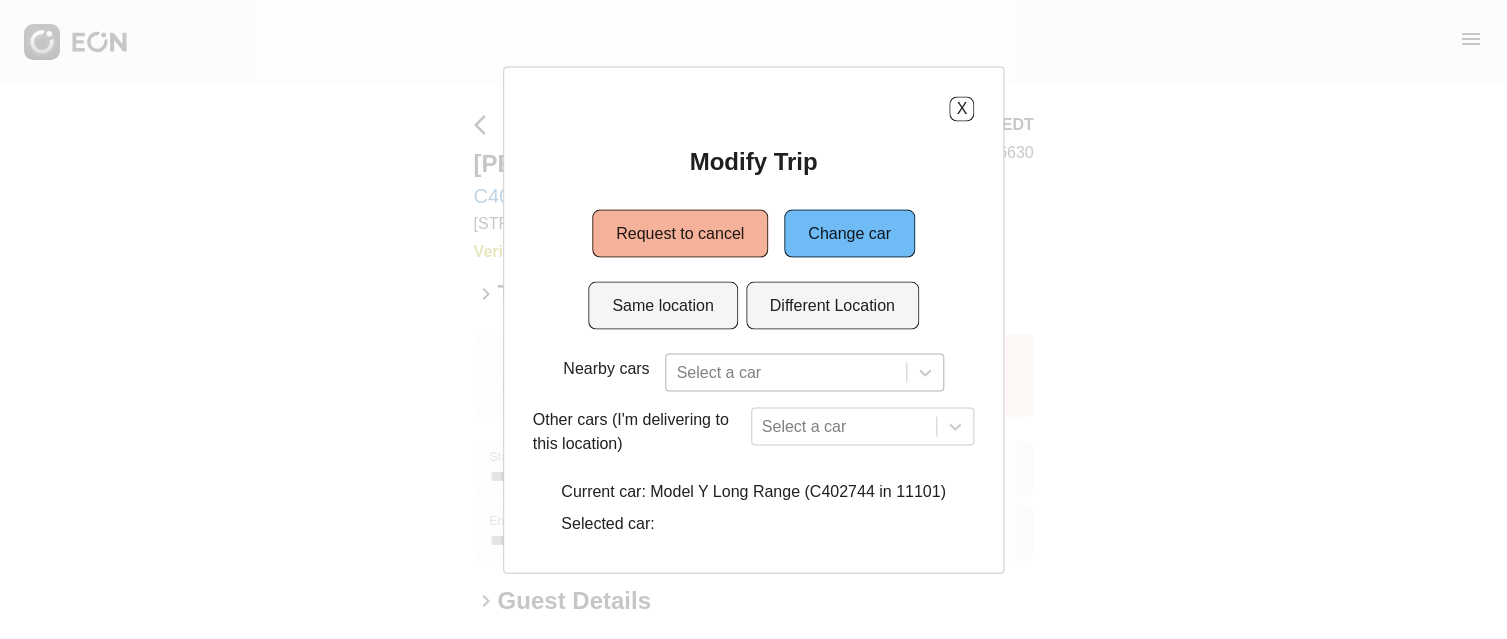 click on "Select a car" at bounding box center [804, 372] 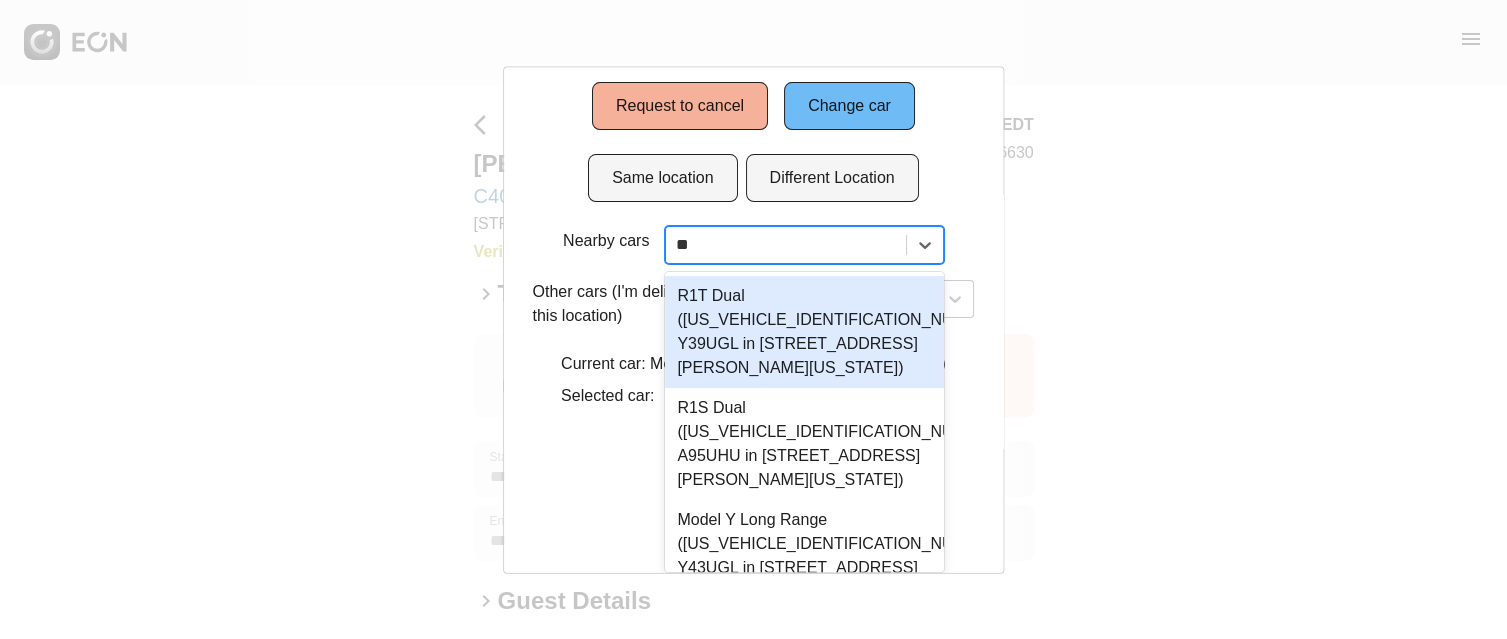 scroll, scrollTop: 0, scrollLeft: 0, axis: both 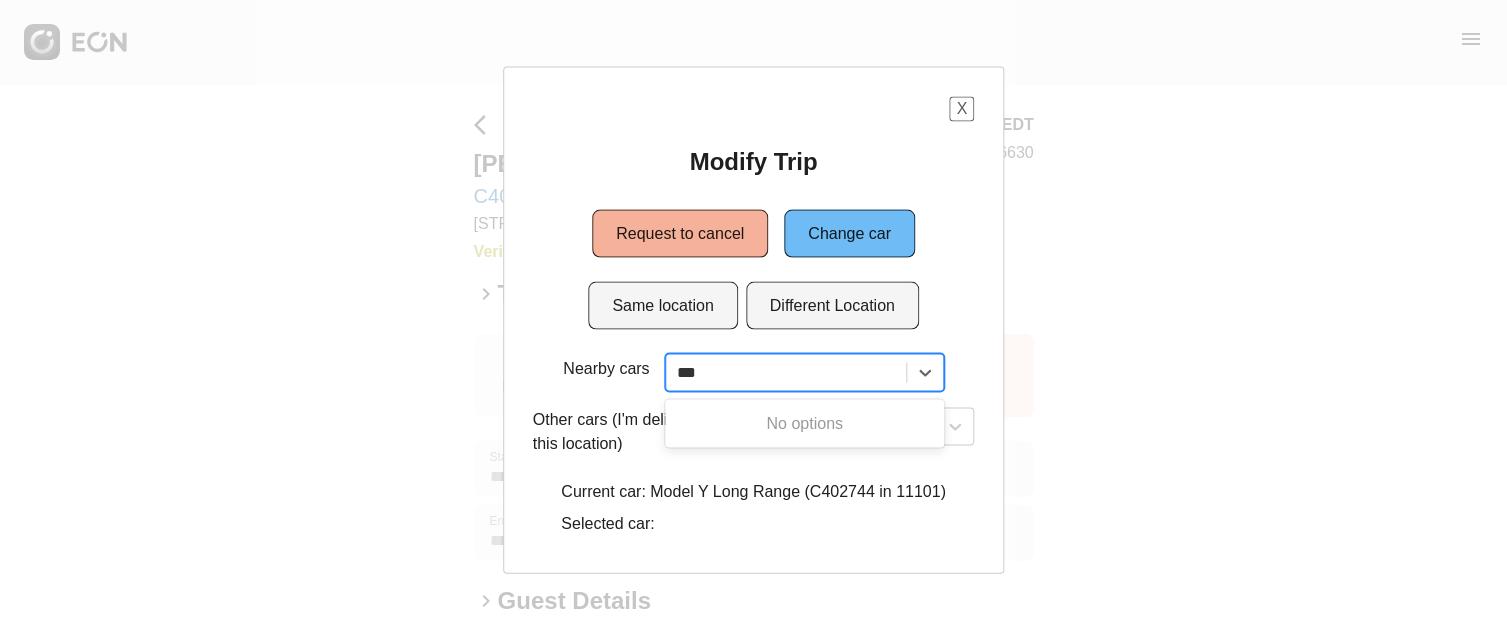 type on "***" 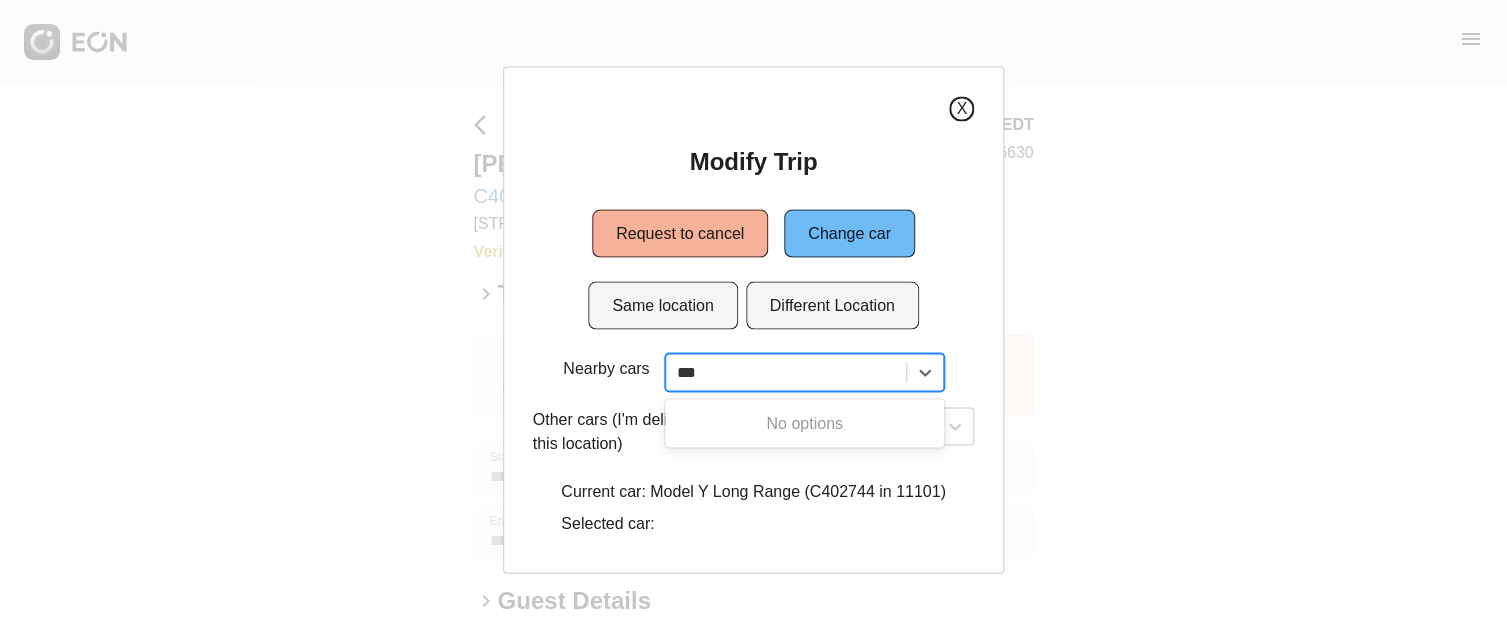 type 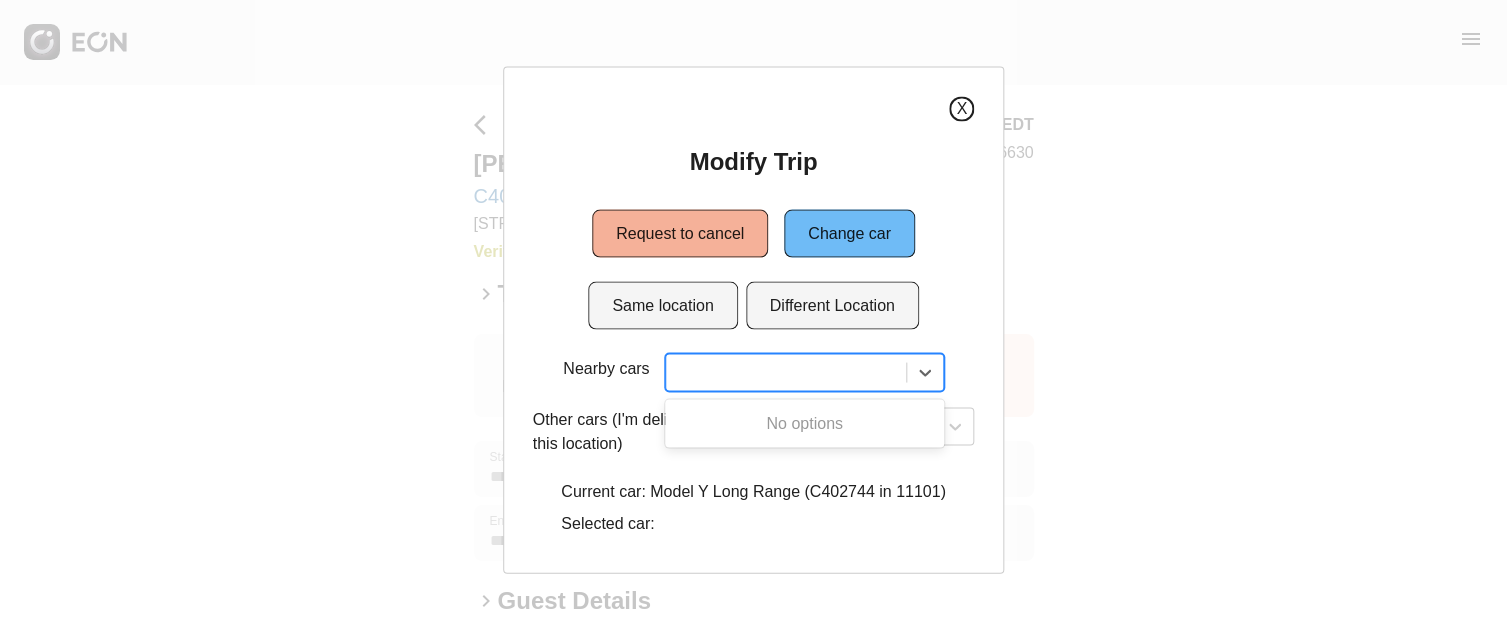click on "X" at bounding box center (961, 108) 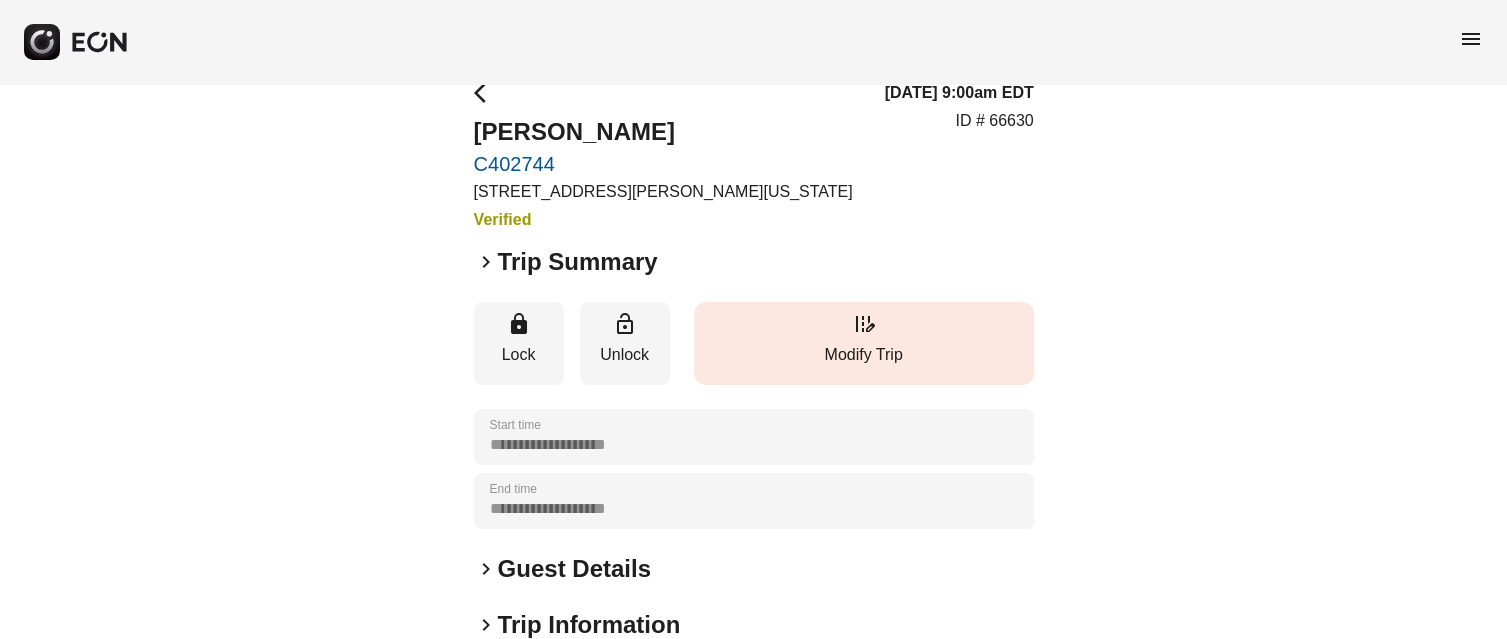 scroll, scrollTop: 0, scrollLeft: 0, axis: both 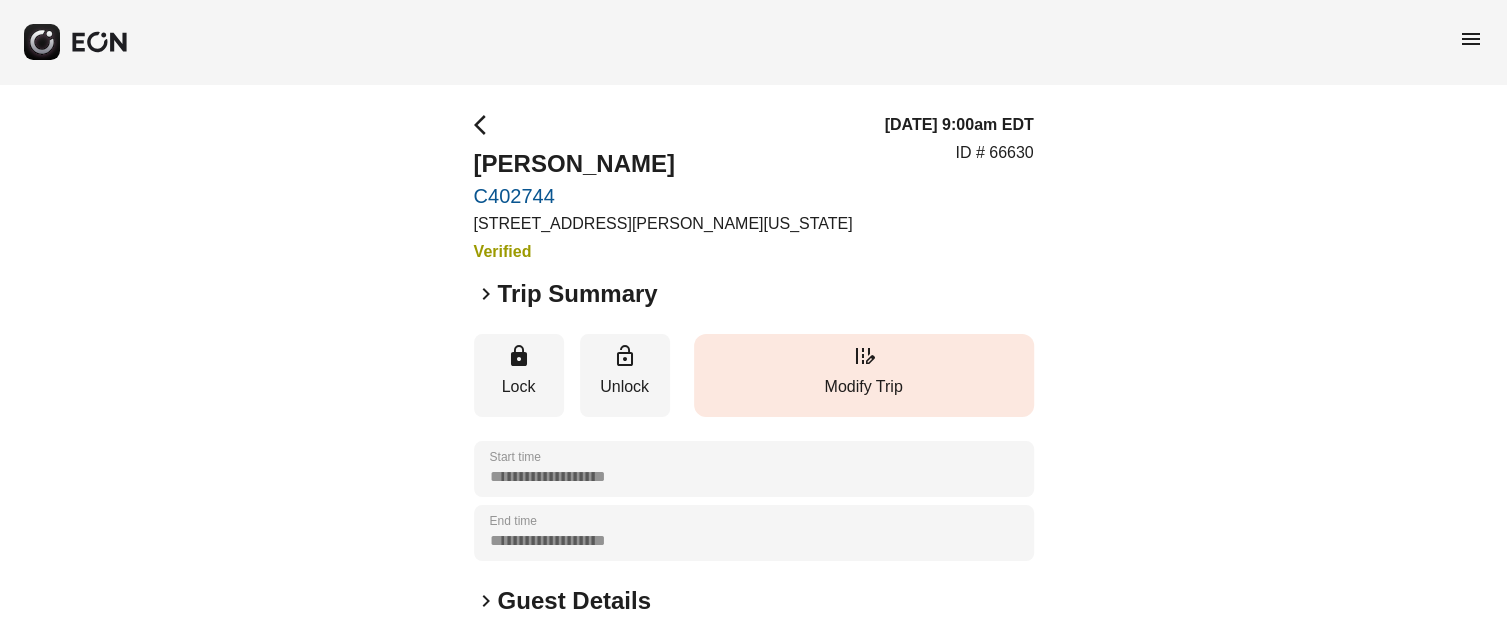 click on "edit_road Modify Trip" at bounding box center (864, 375) 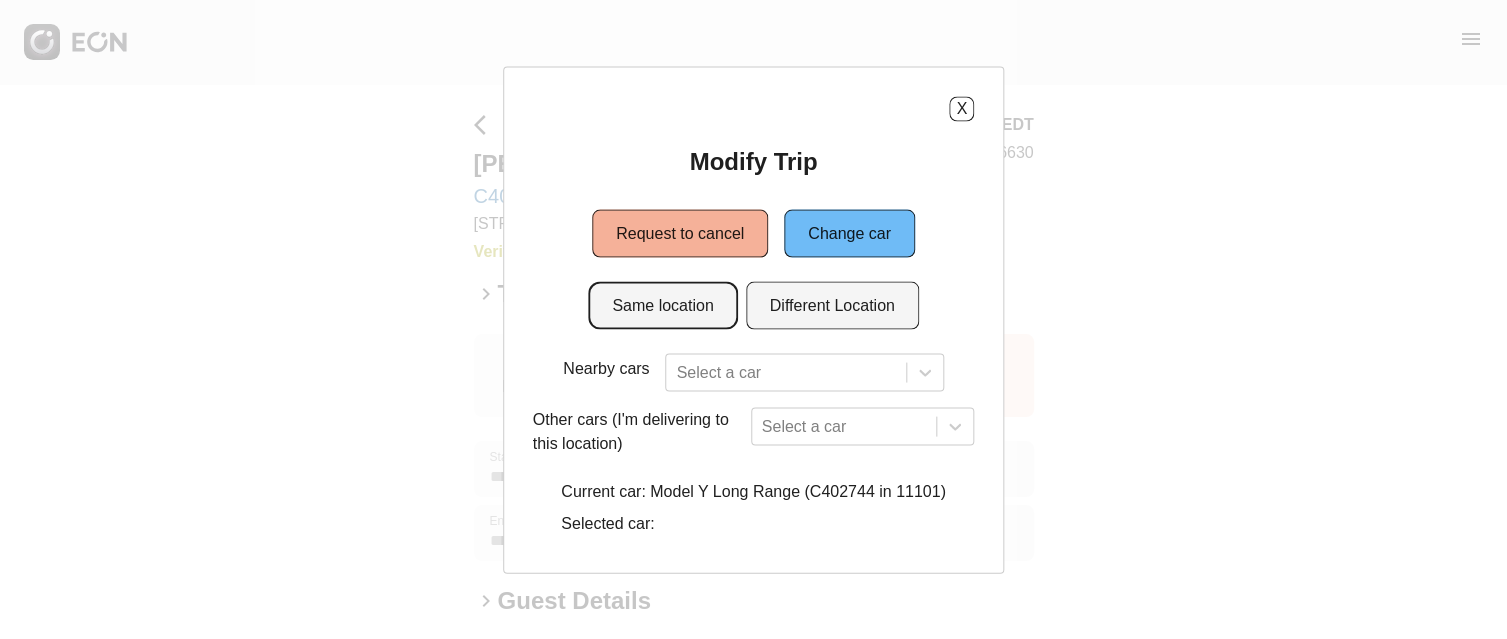 click on "Same location" at bounding box center (662, 305) 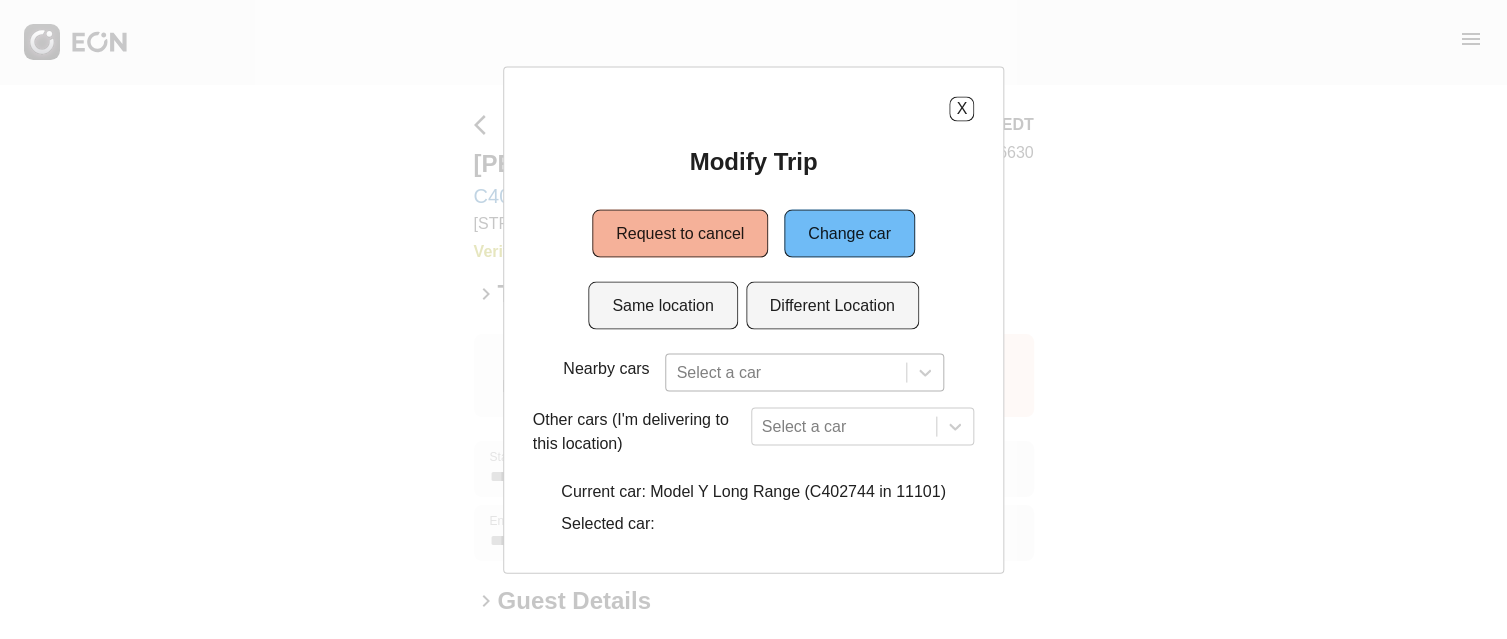 scroll, scrollTop: 127, scrollLeft: 0, axis: vertical 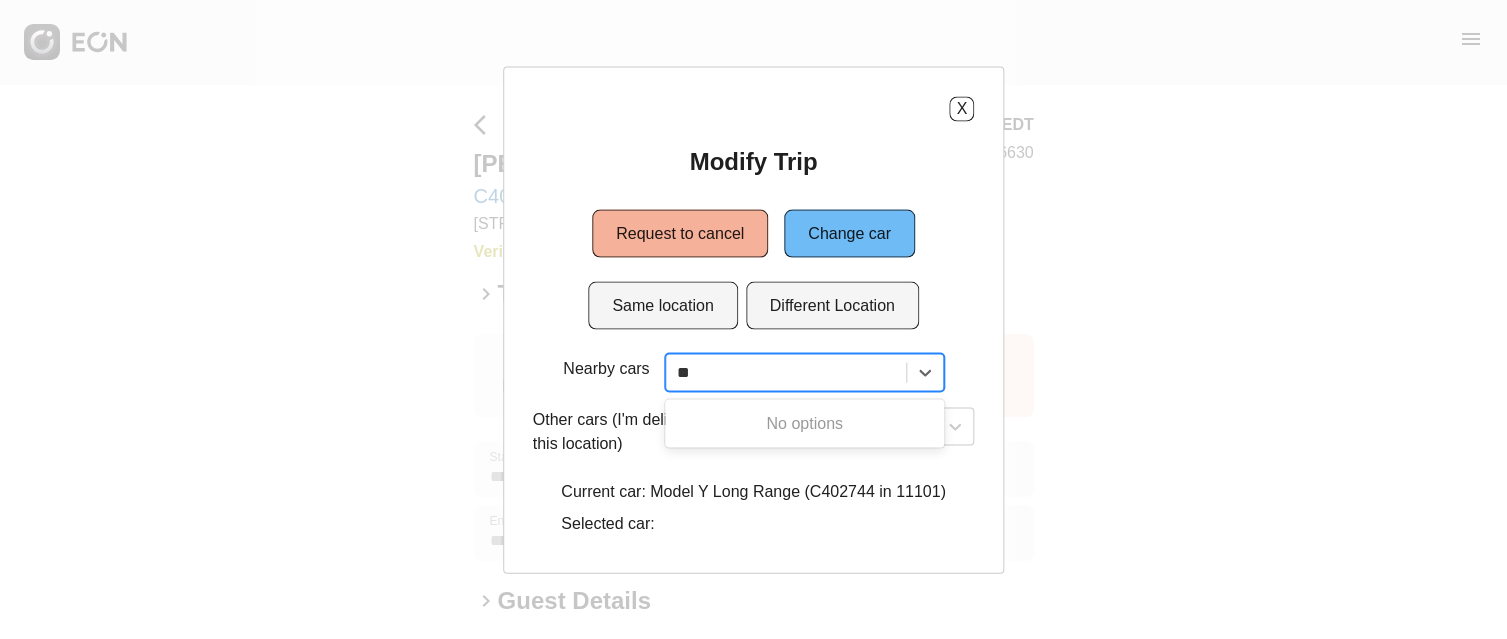 type on "*" 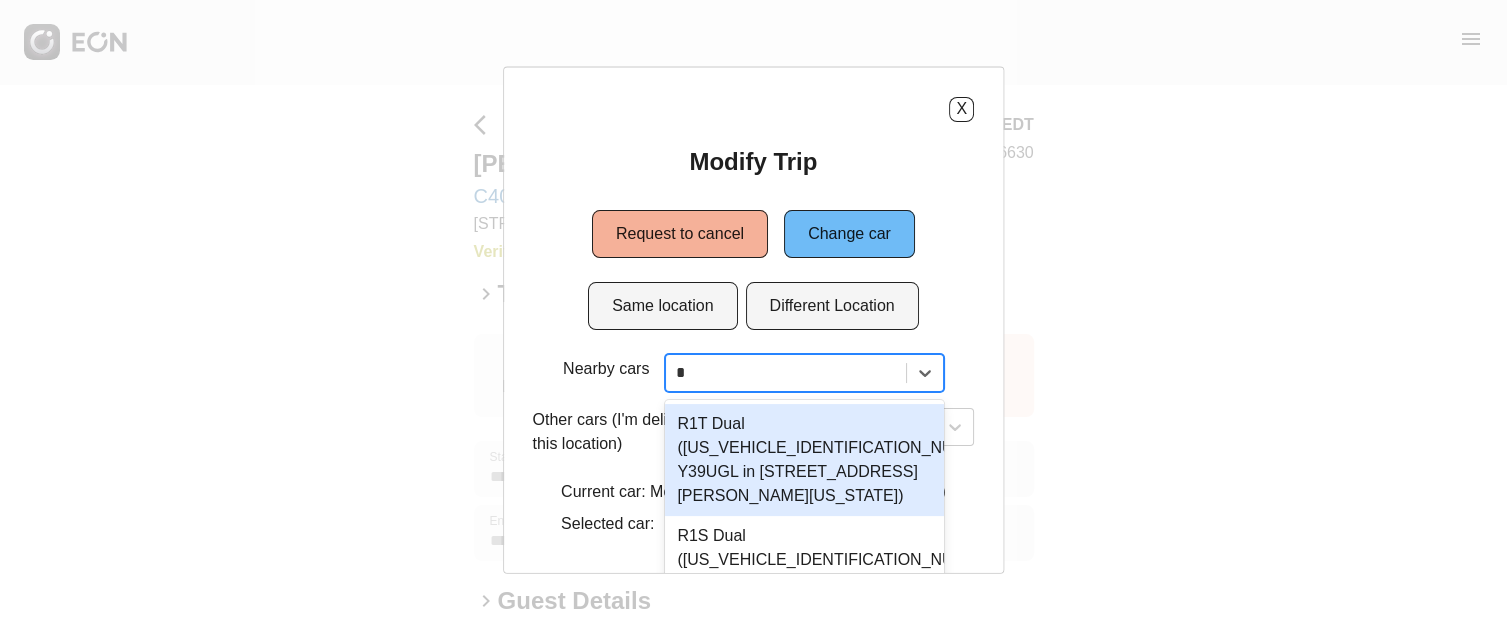 type 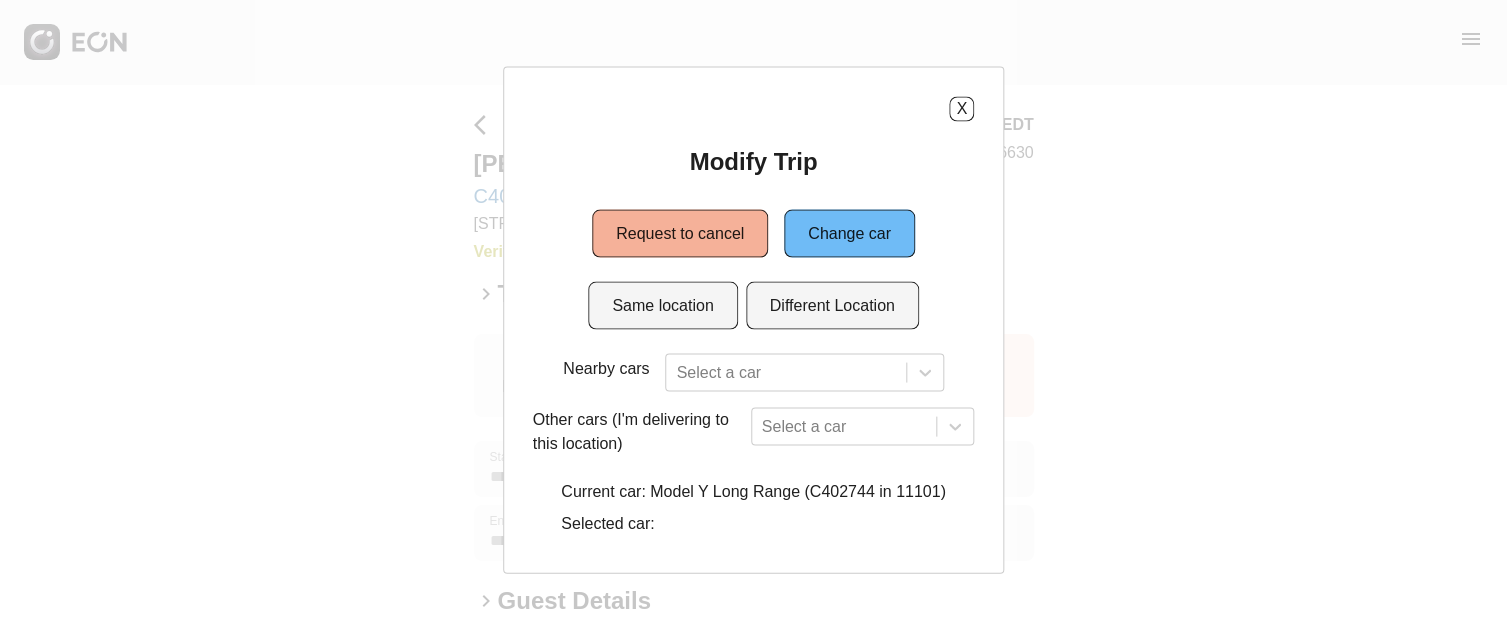 click on "Nearby cars Select a car Other cars (I'm delivering to this location) Select a car
Current car: Model Y Long Range
(C402744 in 11101)
Selected car:" at bounding box center (754, 448) 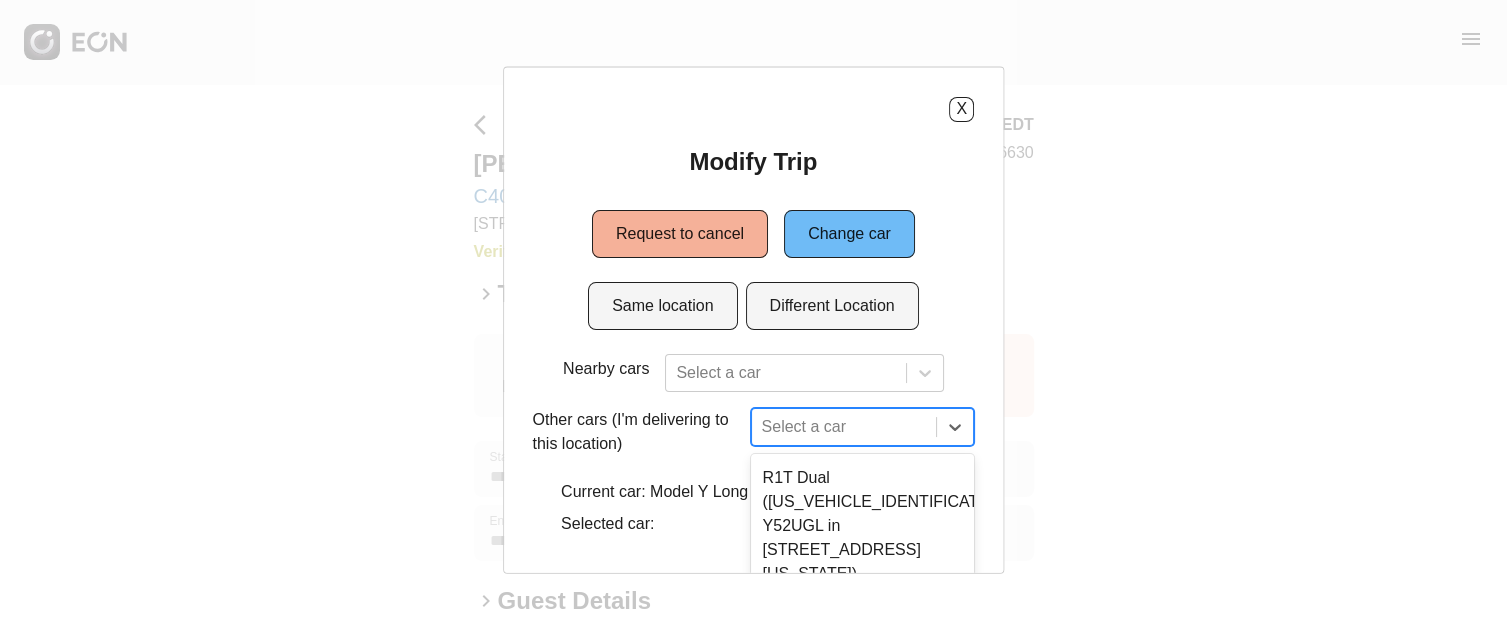 click on "12 results available. Use Up and Down to choose options, press Enter to select the currently focused option, press Escape to exit the menu, press Tab to select the option and exit the menu. Select a car
R1T Dual
(7FCTGAAA3PN024550 Y52UGL in 610 Exterior Street, The Bronx, New York City, NY, 10451)
R1S Dual
(7PDSGBBA1PN028367 F85UKG in 1960 E Grand Ave, Los Angeles, CA, 90245)
R1S Dual
(7PDSGABA1PN025298 91384EL in 610 Exterior Street, The Bronx, New York City, NY, 10451)
R1S Dual
(7PDSGBBA3PN029388 9K0U298 in 1960 E Grand Ave, Los Angeles, CA, 90245)" at bounding box center [863, 426] 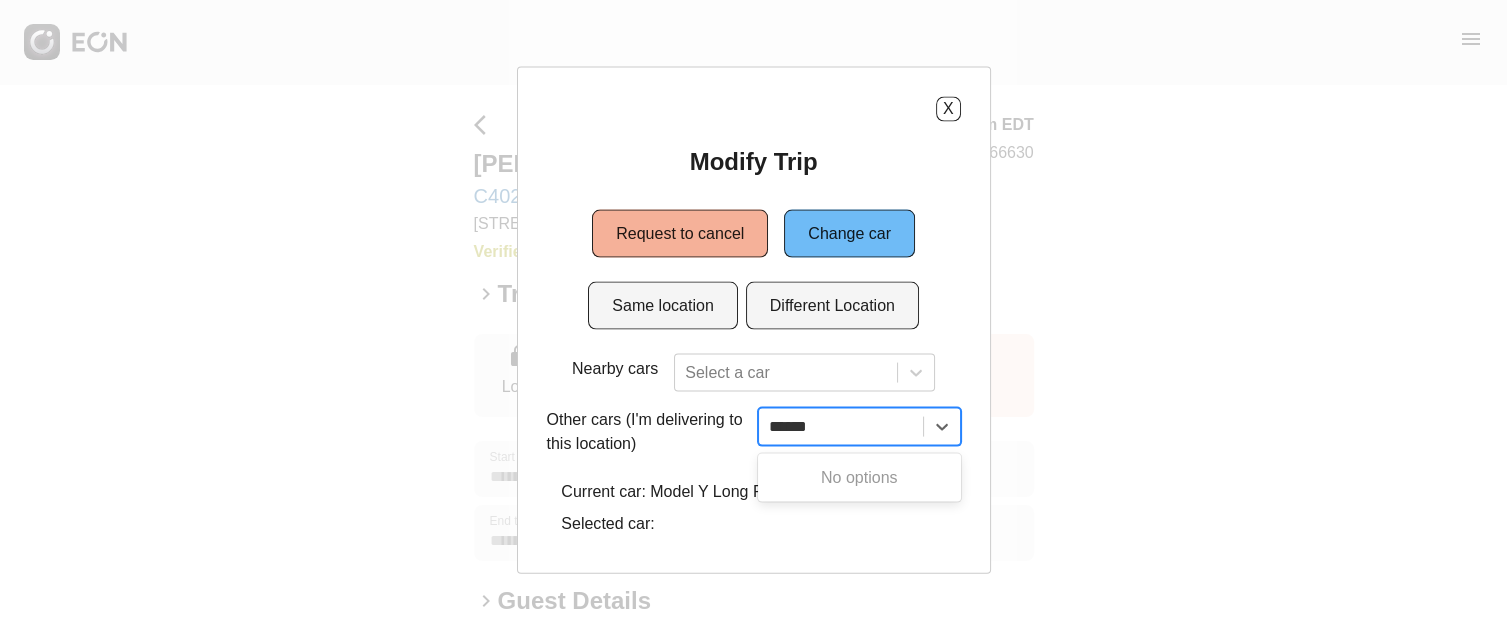 scroll, scrollTop: 0, scrollLeft: 0, axis: both 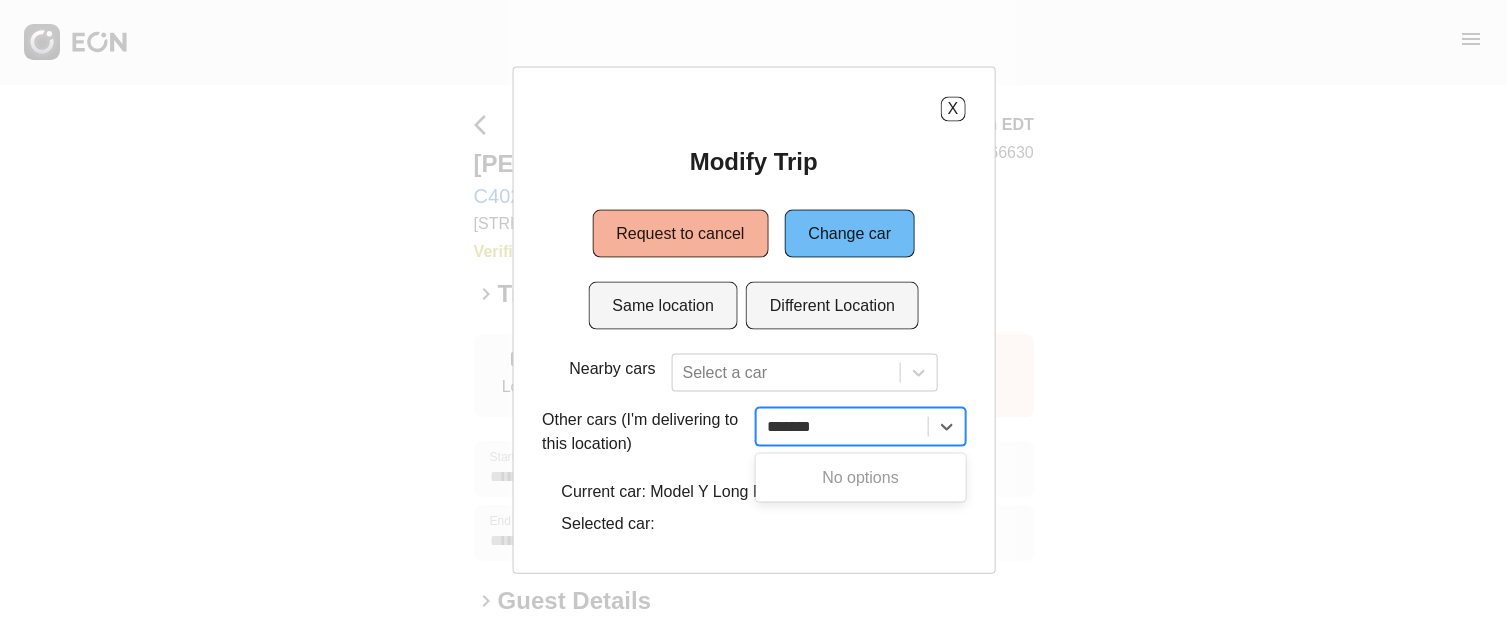 type 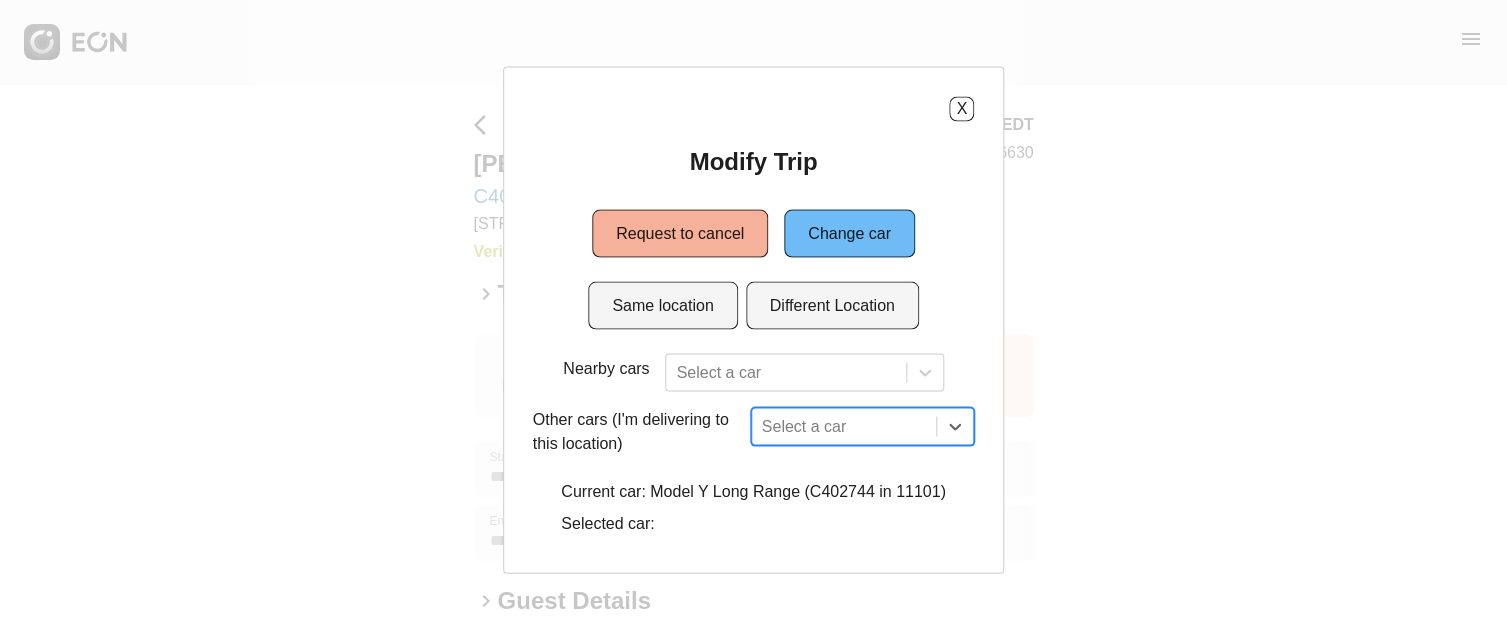 drag, startPoint x: 849, startPoint y: 422, endPoint x: 783, endPoint y: 433, distance: 66.910385 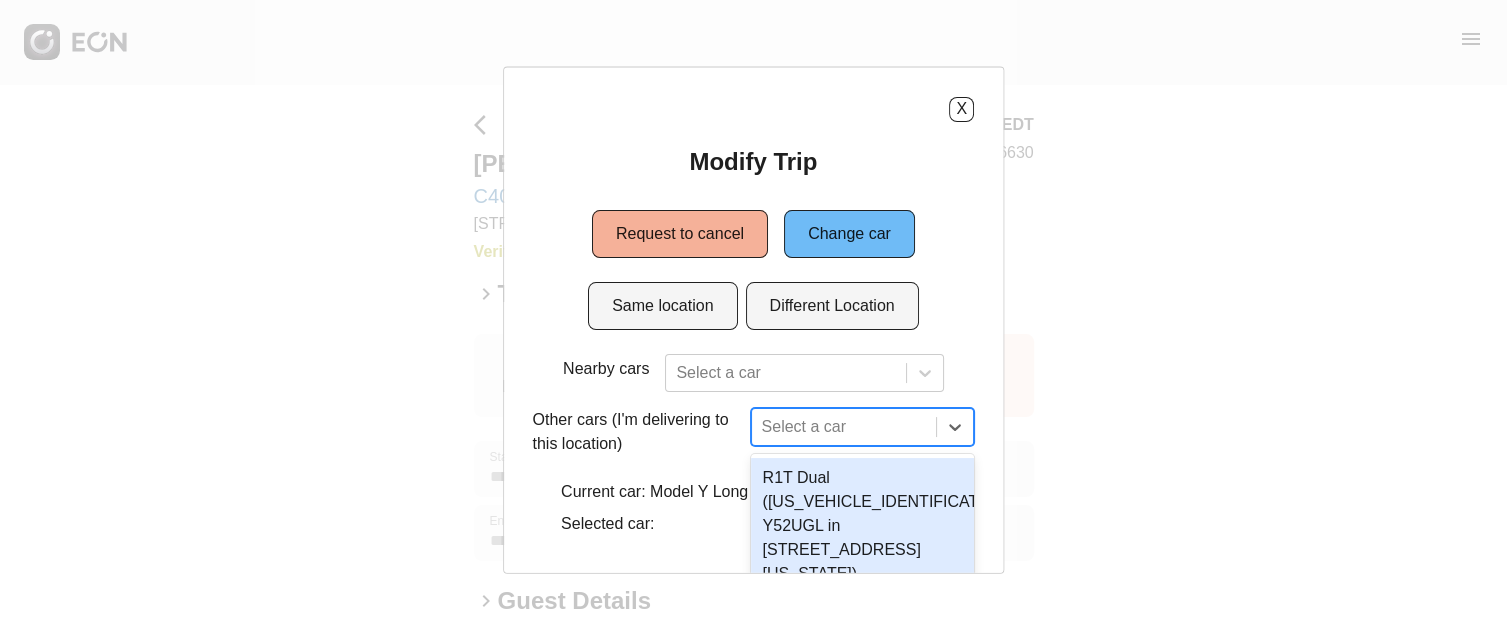 scroll, scrollTop: 181, scrollLeft: 0, axis: vertical 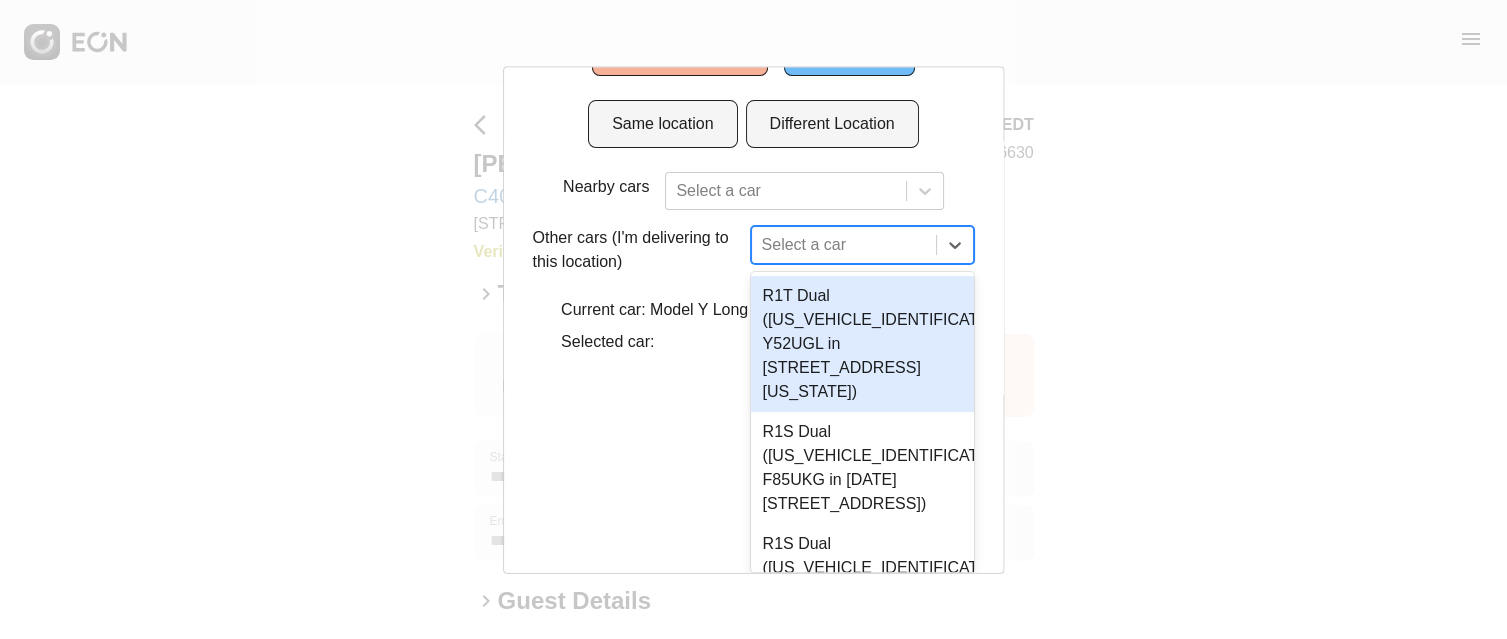 click on "12 results available. Use Up and Down to choose options, press Enter to select the currently focused option, press Escape to exit the menu, press Tab to select the option and exit the menu. Select a car
R1T Dual
(7FCTGAAA3PN024550 Y52UGL in 610 Exterior Street, The Bronx, New York City, NY, 10451)
R1S Dual
(7PDSGBBA1PN028367 F85UKG in 1960 E Grand Ave, Los Angeles, CA, 90245)
R1S Dual
(7PDSGABA1PN025298 91384EL in 610 Exterior Street, The Bronx, New York City, NY, 10451)
R1S Dual
(7PDSGBBA3PN029388 9K0U298 in 1960 E Grand Ave, Los Angeles, CA, 90245)" at bounding box center (863, 245) 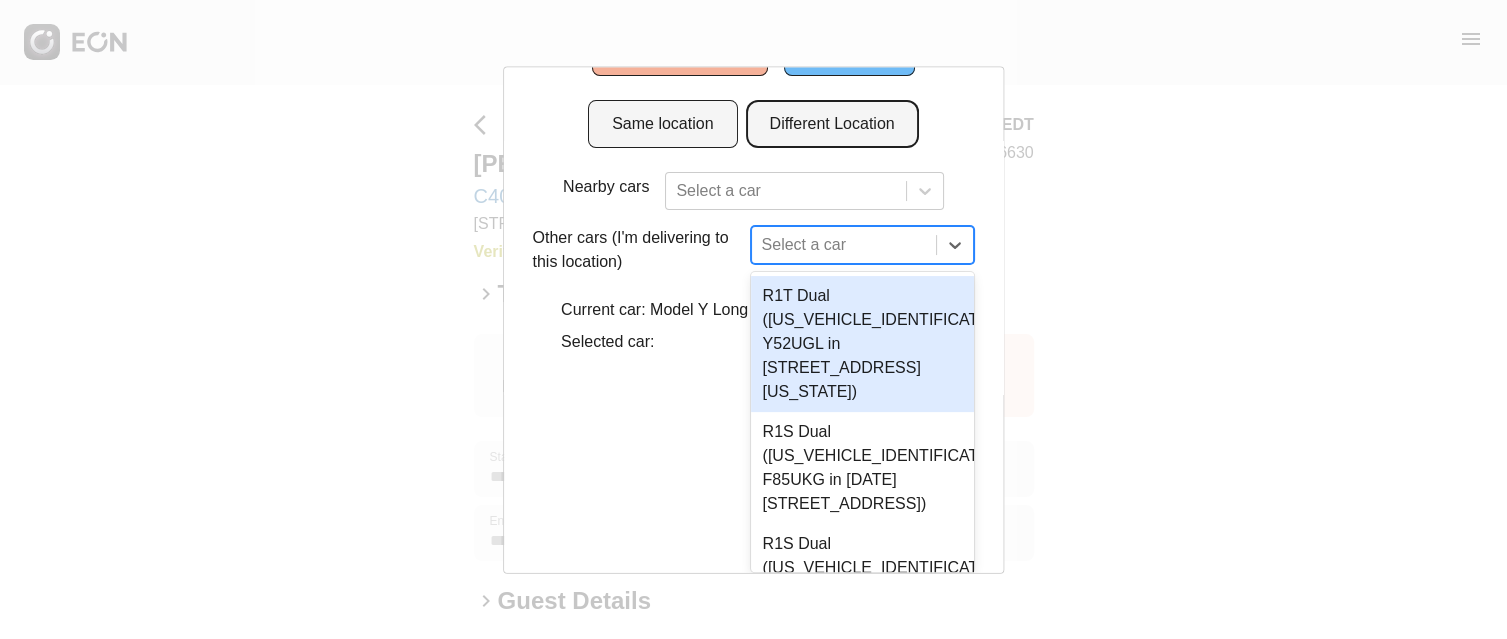 scroll, scrollTop: 0, scrollLeft: 0, axis: both 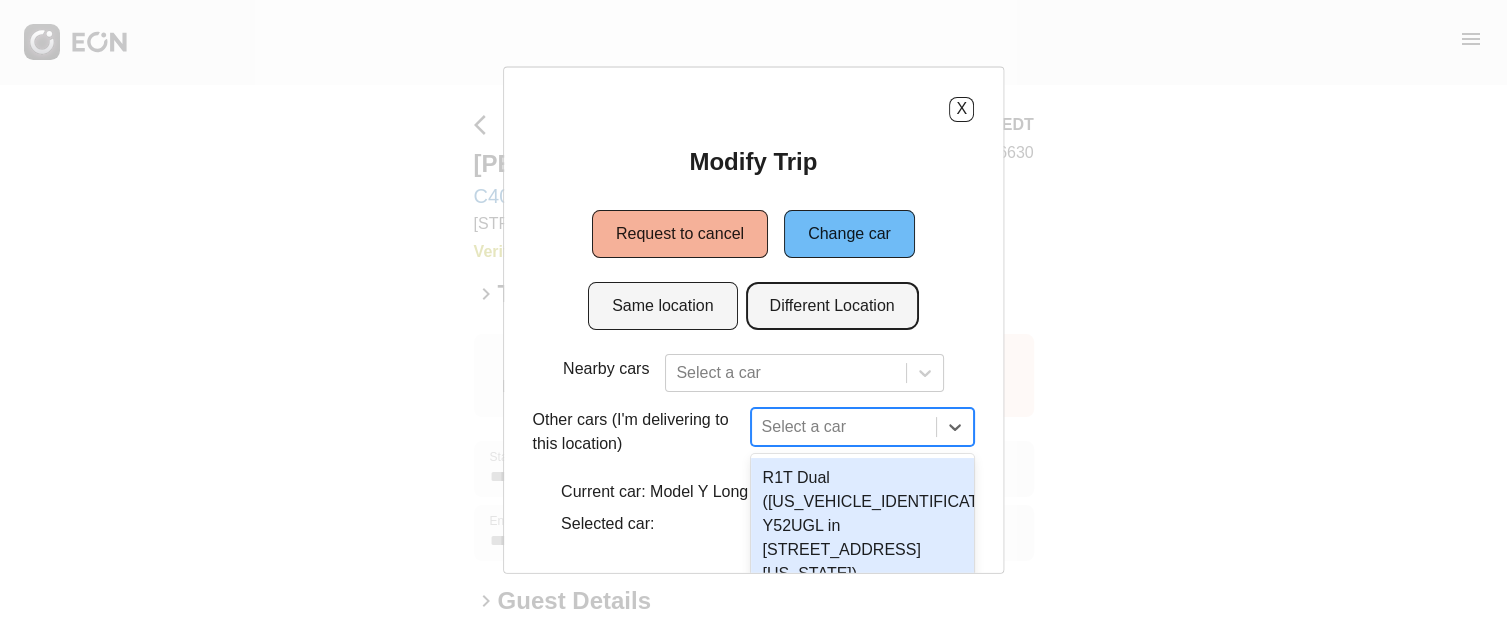 click on "X Modify Trip Request to cancel Change car Same location Different Location Nearby cars Select a car Other cars (I'm delivering to this location) 12 results available. Use Up and Down to choose options, press Enter to select the currently focused option, press Escape to exit the menu, press Tab to select the option and exit the menu. Select a car
R1T Dual
(7FCTGAAA3PN024550 Y52UGL in 610 Exterior Street, The Bronx, New York City, NY, 10451)
R1S Dual
(7PDSGBBA1PN028367 F85UKG in 1960 E Grand Ave, Los Angeles, CA, 90245)
R1S Dual
(7PDSGABA1PN025298 91384EL in 610 Exterior Street, The Bronx, New York City, NY, 10451)
Current car: Model Y Long Range
(C402744 in 11101)" at bounding box center (754, 319) 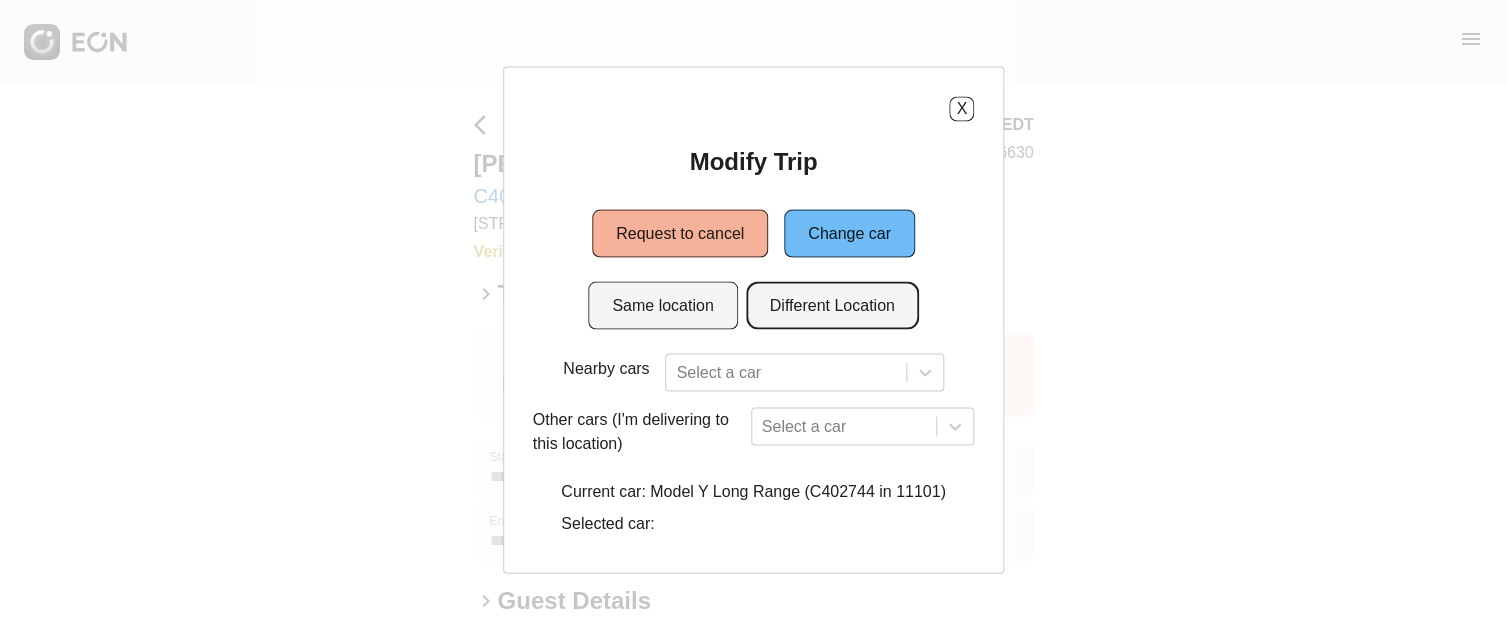click on "Different Location" at bounding box center [832, 305] 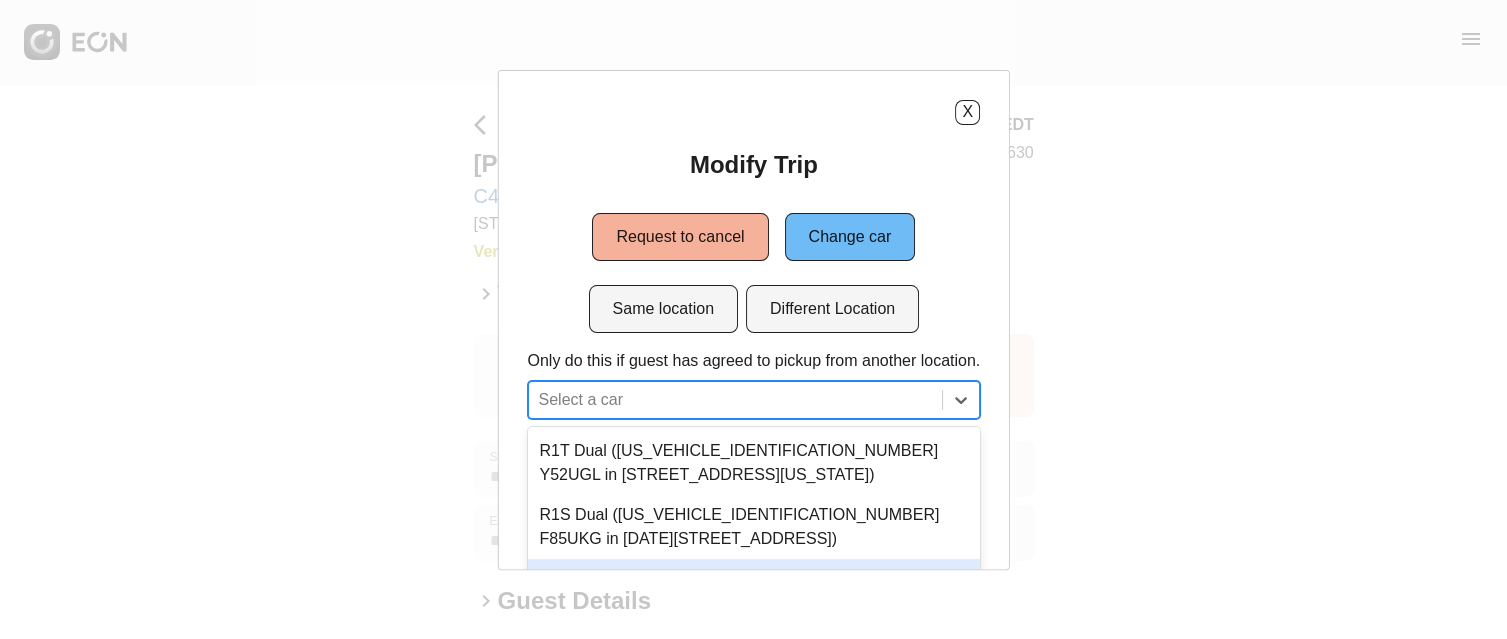 click on "12 results available. Use Up and Down to choose options, press Enter to select the currently focused option, press Escape to exit the menu, press Tab to select the option and exit the menu. Select a car
R1T Dual
(7FCTGAAA3PN024550 Y52UGL in 610 Exterior Street, The Bronx, New York City, NY, 10451)
R1S Dual
(7PDSGBBA1PN028367 F85UKG in 1960 E Grand Ave, Los Angeles, CA, 90245)
R1S Dual
(7PDSGABA1PN025298 91384EL in 610 Exterior Street, The Bronx, New York City, NY, 10451)
R1S Dual
(7PDSGBBA3PN029388 9K0U298 in 1960 E Grand Ave, Los Angeles, CA, 90245)" at bounding box center (753, 400) 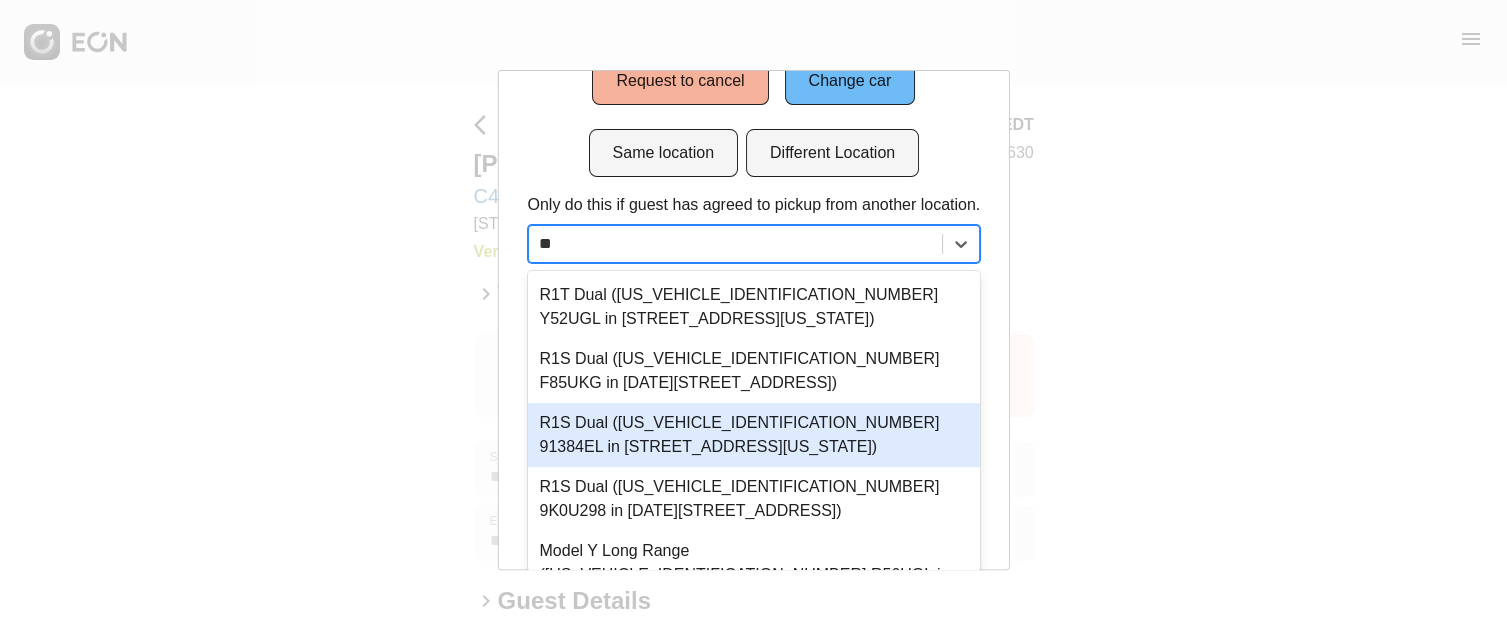 scroll, scrollTop: 0, scrollLeft: 0, axis: both 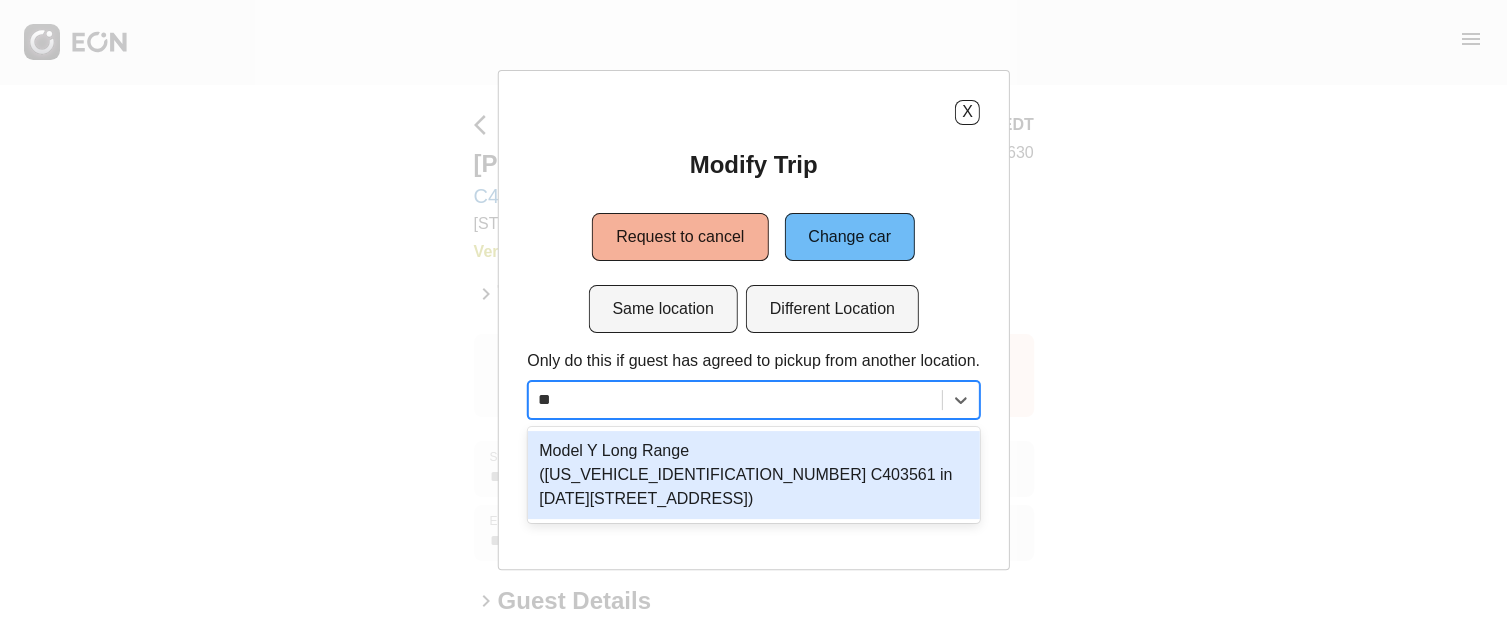 type on "***" 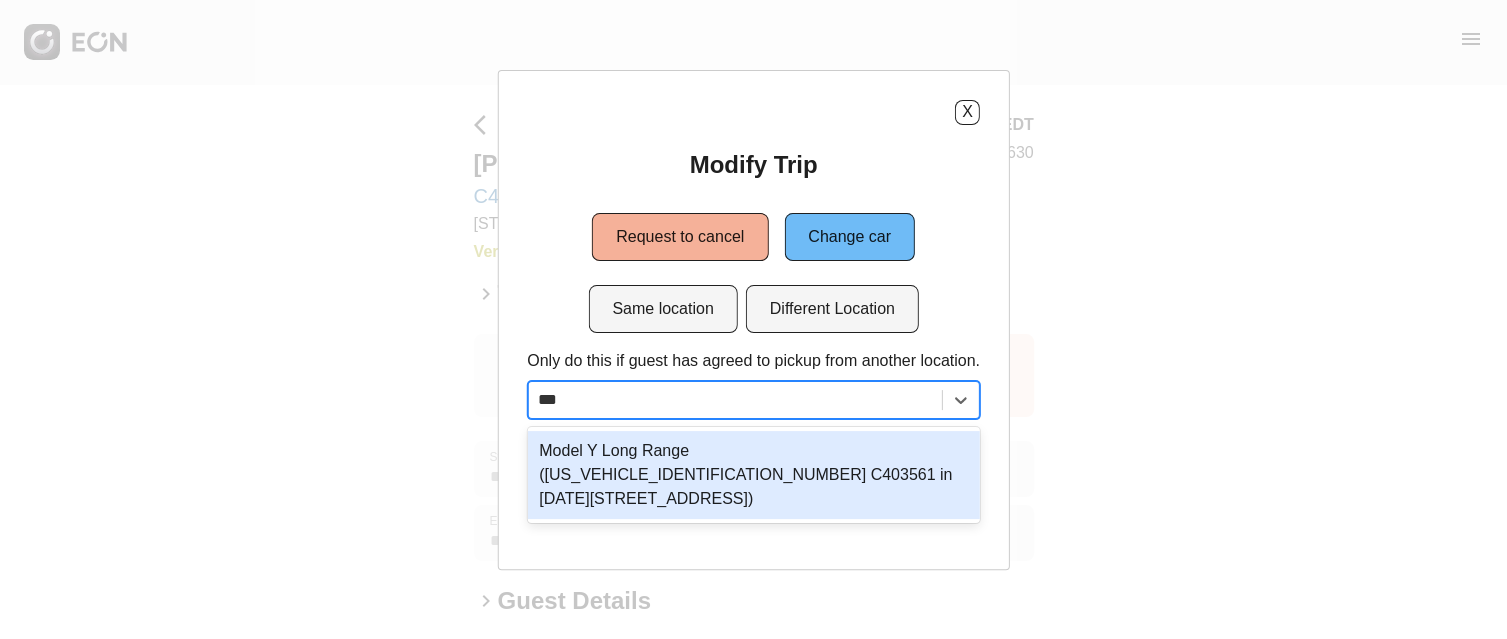 type 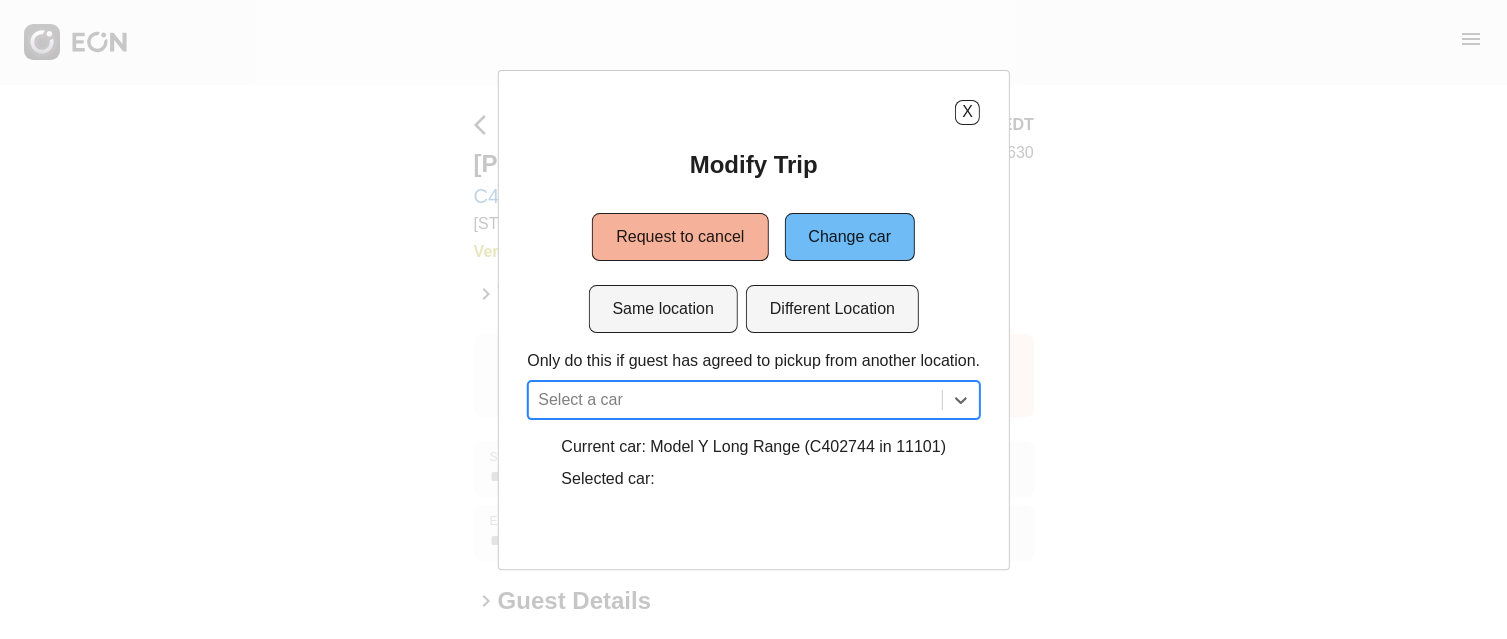click at bounding box center (735, 400) 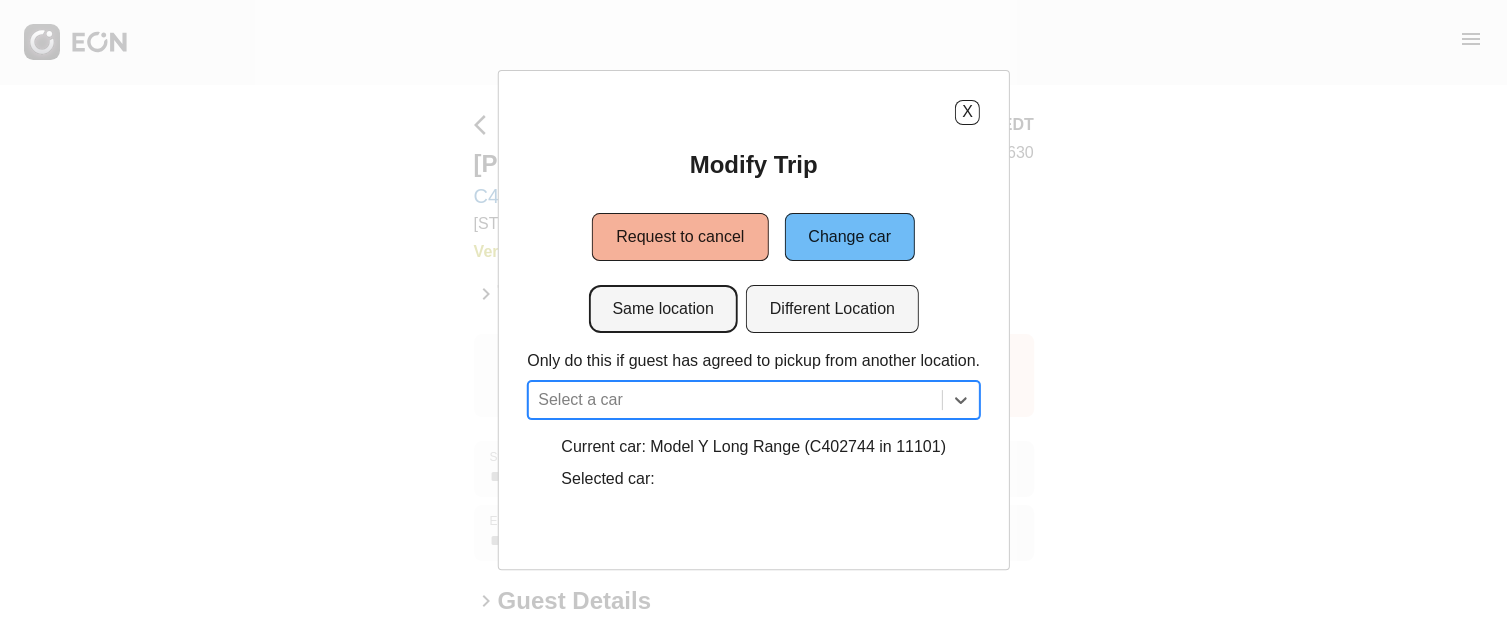 click on "Same location" at bounding box center (662, 309) 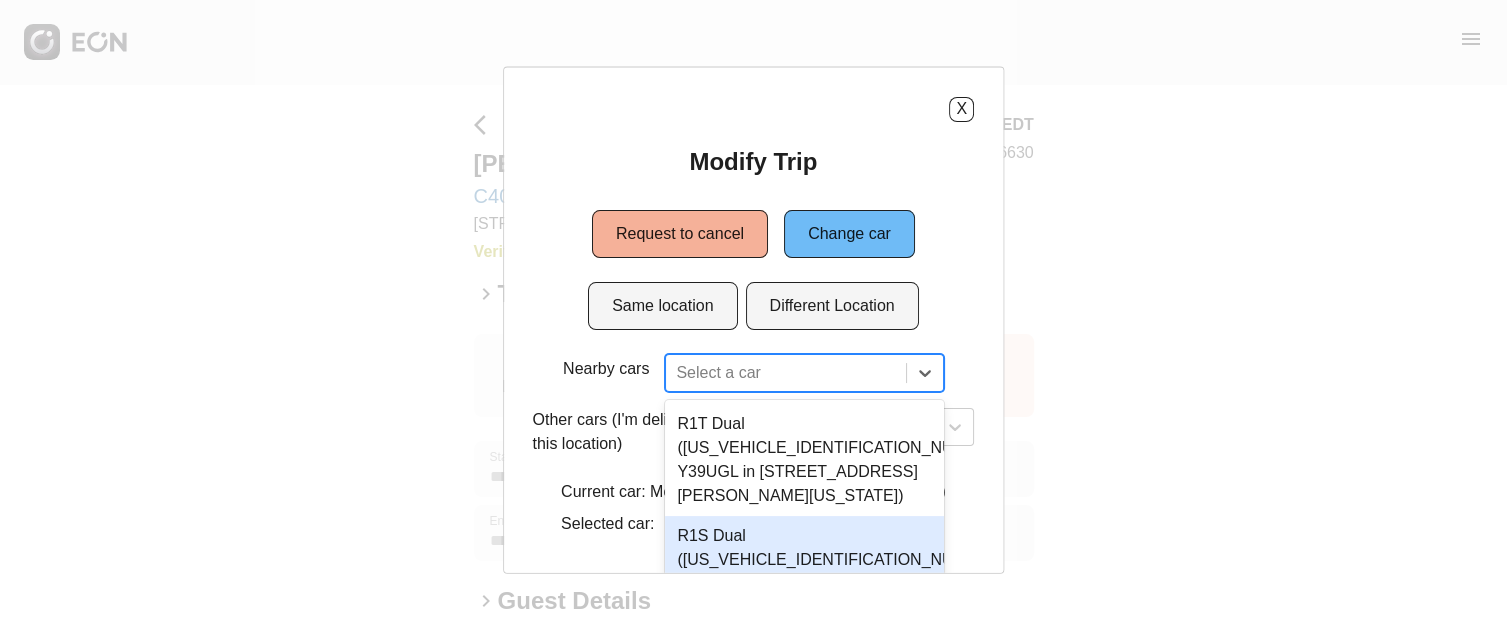 scroll, scrollTop: 127, scrollLeft: 0, axis: vertical 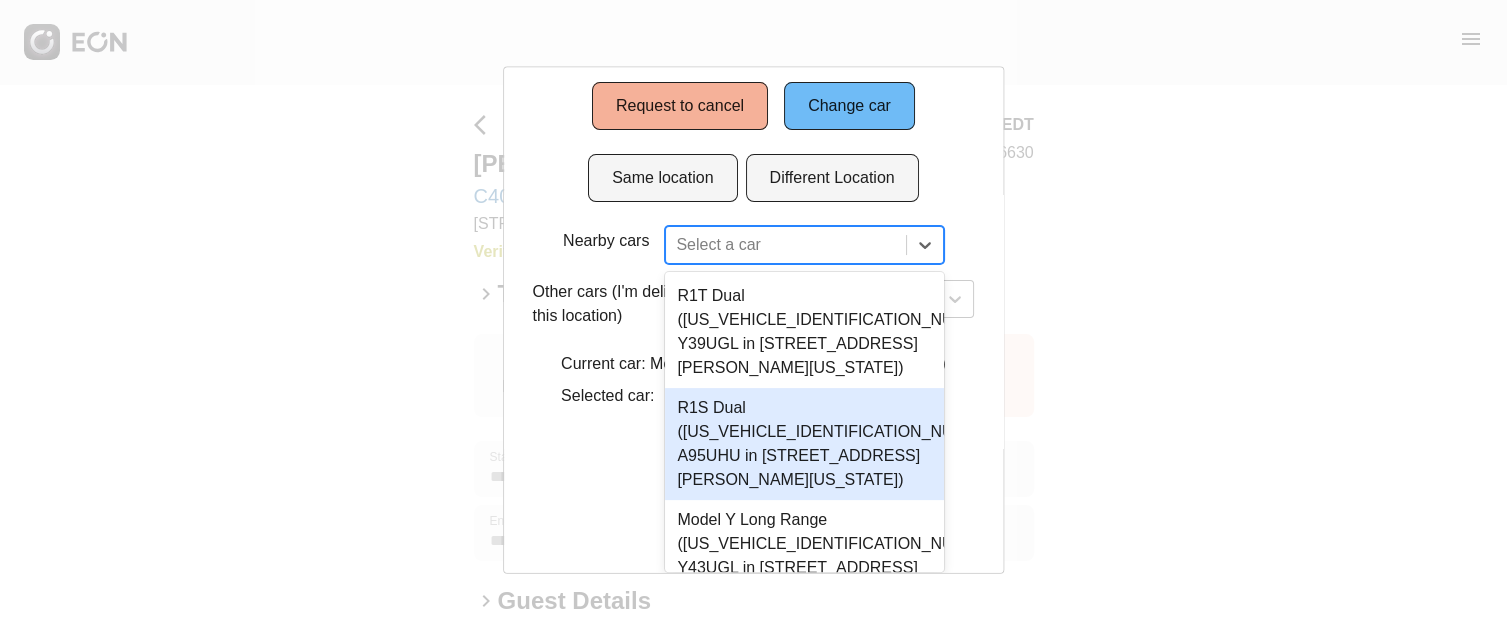 click on "6 results available. Use Up and Down to choose options, press Enter to select the currently focused option, press Escape to exit the menu, press Tab to select the option and exit the menu. Select a car
R1T Dual
(7FCTGAAA5PN022072 Y39UGL in 45-50 Davis St, New York City, NY, 11101)
R1S Dual
(7PDSGABA3PN027148 A95UHU in 45-50 Davis St, New York City, NY, 11101)
Model Y Long Range
(7SAYGDEEXPA181632 Y43UGL in 45-50 Davis St, New York City, NY, 11101)
Model X AWD
(7SAXCDE58NF341451 U32USC in 45-50 Davis St, New York City, NY, 11101)" at bounding box center [804, 245] 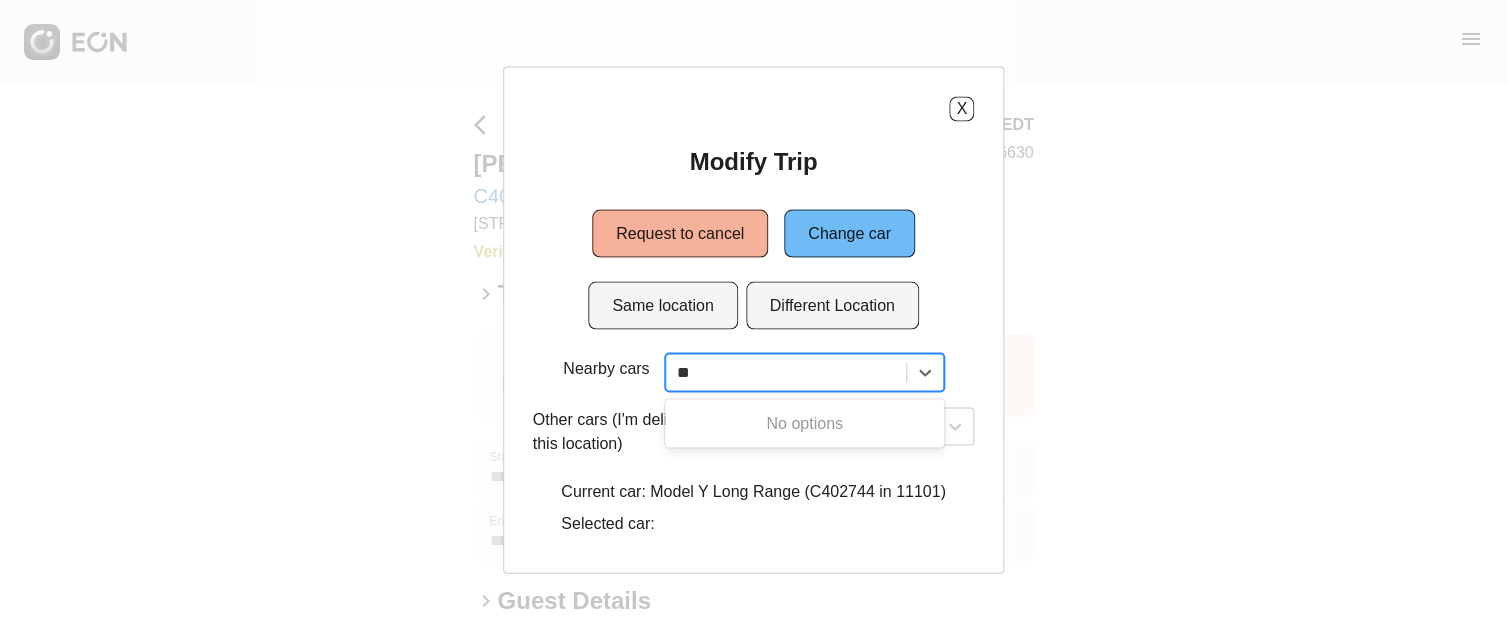 scroll, scrollTop: 0, scrollLeft: 0, axis: both 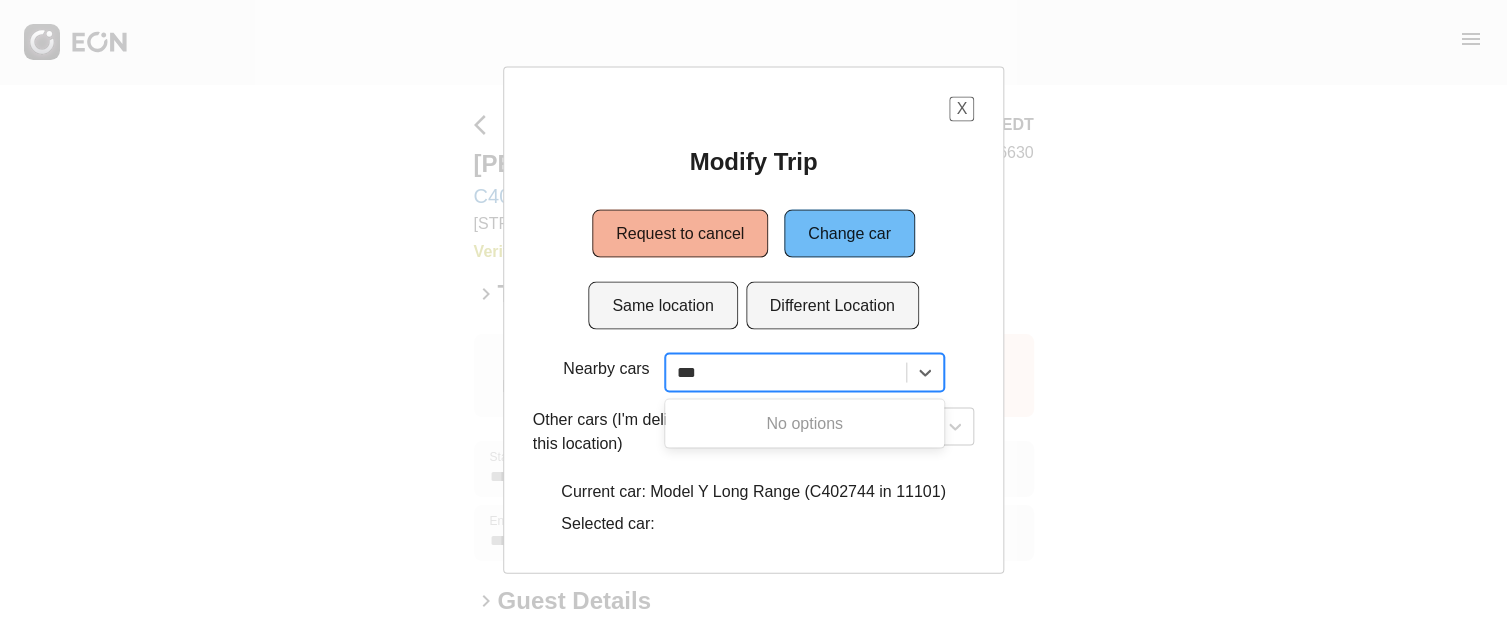 type on "***" 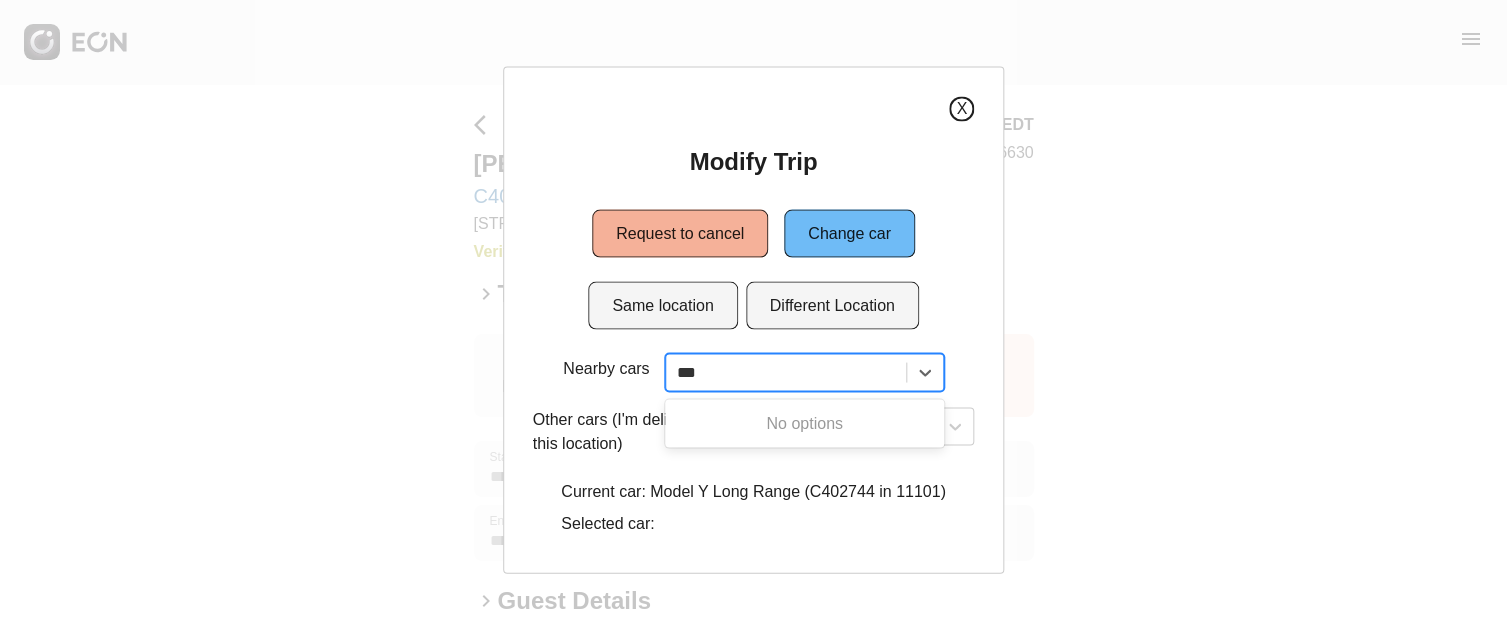 type 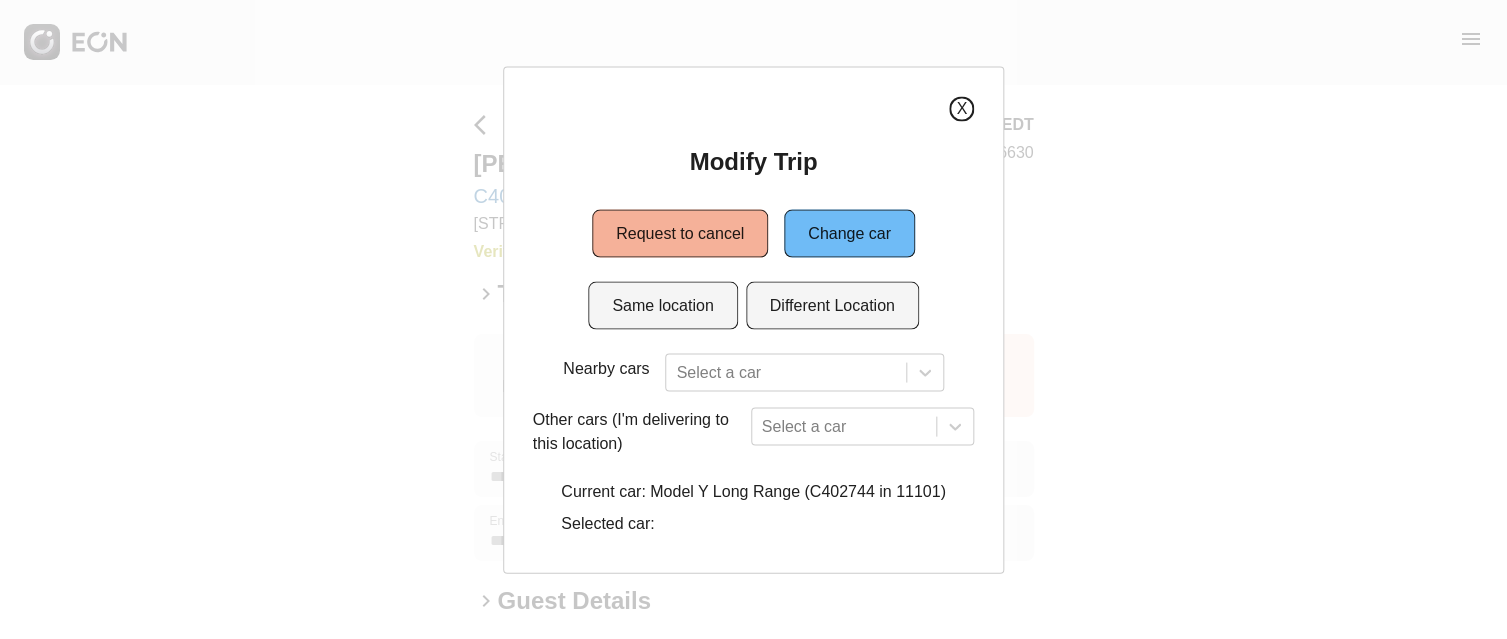 click on "X" at bounding box center (961, 108) 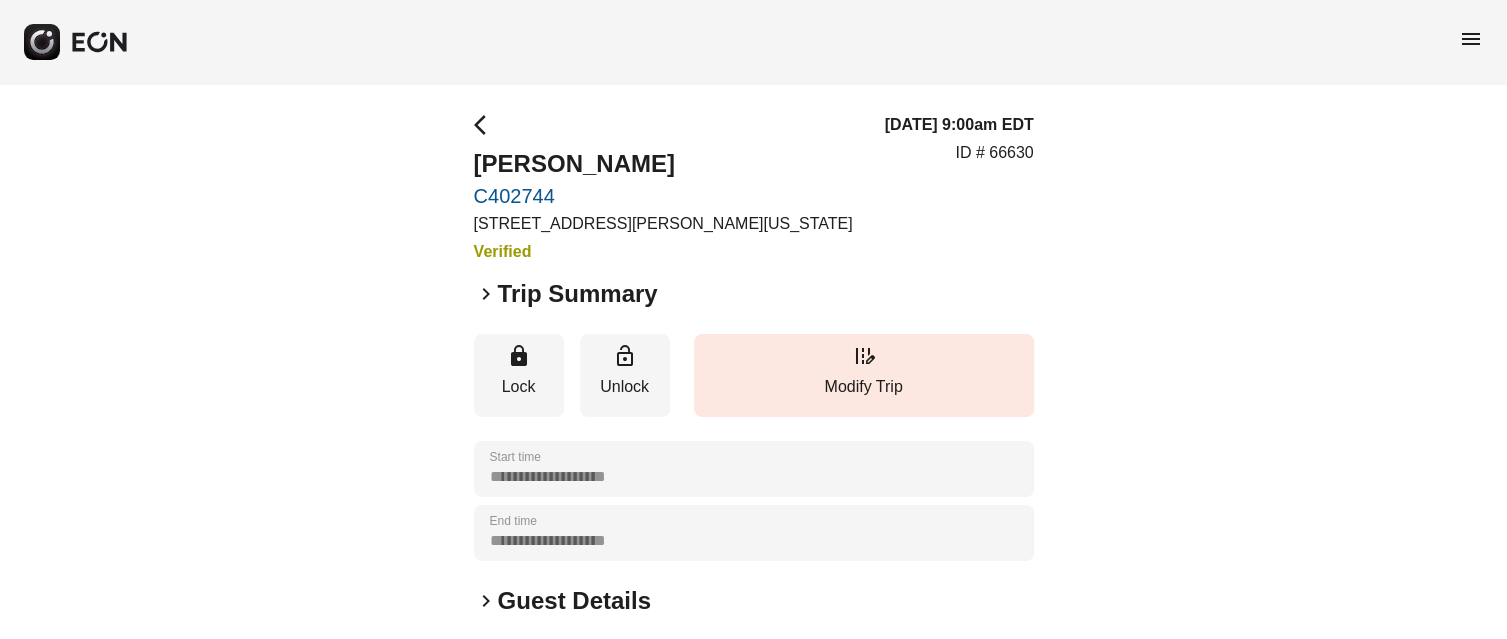 click on "C402744" at bounding box center (663, 196) 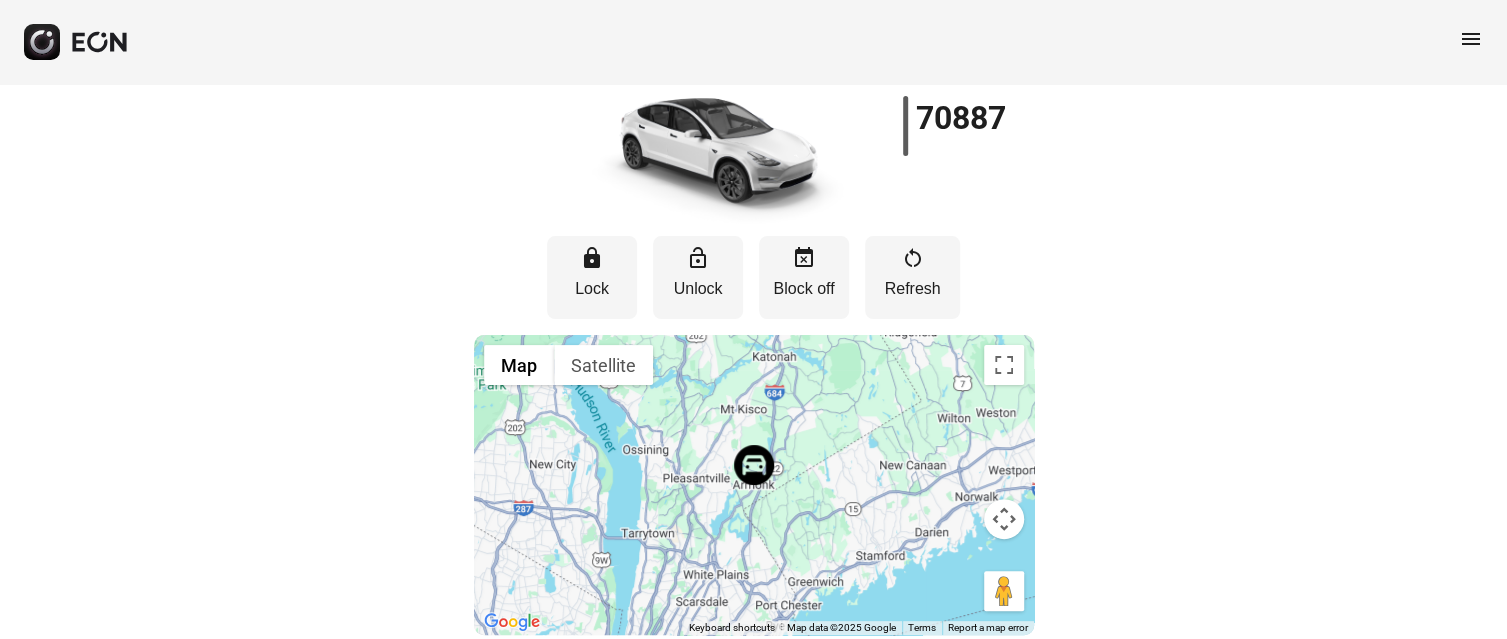 scroll, scrollTop: 0, scrollLeft: 0, axis: both 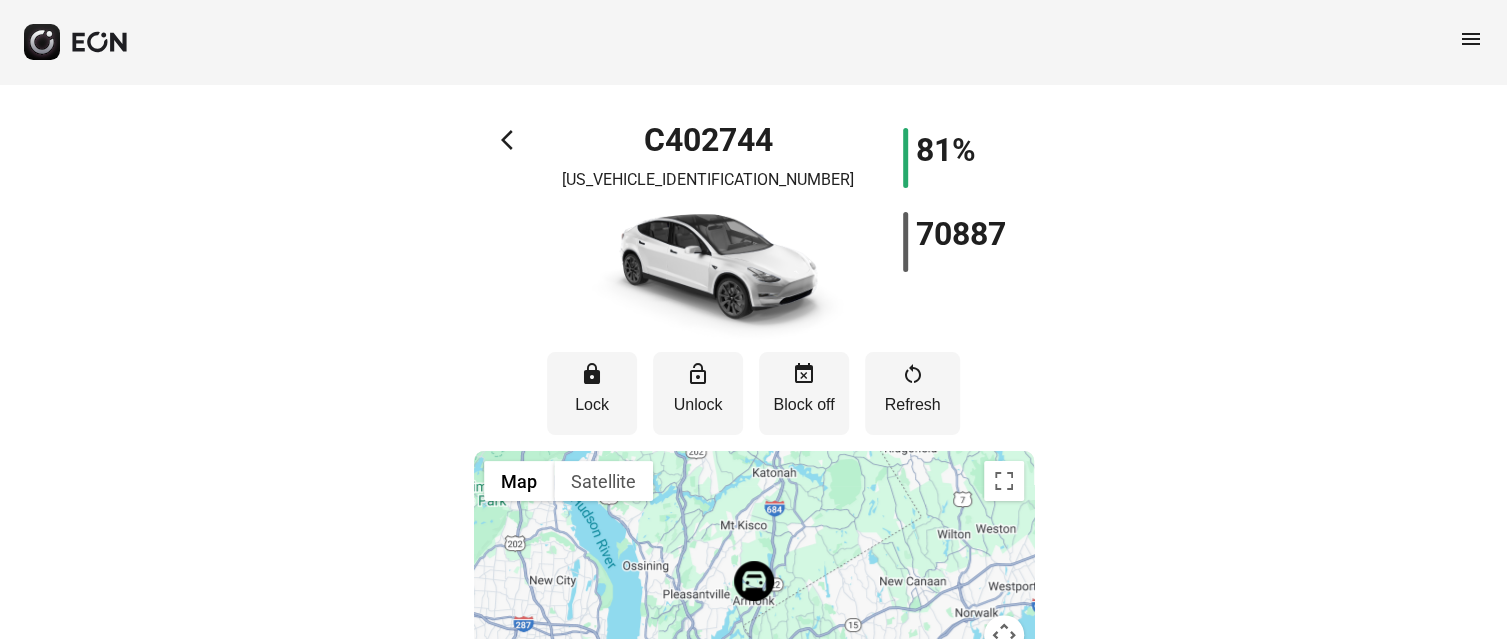 click on "lock Lock lock_open Unlock event_busy Block off restart_alt Refresh" at bounding box center (754, 393) 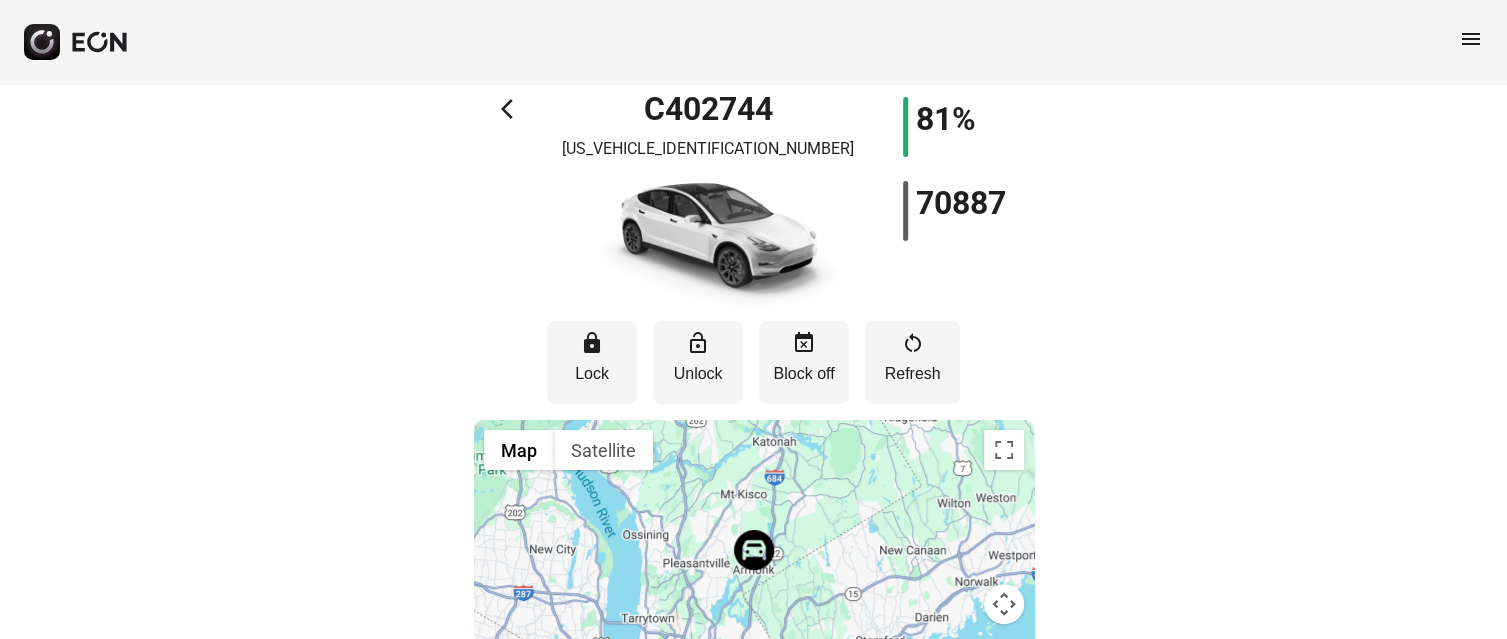 scroll, scrollTop: 0, scrollLeft: 0, axis: both 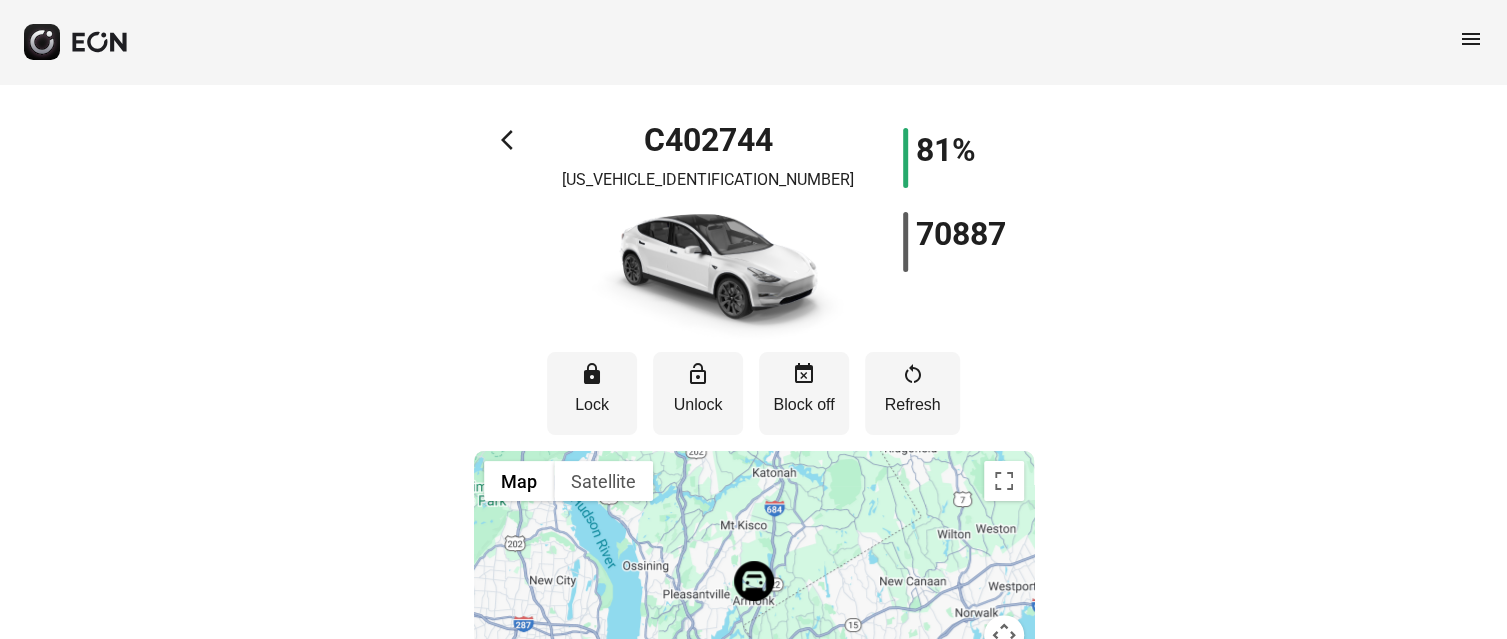 click on "arrow_back_ios" at bounding box center (513, 140) 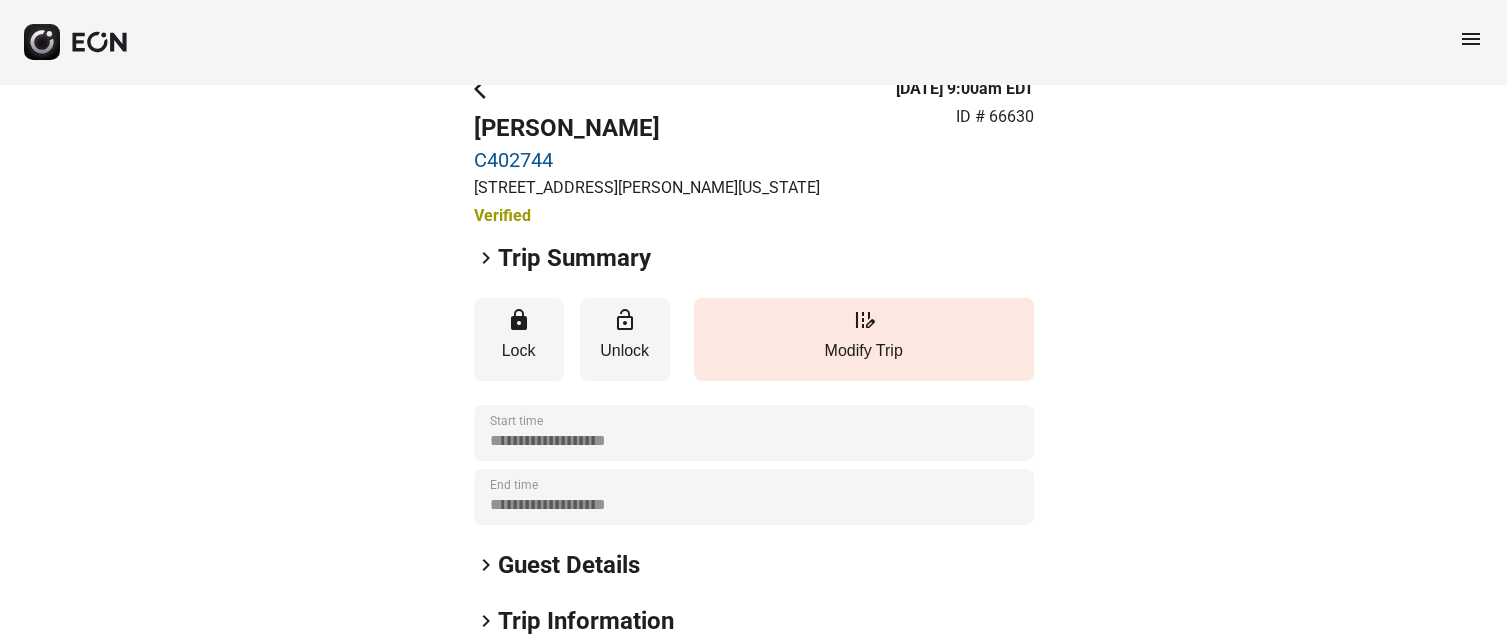 scroll, scrollTop: 0, scrollLeft: 0, axis: both 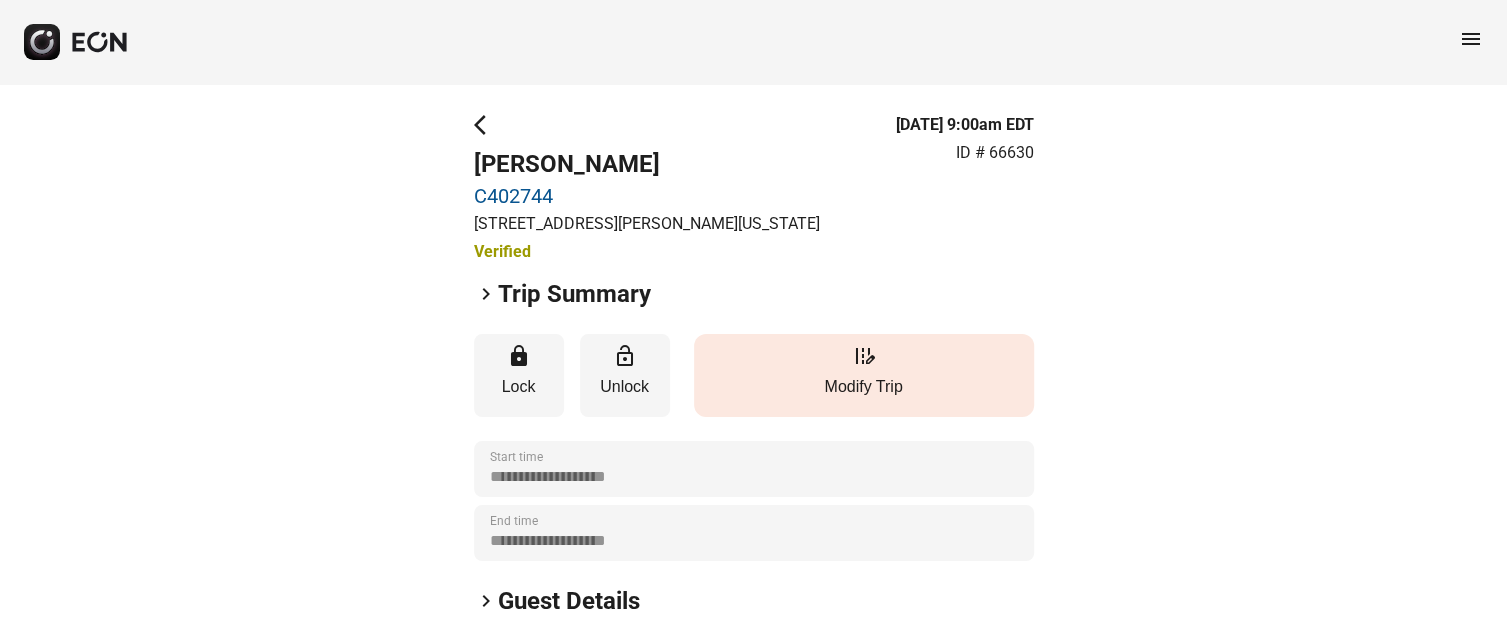 click on "edit_road Modify Trip" at bounding box center (864, 375) 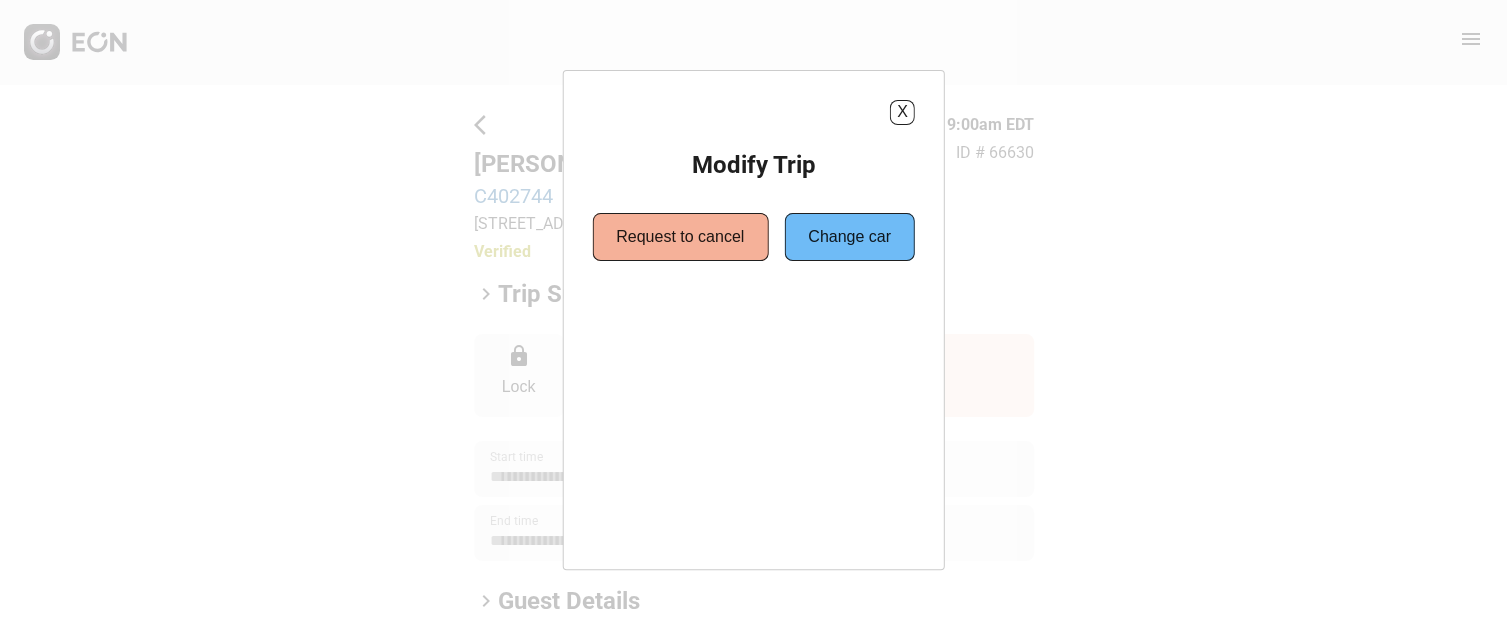 click on "Modify Trip Request to cancel Change car" at bounding box center (753, 205) 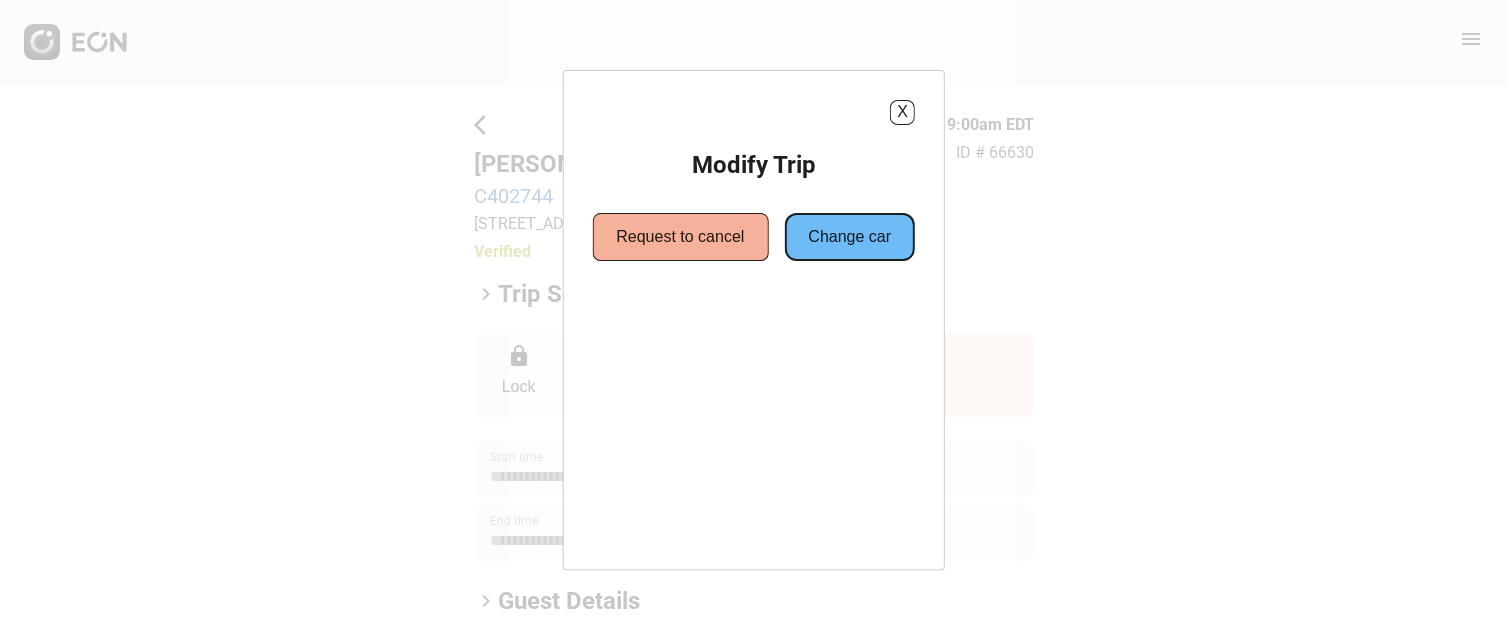 click on "Change car" at bounding box center [849, 237] 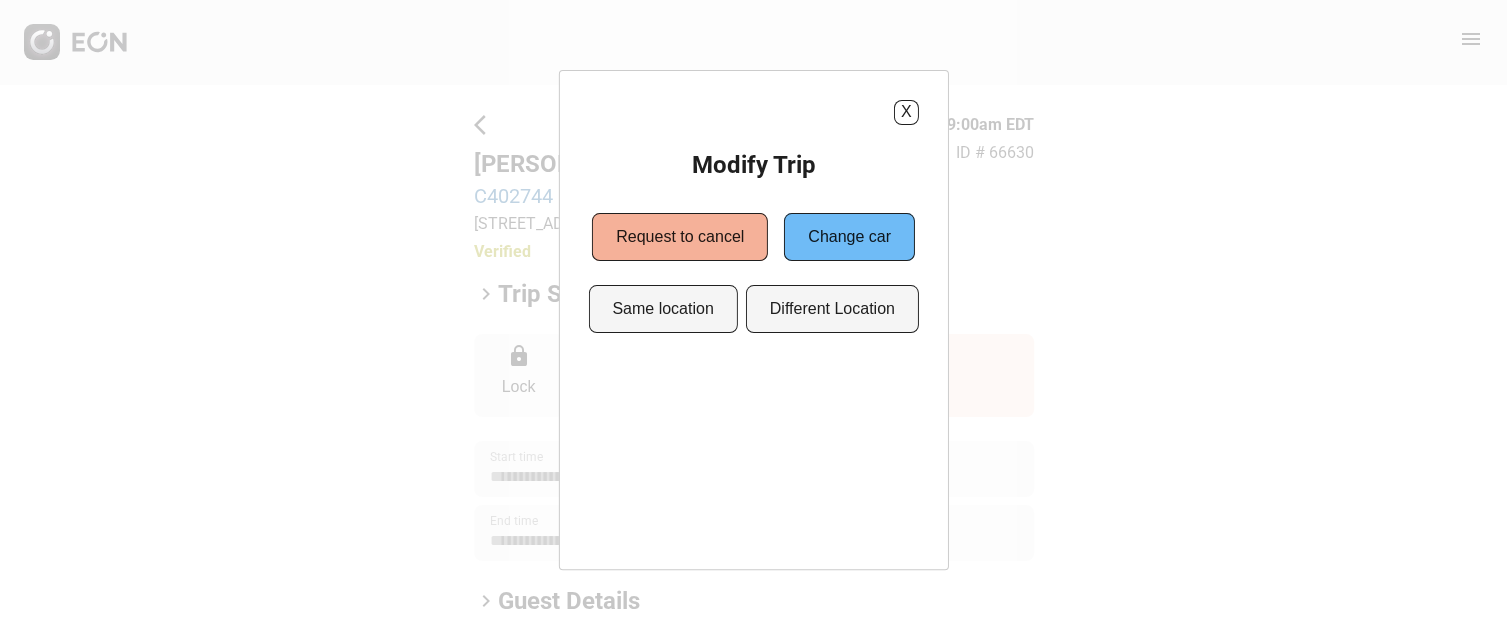 click on "Modify Trip Request to cancel Change car Same location Different Location" at bounding box center (753, 241) 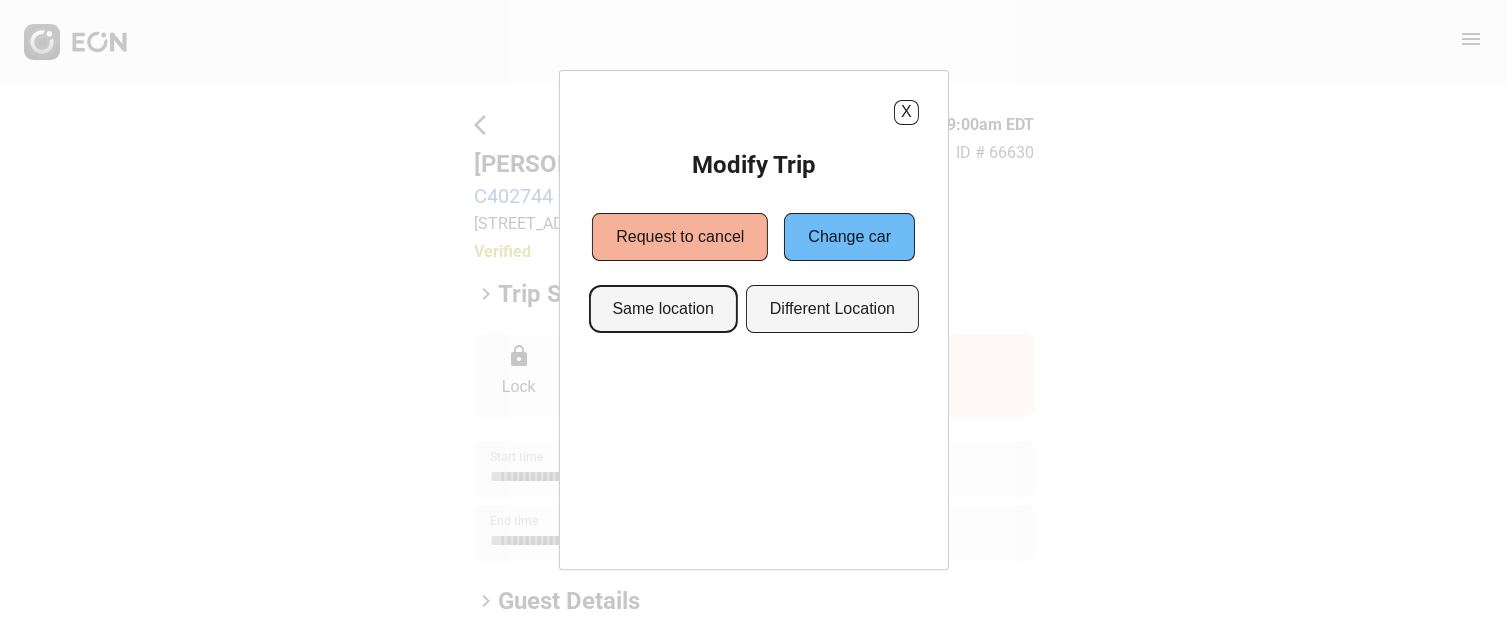 click on "Same location" at bounding box center [662, 309] 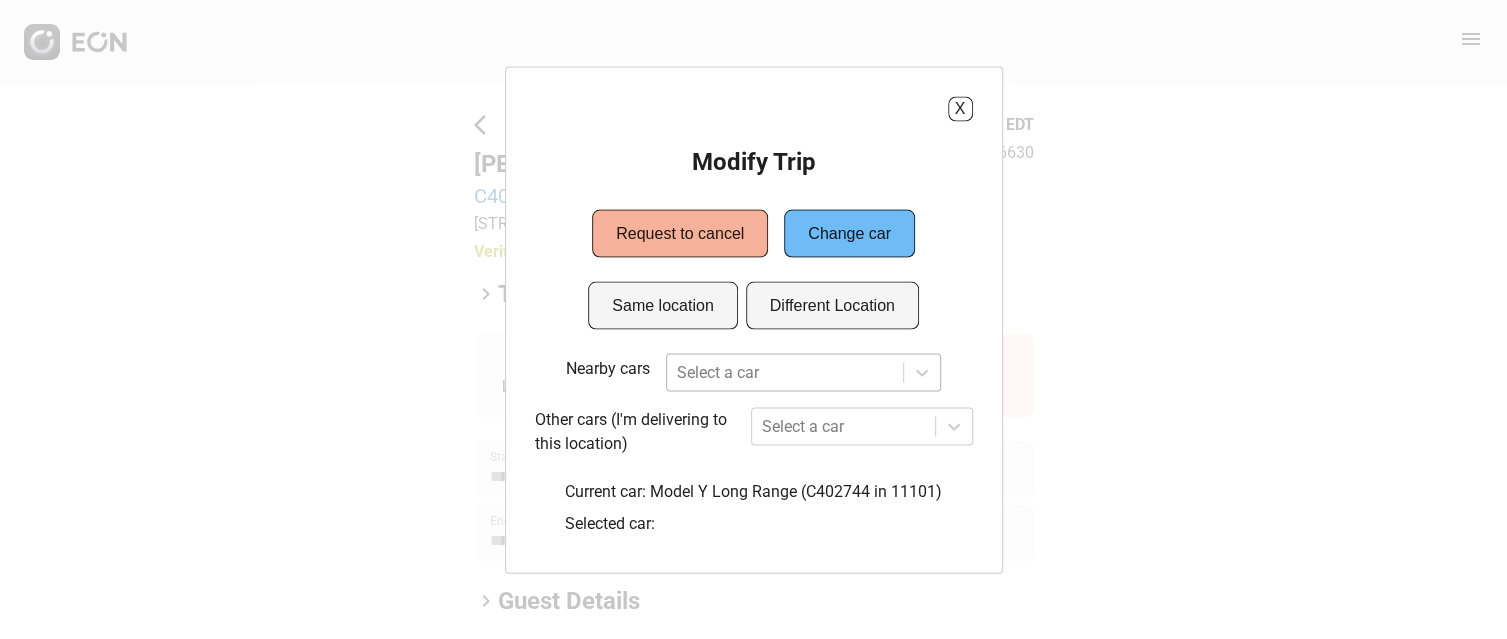 click on "Select a car" at bounding box center (804, 372) 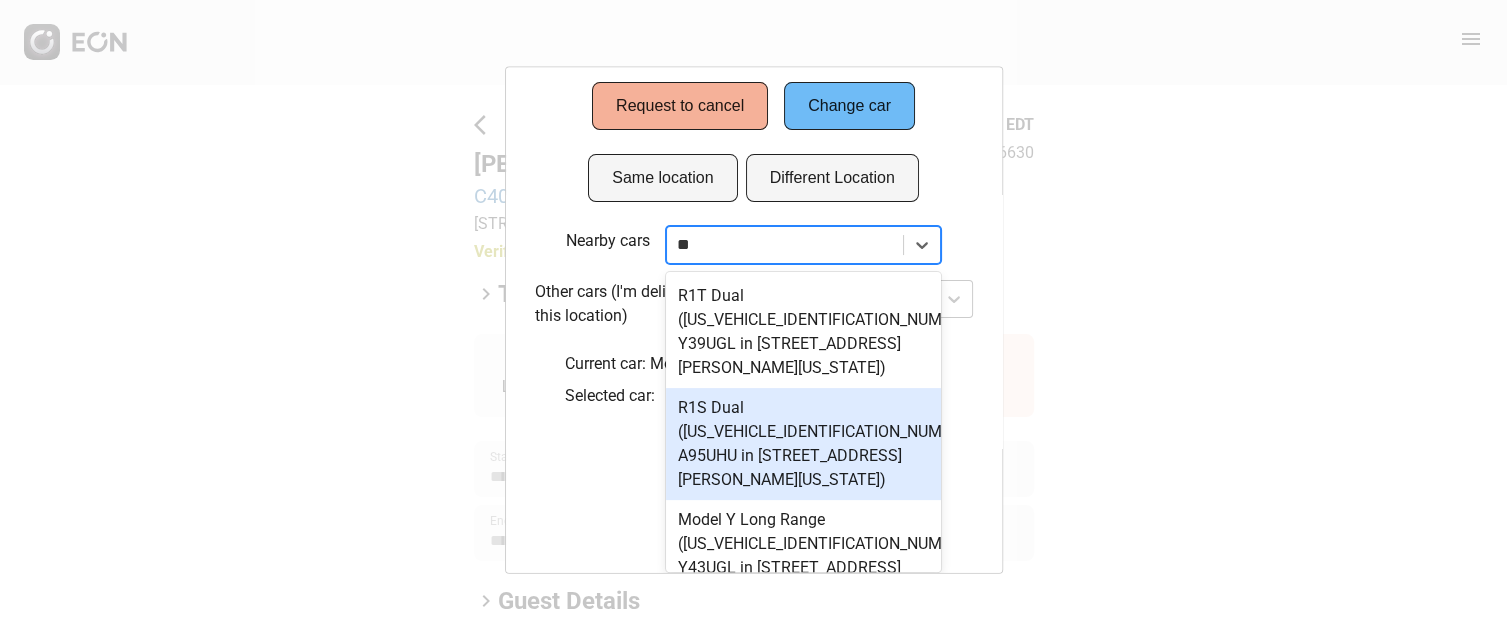 scroll, scrollTop: 0, scrollLeft: 0, axis: both 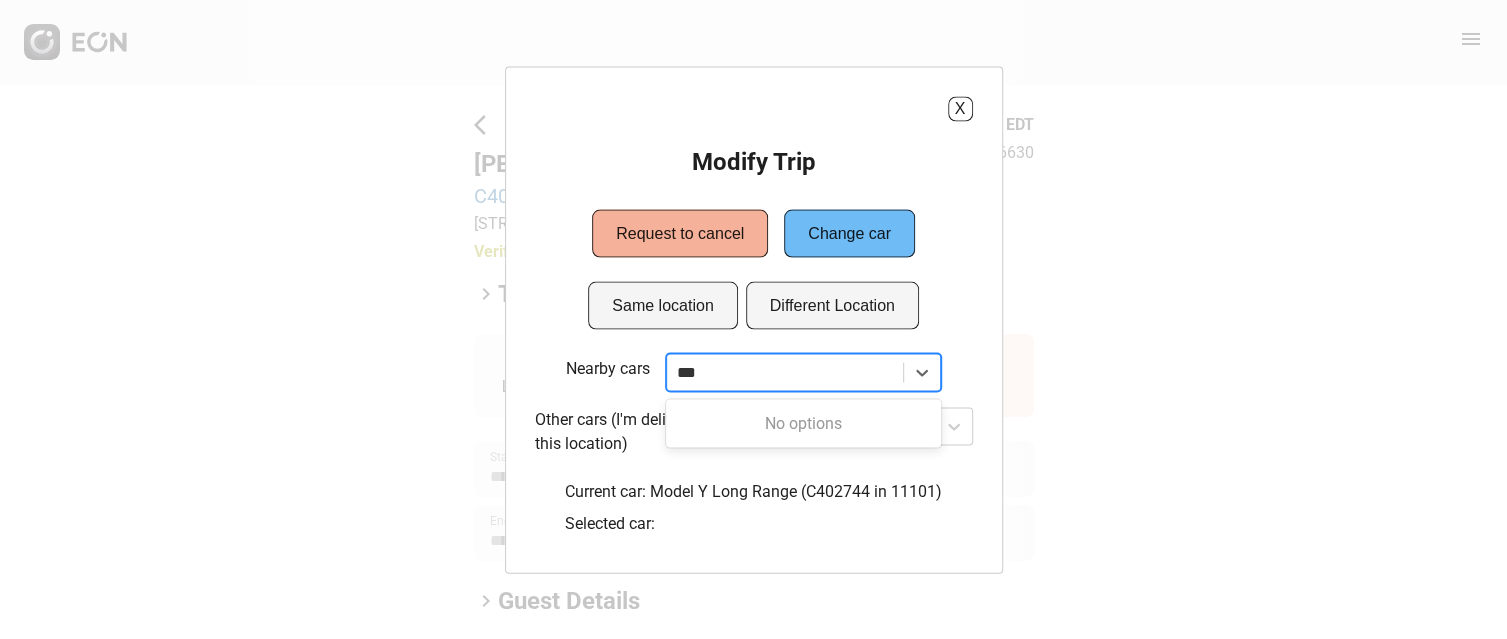 type on "***" 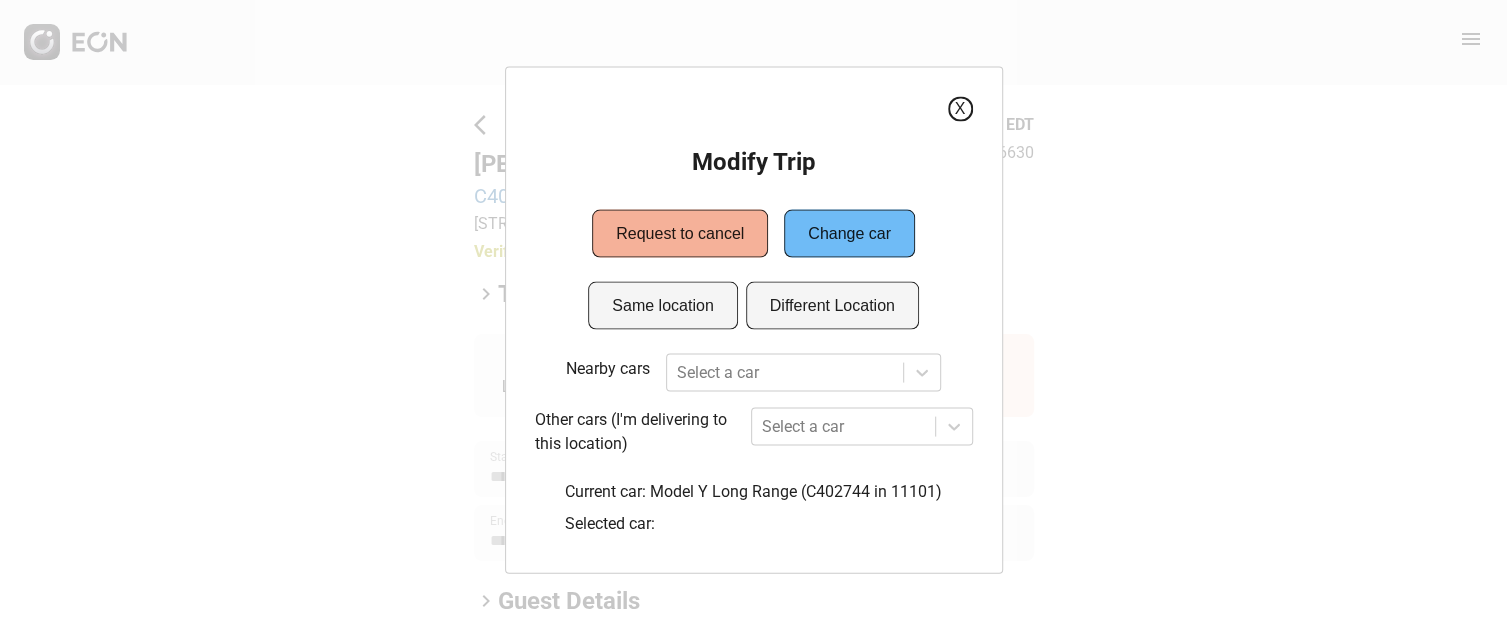 click on "X" at bounding box center (960, 108) 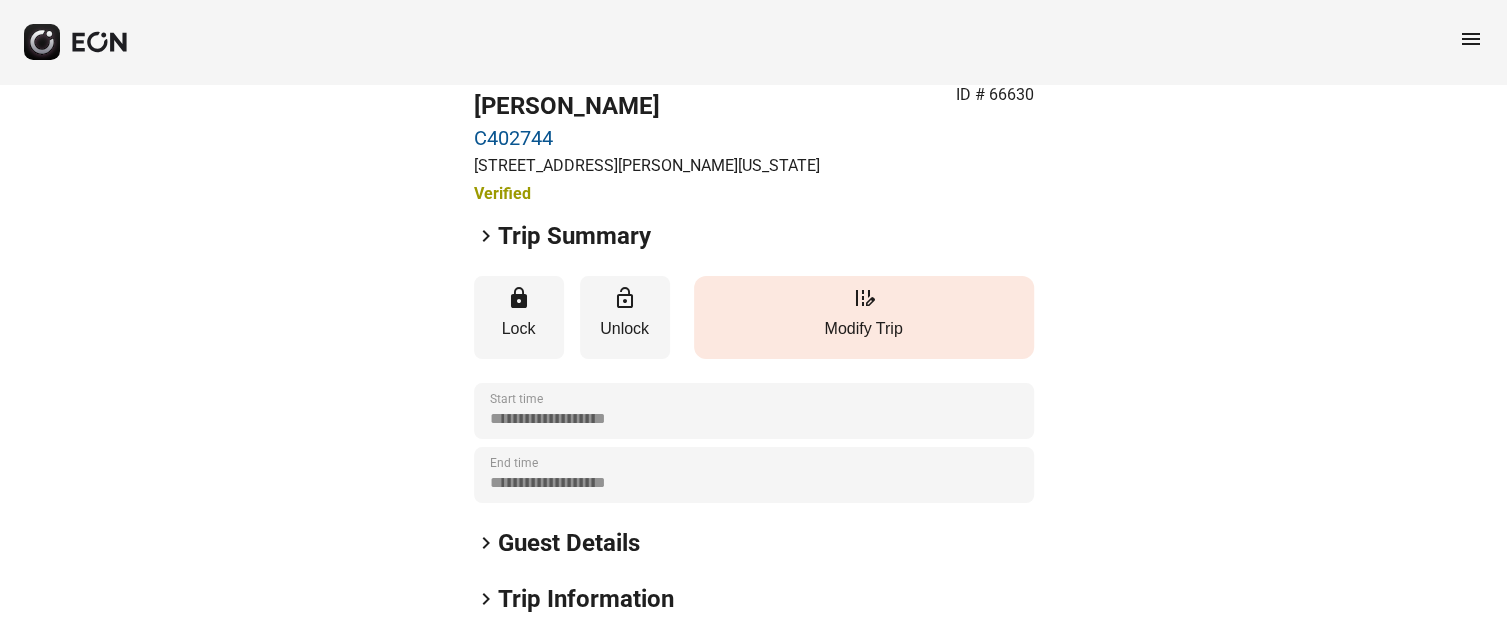 scroll, scrollTop: 0, scrollLeft: 0, axis: both 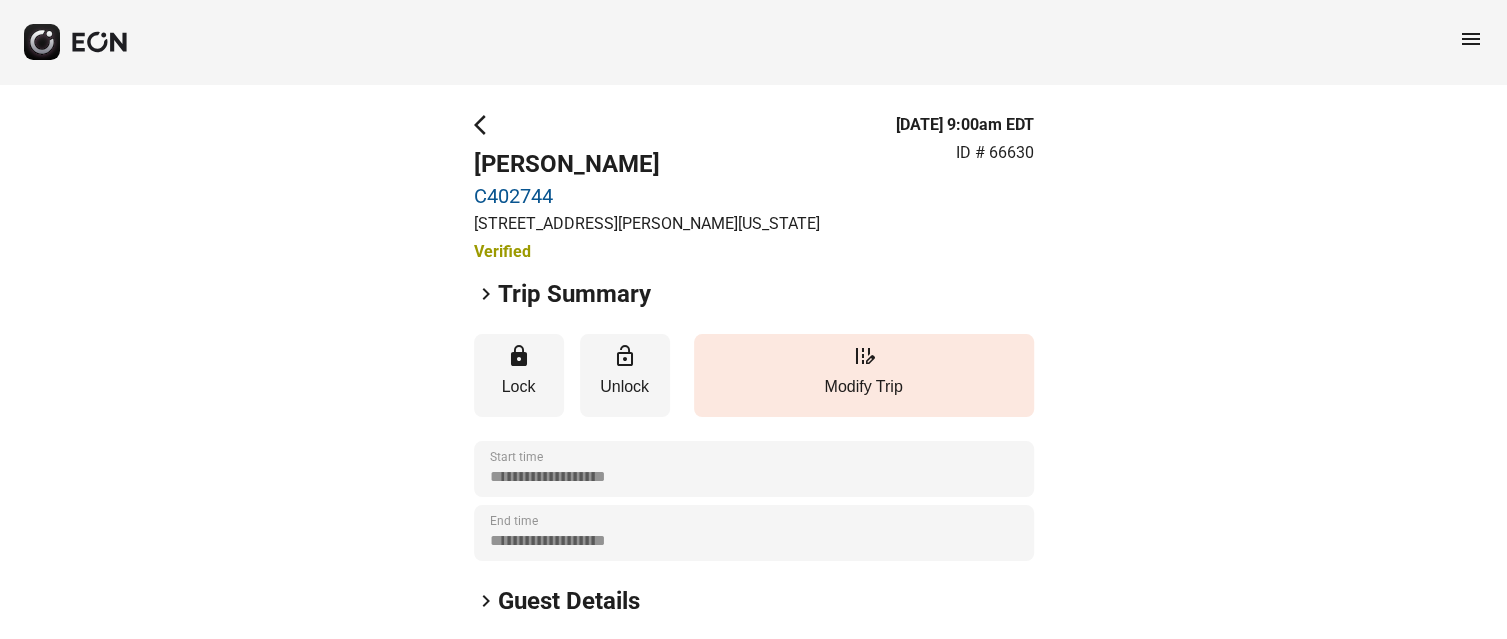 click on "C402744" at bounding box center [647, 196] 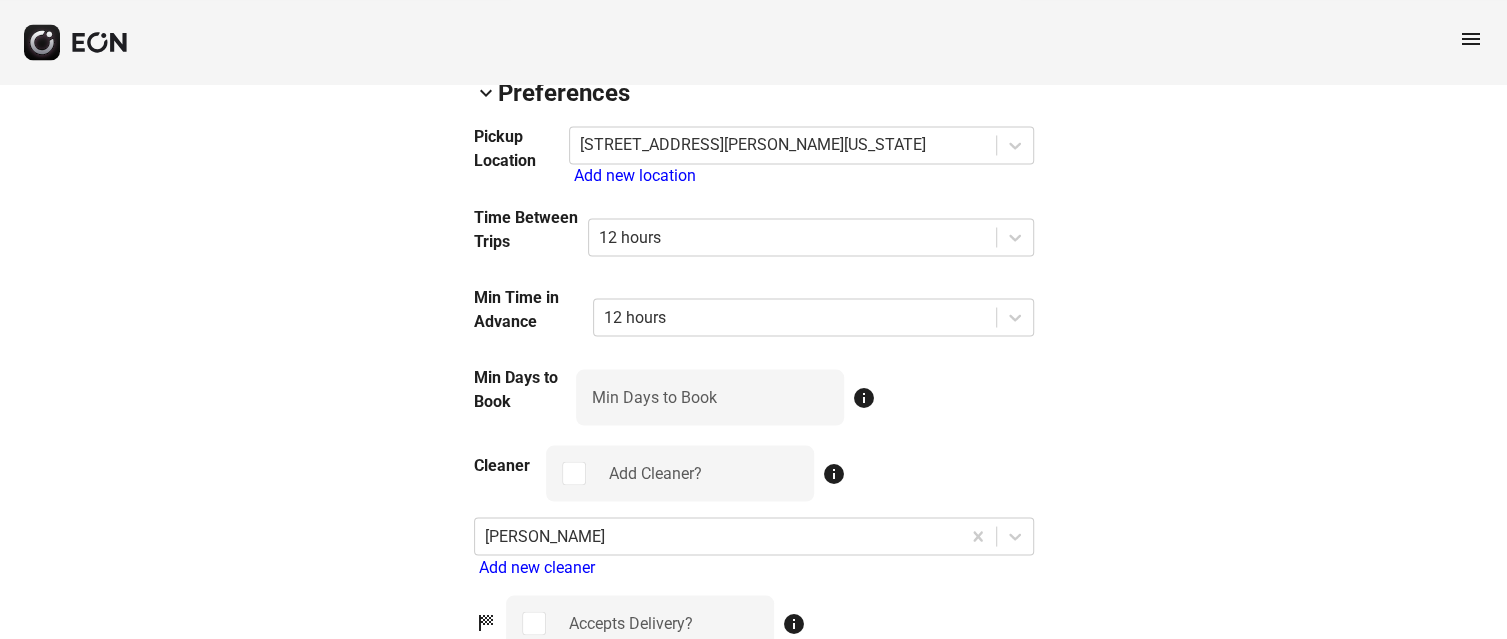 scroll, scrollTop: 2133, scrollLeft: 0, axis: vertical 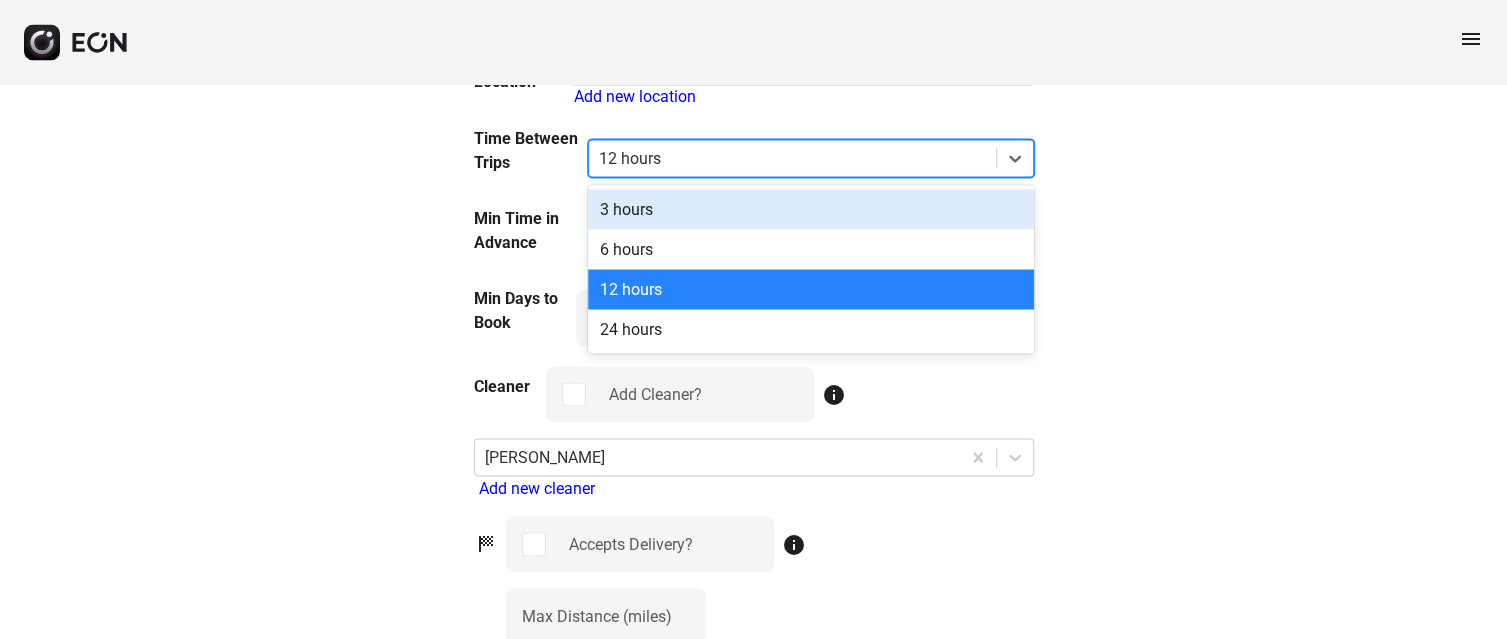 click at bounding box center [792, 158] 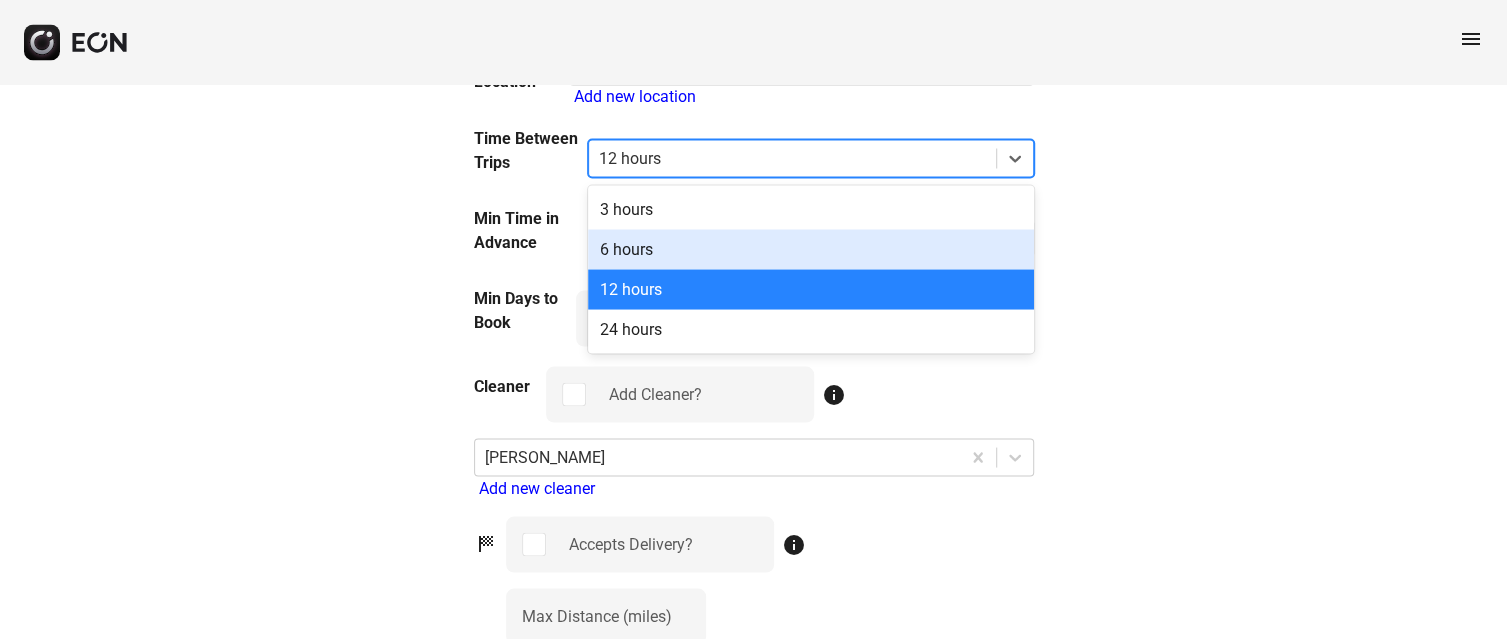 click on "6 hours" at bounding box center (810, 249) 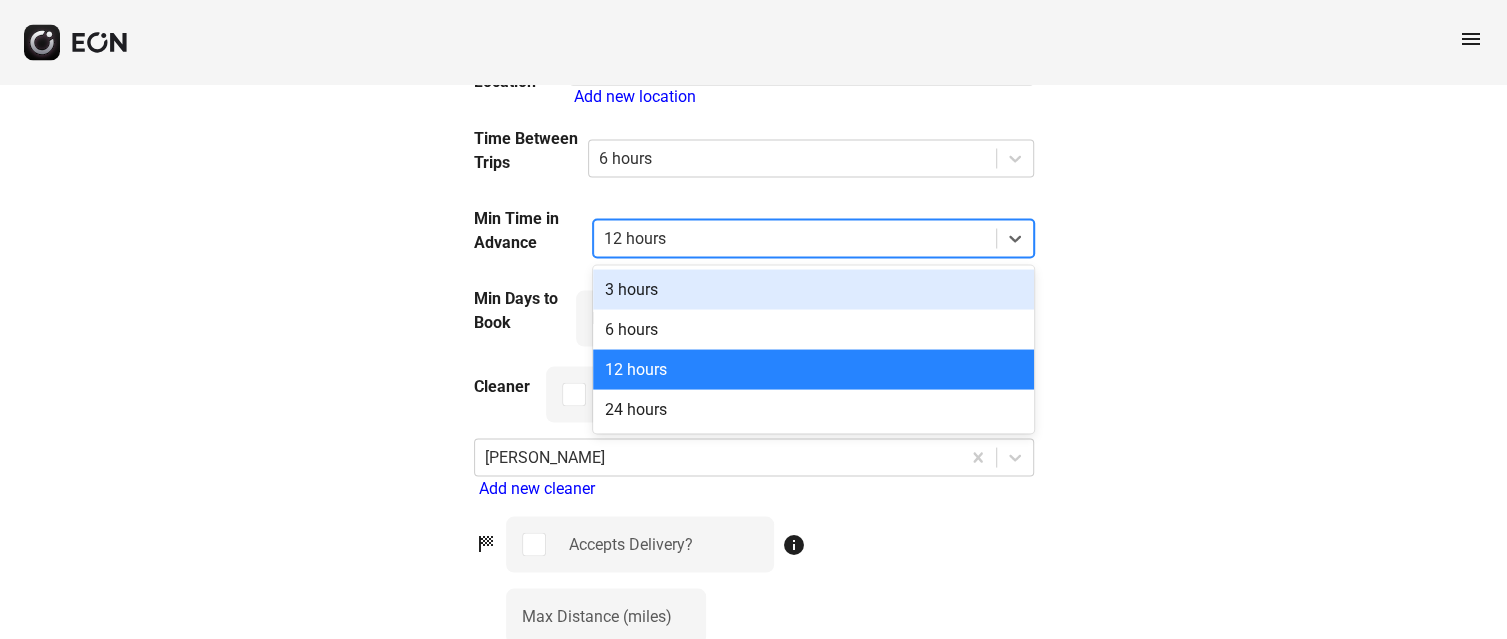 click at bounding box center [794, 238] 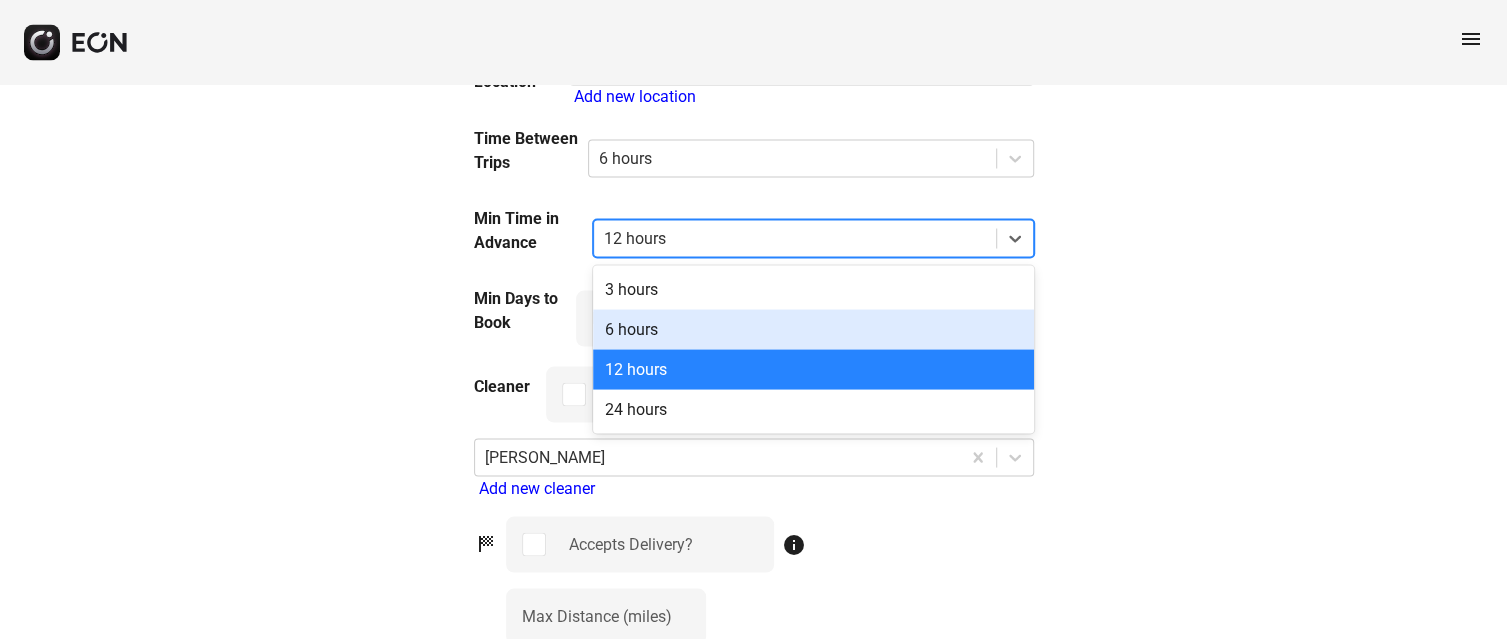 click on "6 hours" at bounding box center (813, 329) 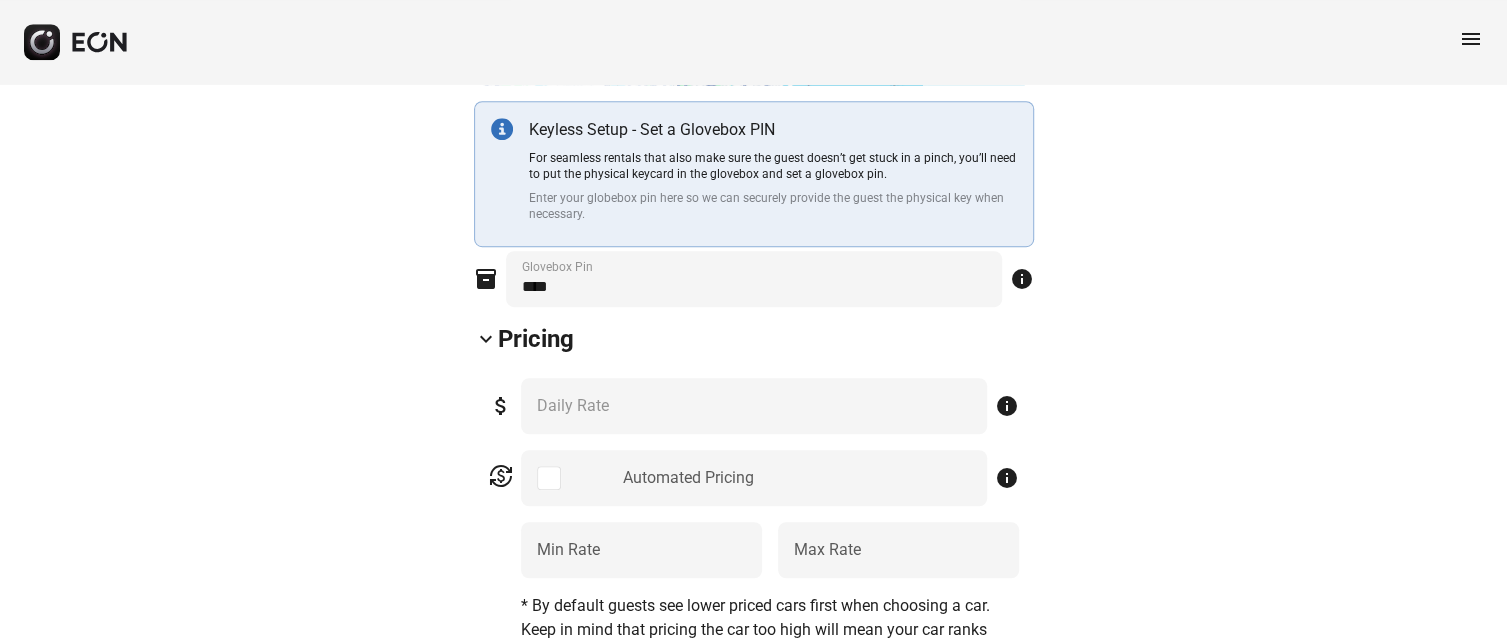 scroll, scrollTop: 533, scrollLeft: 0, axis: vertical 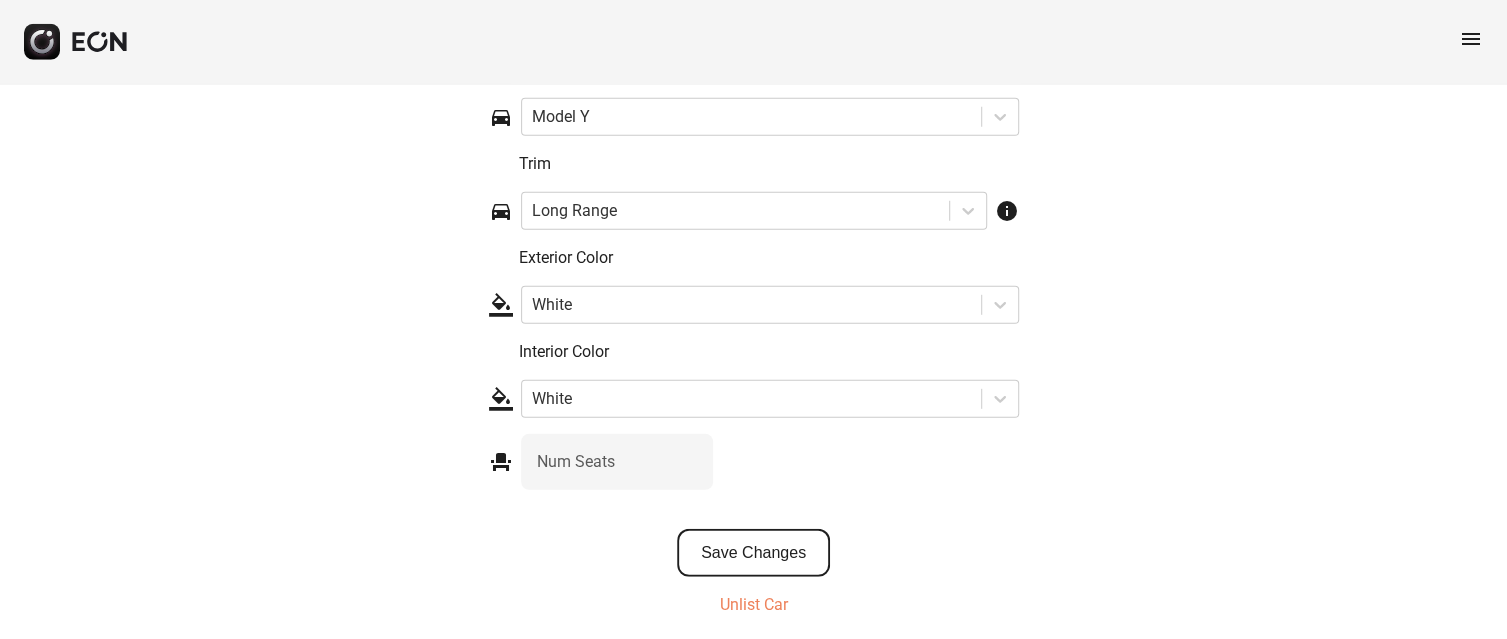 click on "Save Changes" at bounding box center (753, 553) 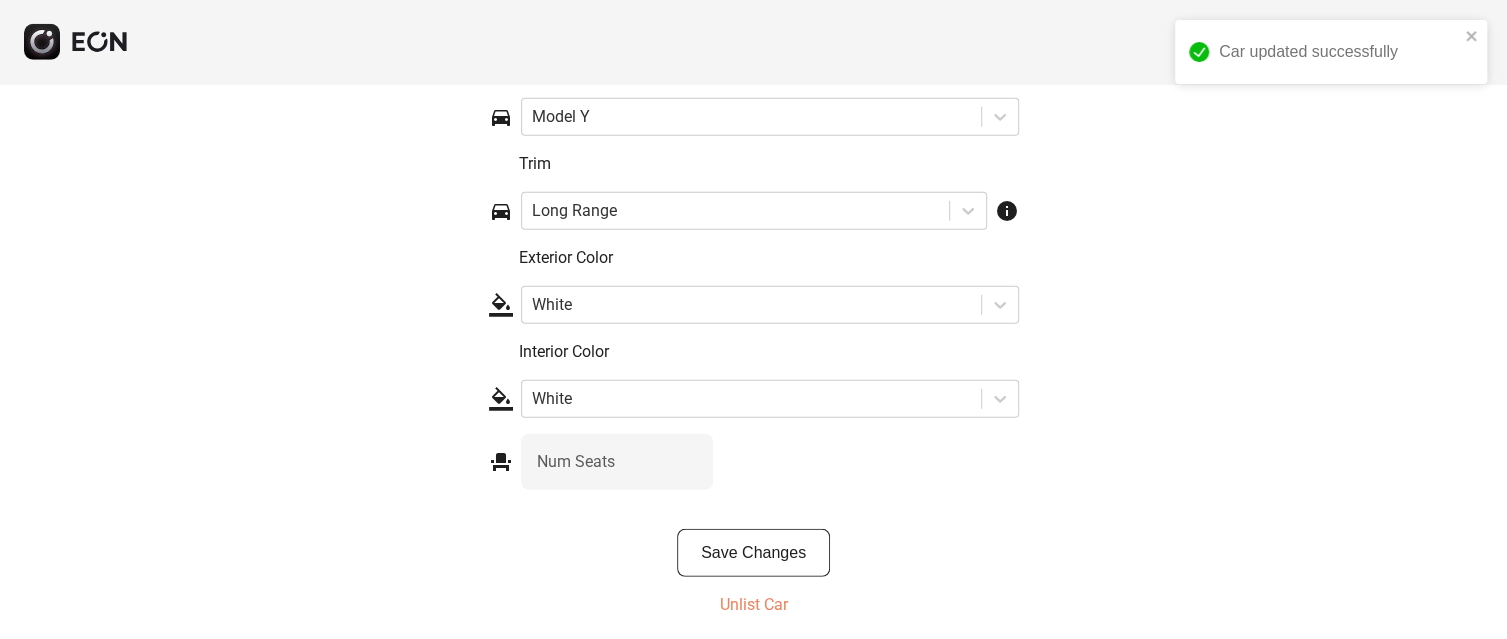 click on "Car updated successfully" at bounding box center (1339, 52) 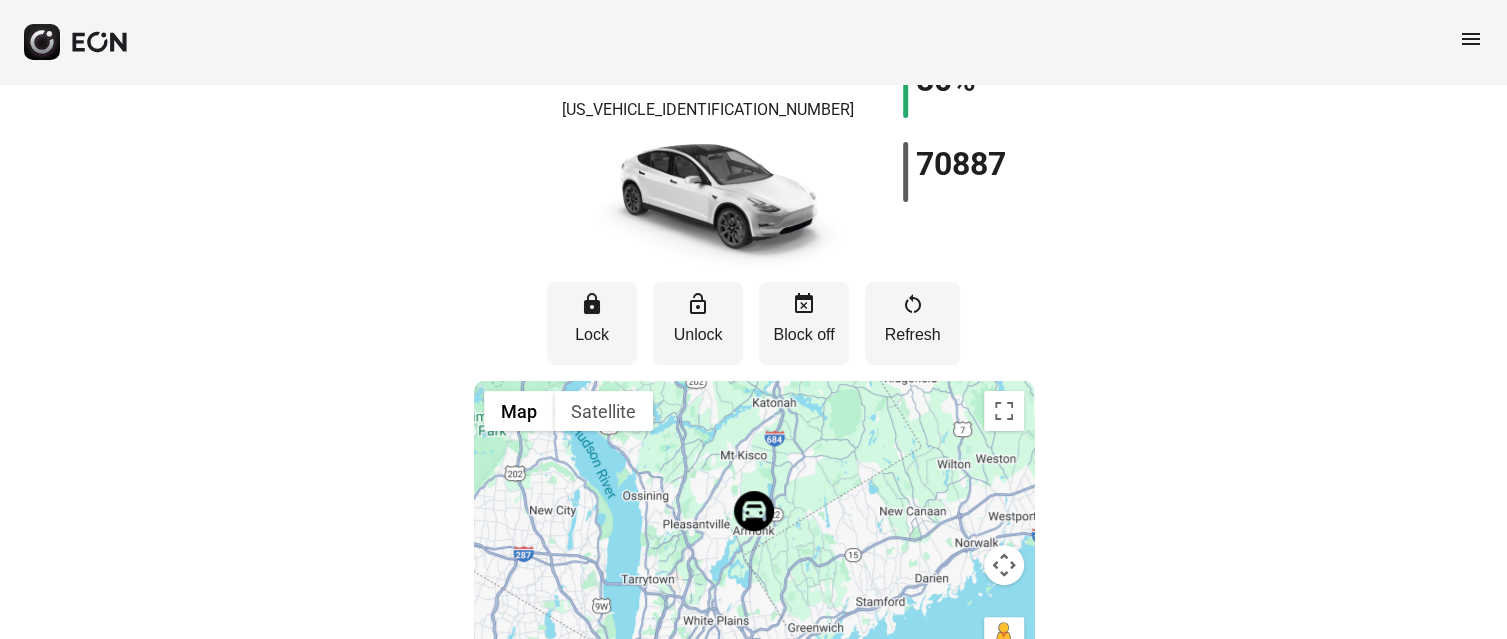 scroll, scrollTop: 0, scrollLeft: 0, axis: both 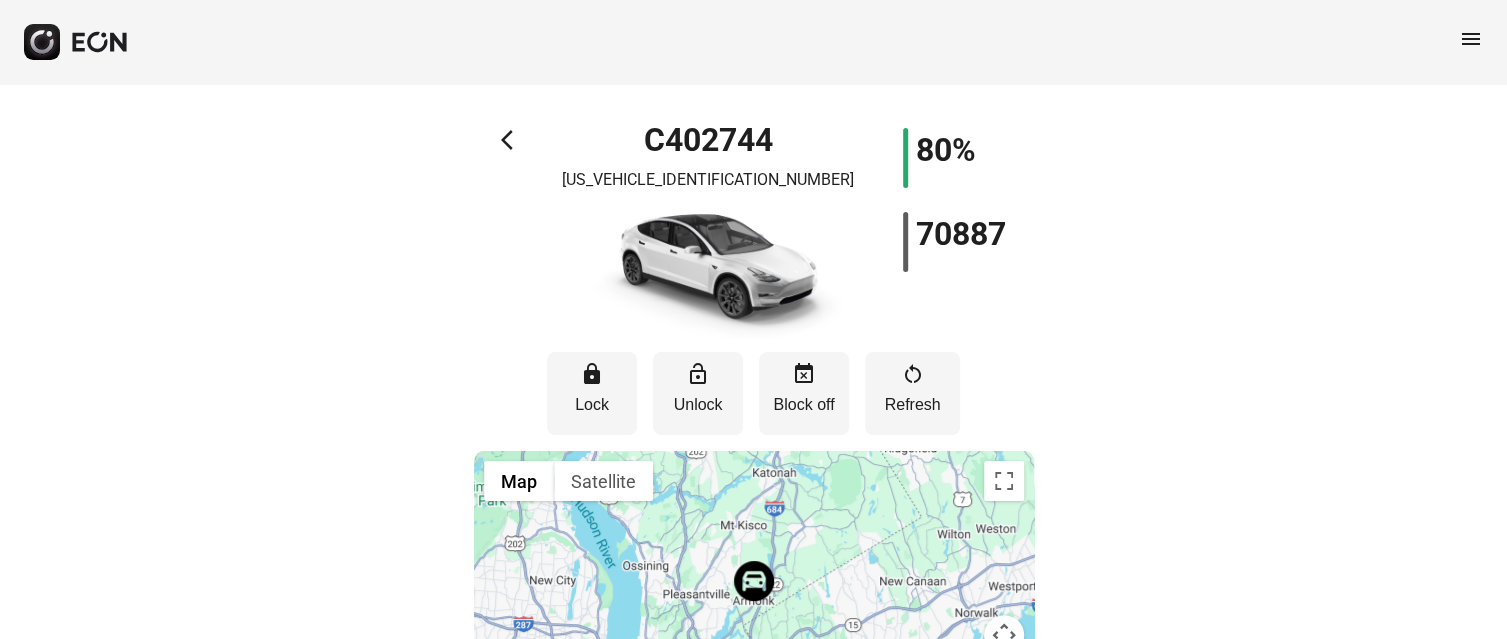 click on "arrow_back_ios C402744 7SAYGDEE7NF494704 80% 70887" at bounding box center [754, 234] 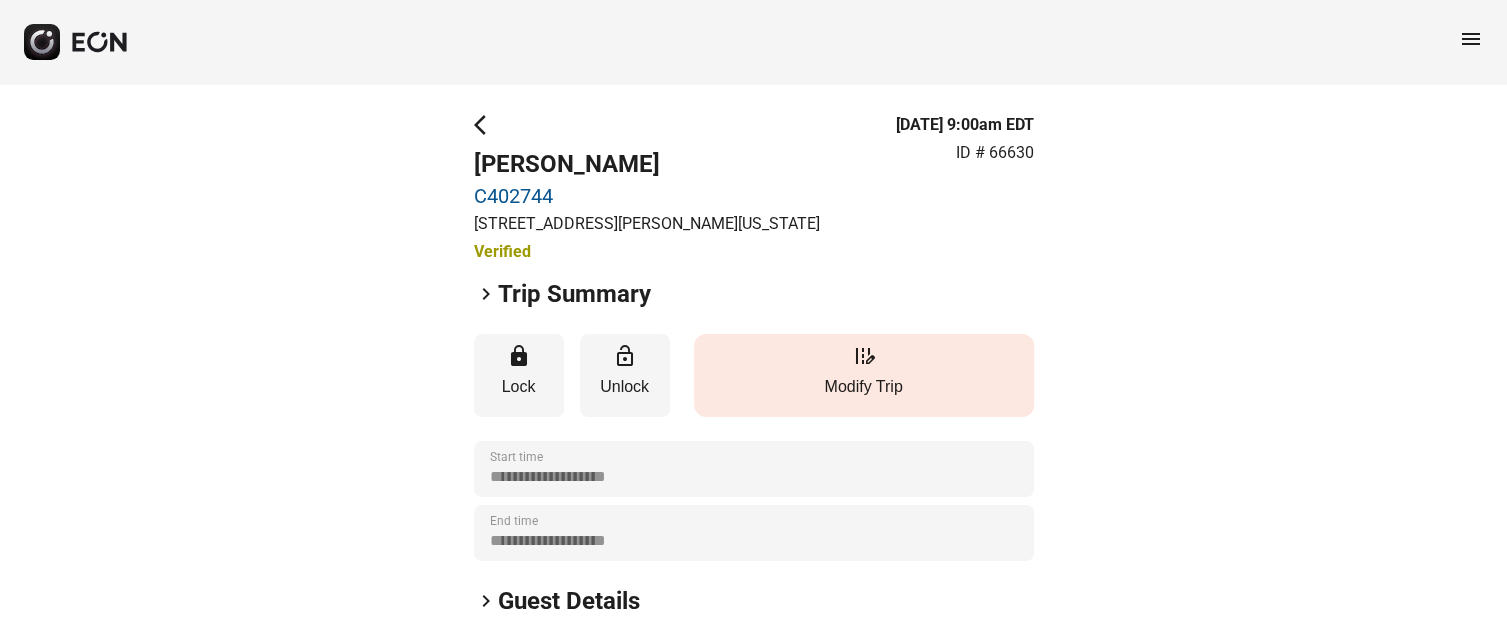 click on "Modify Trip" at bounding box center (864, 387) 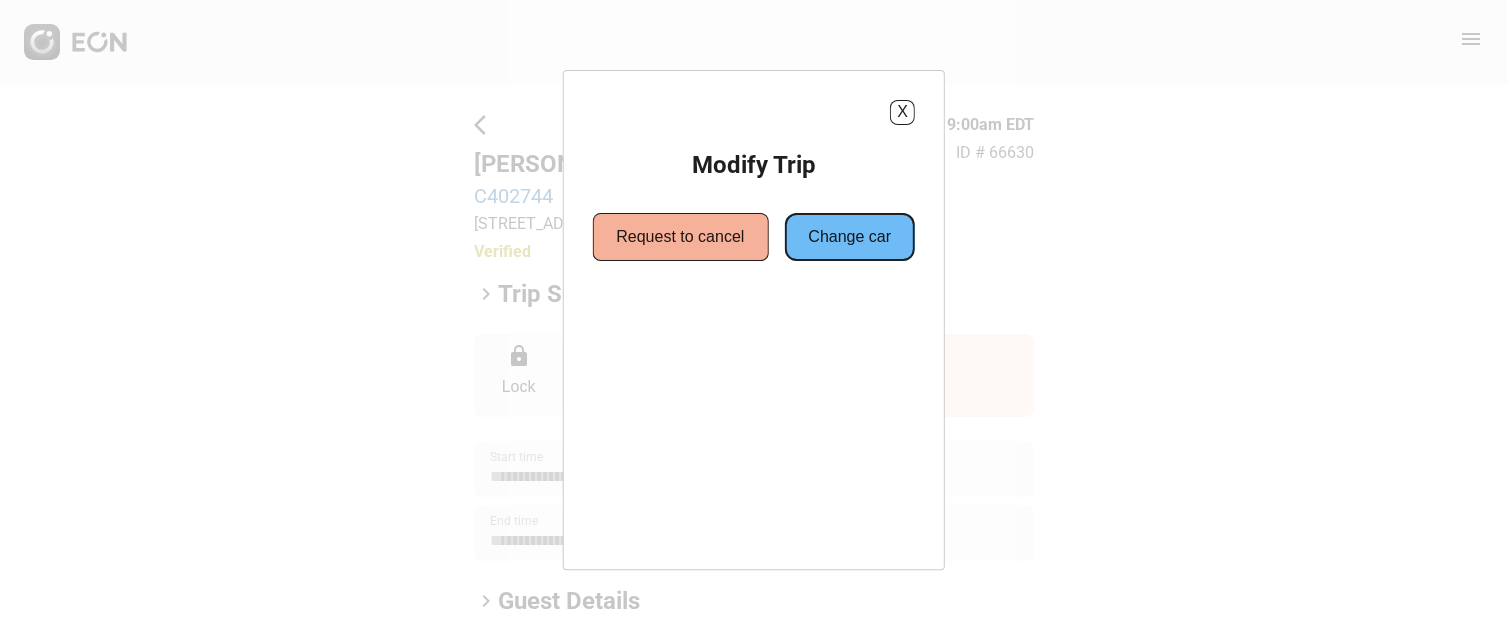 drag, startPoint x: 883, startPoint y: 237, endPoint x: 862, endPoint y: 244, distance: 22.135944 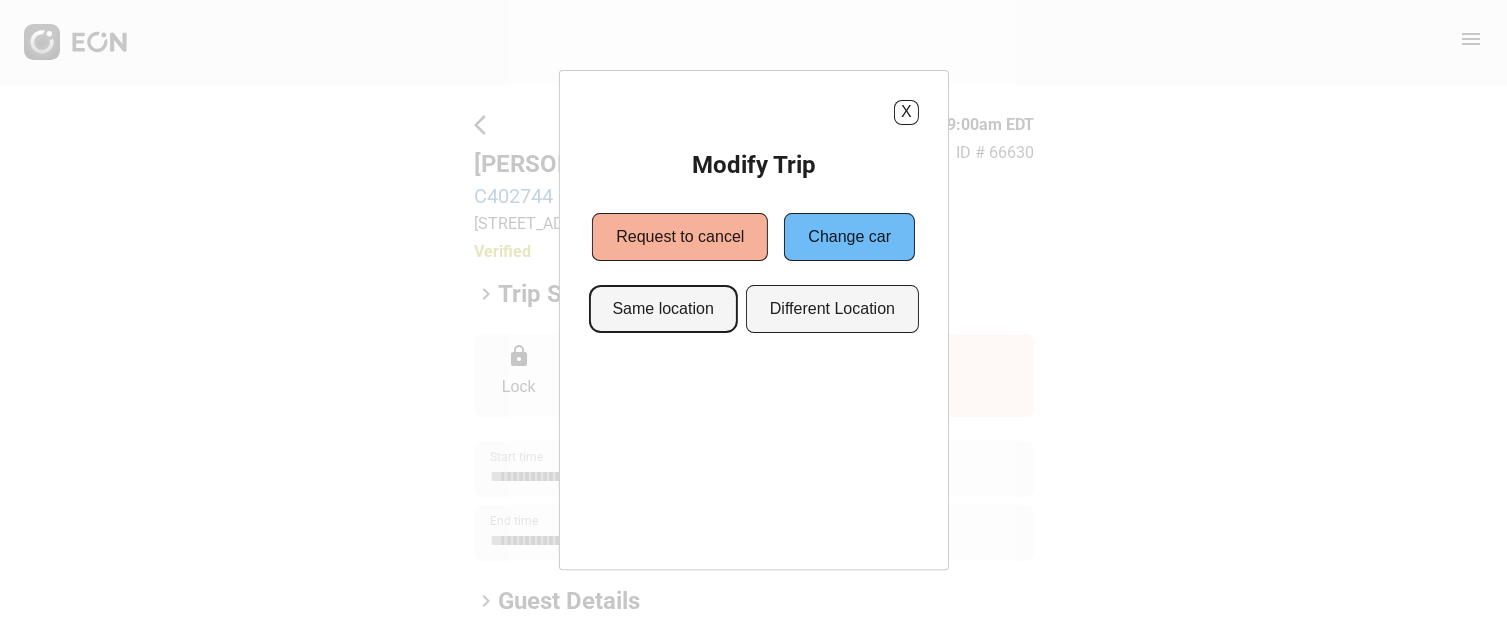 click on "Same location" at bounding box center (662, 309) 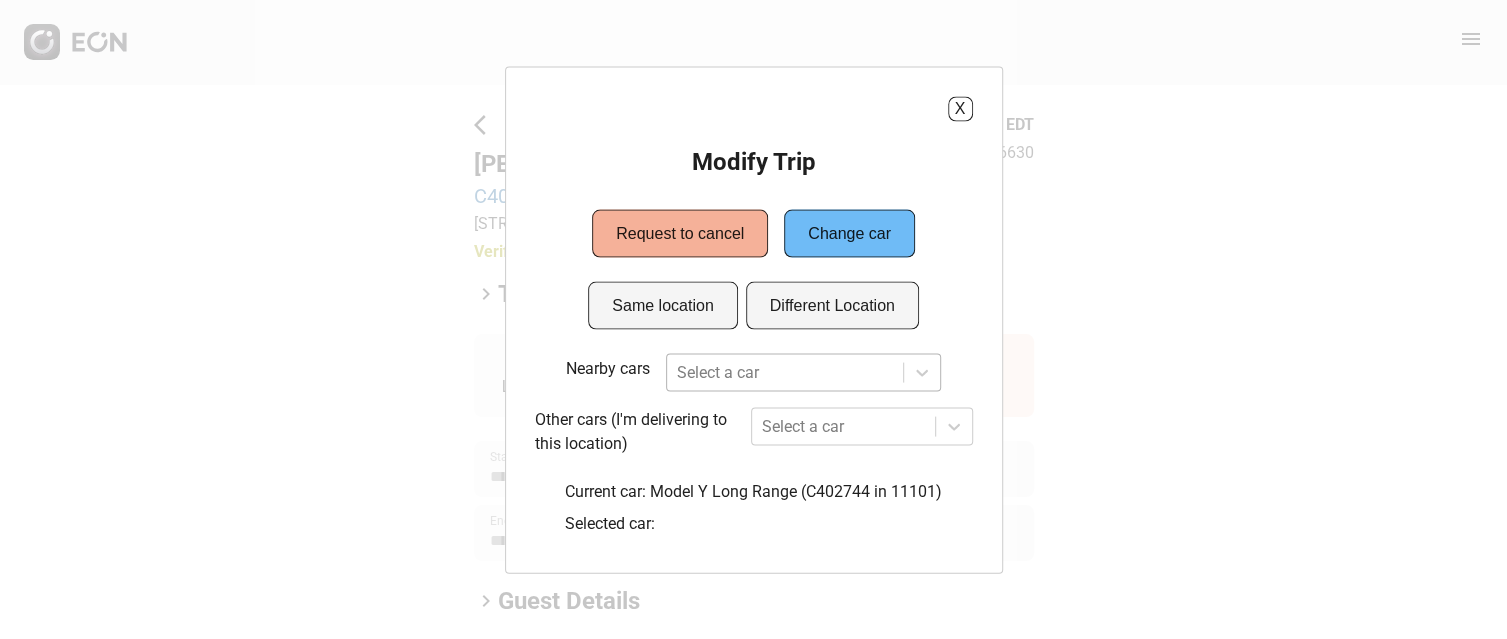 click on "Select a car" at bounding box center (804, 372) 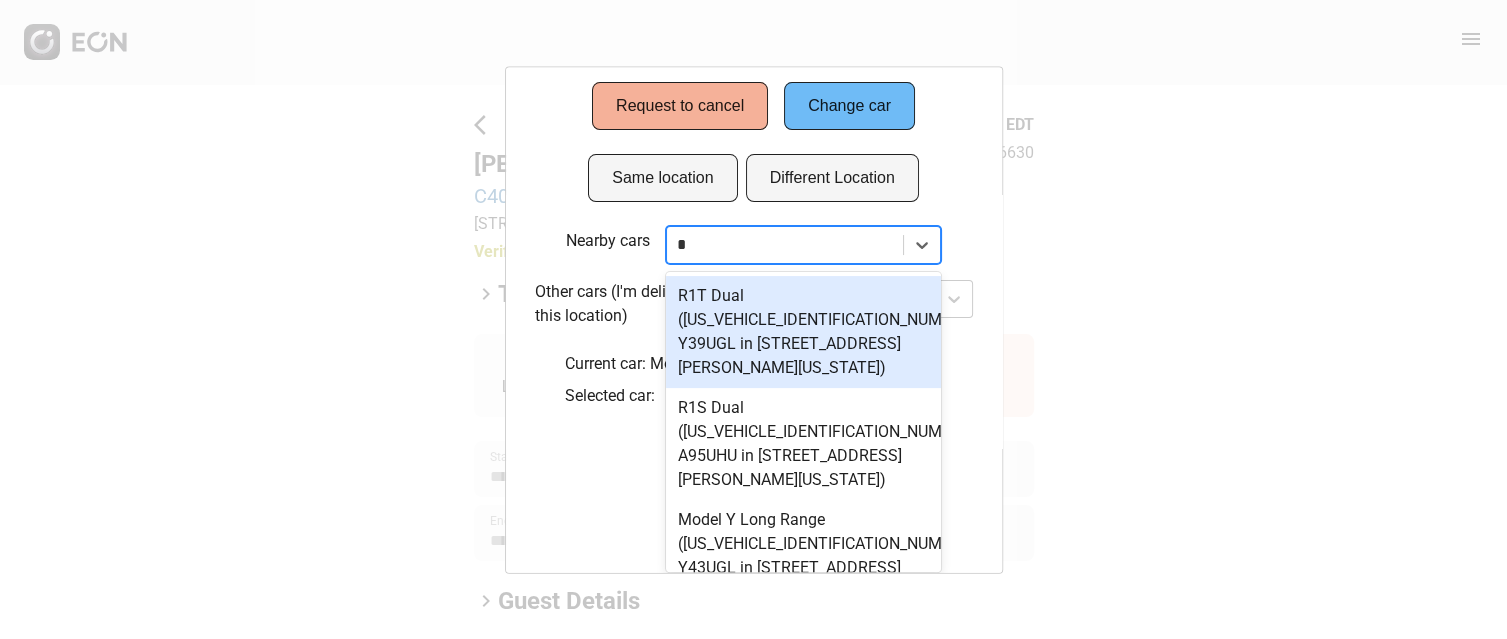 type on "**" 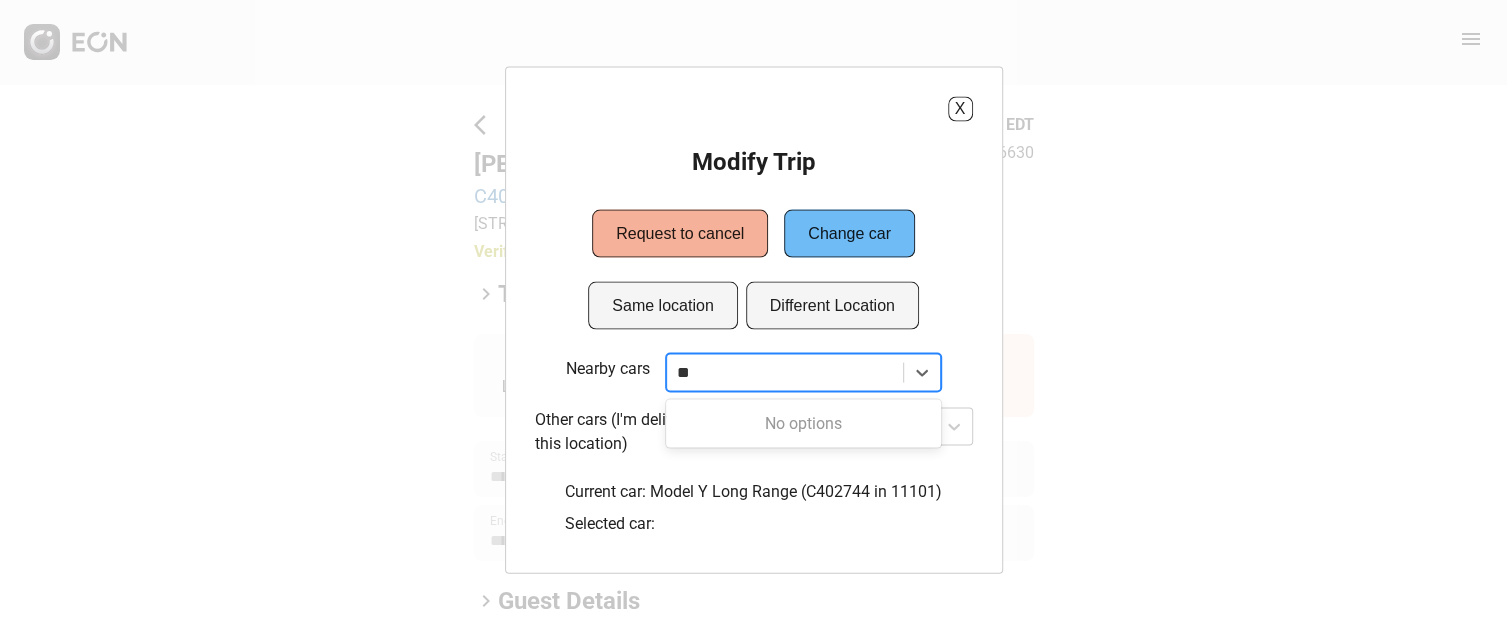 scroll, scrollTop: 0, scrollLeft: 0, axis: both 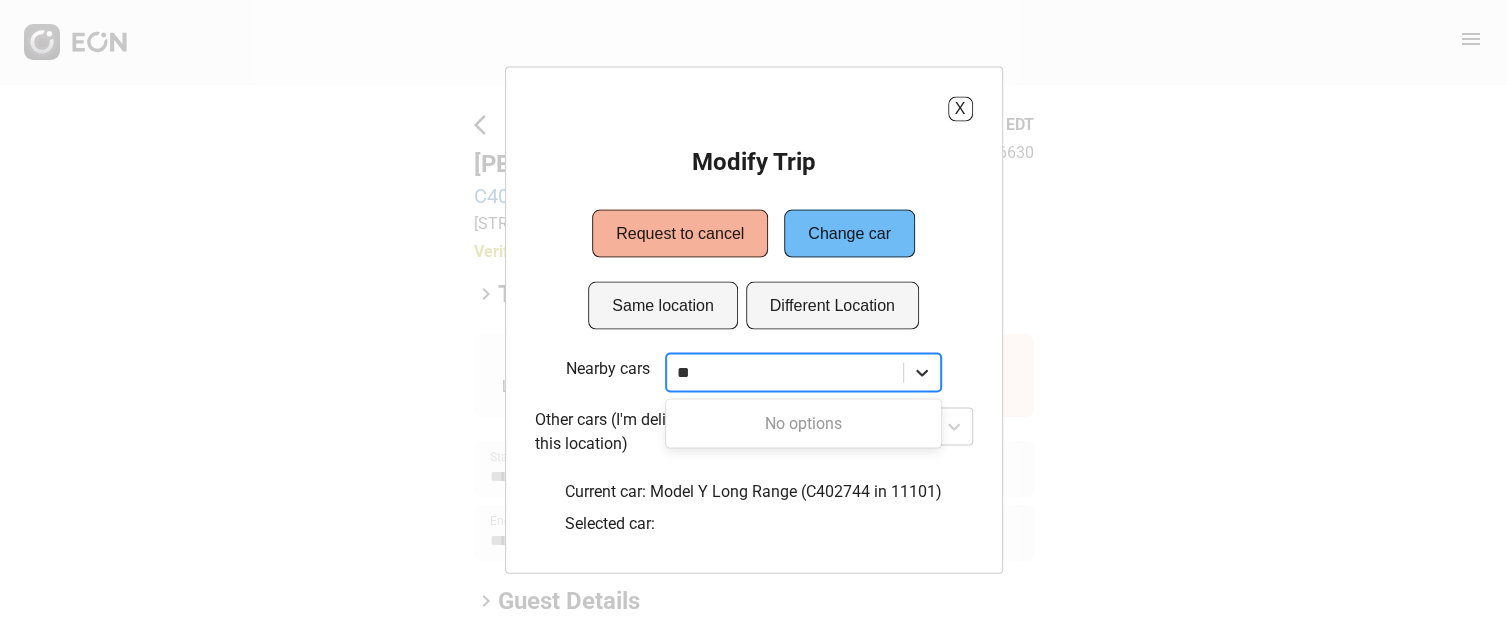 type 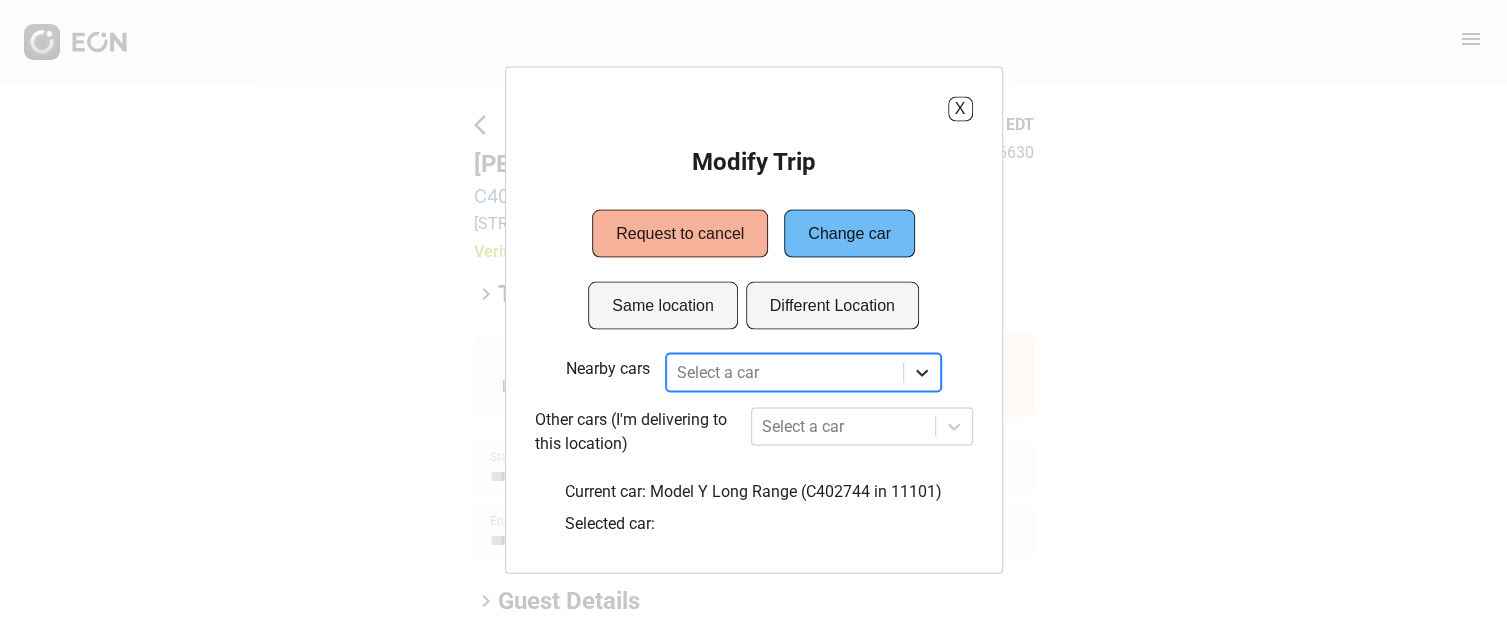 click 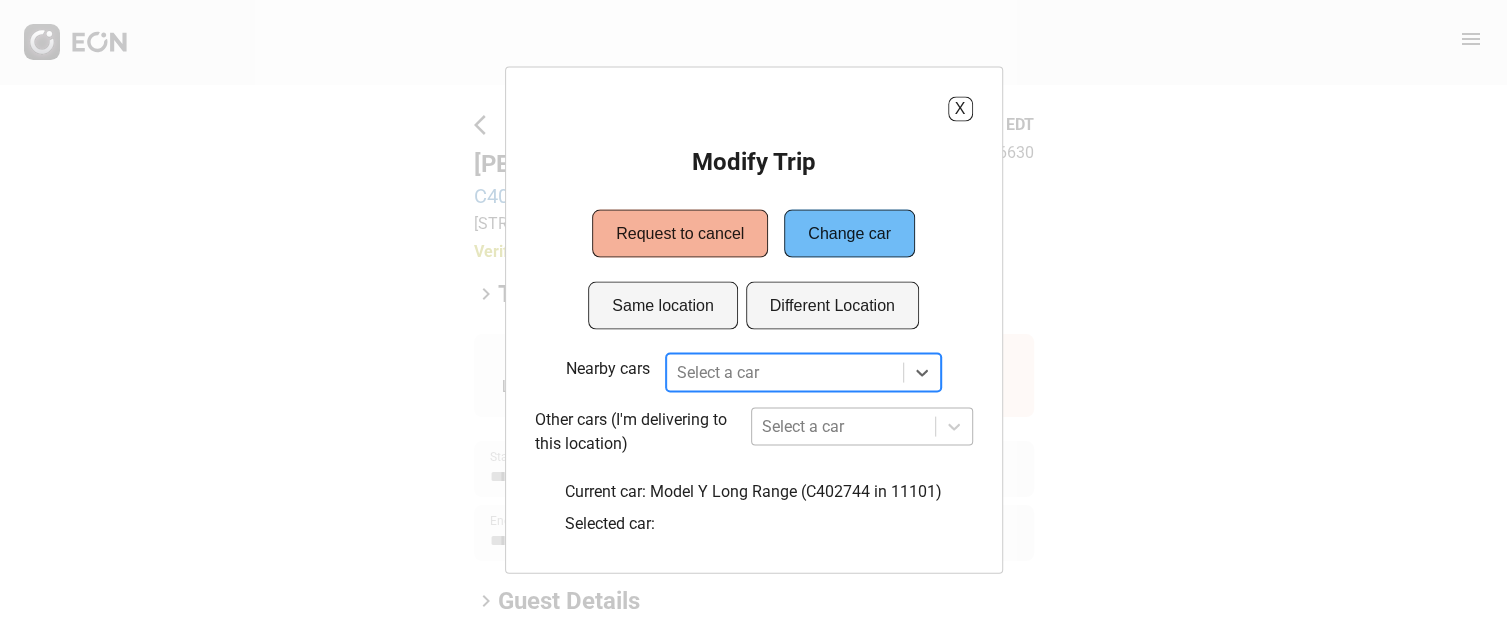 click on "Select a car" at bounding box center [861, 426] 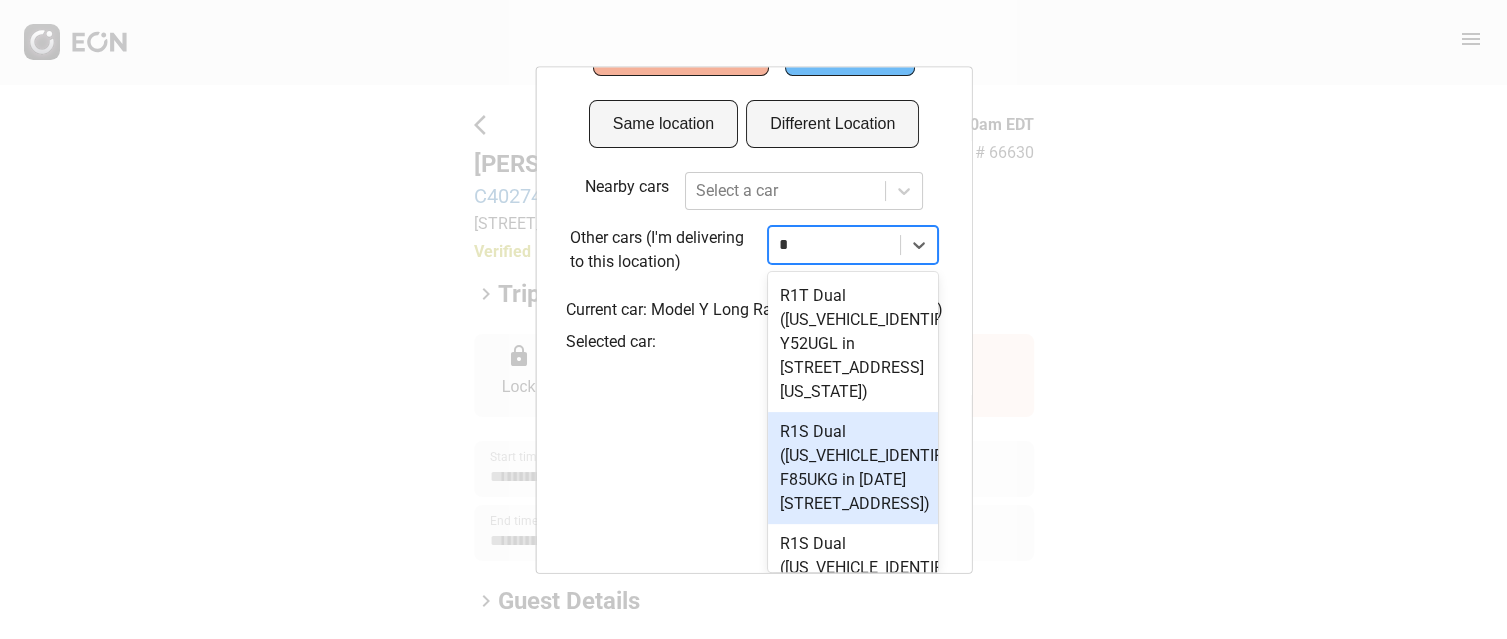 type on "**" 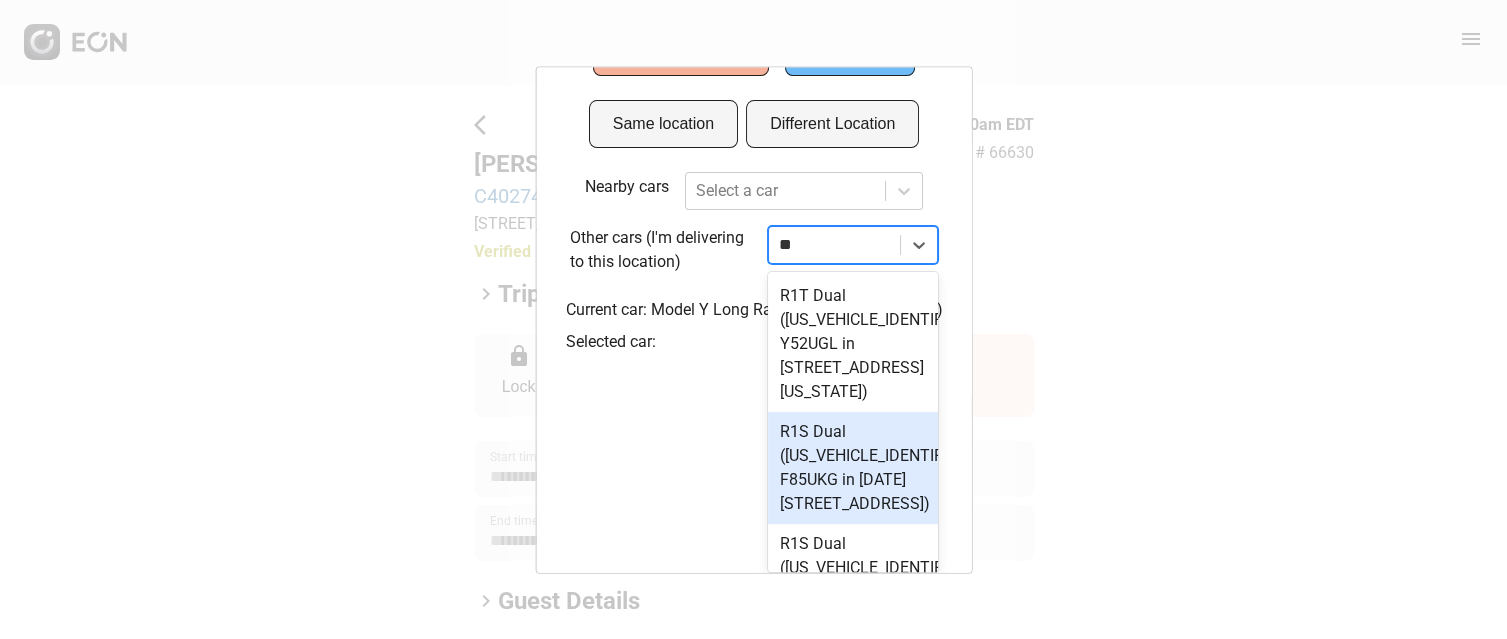 scroll, scrollTop: 45, scrollLeft: 0, axis: vertical 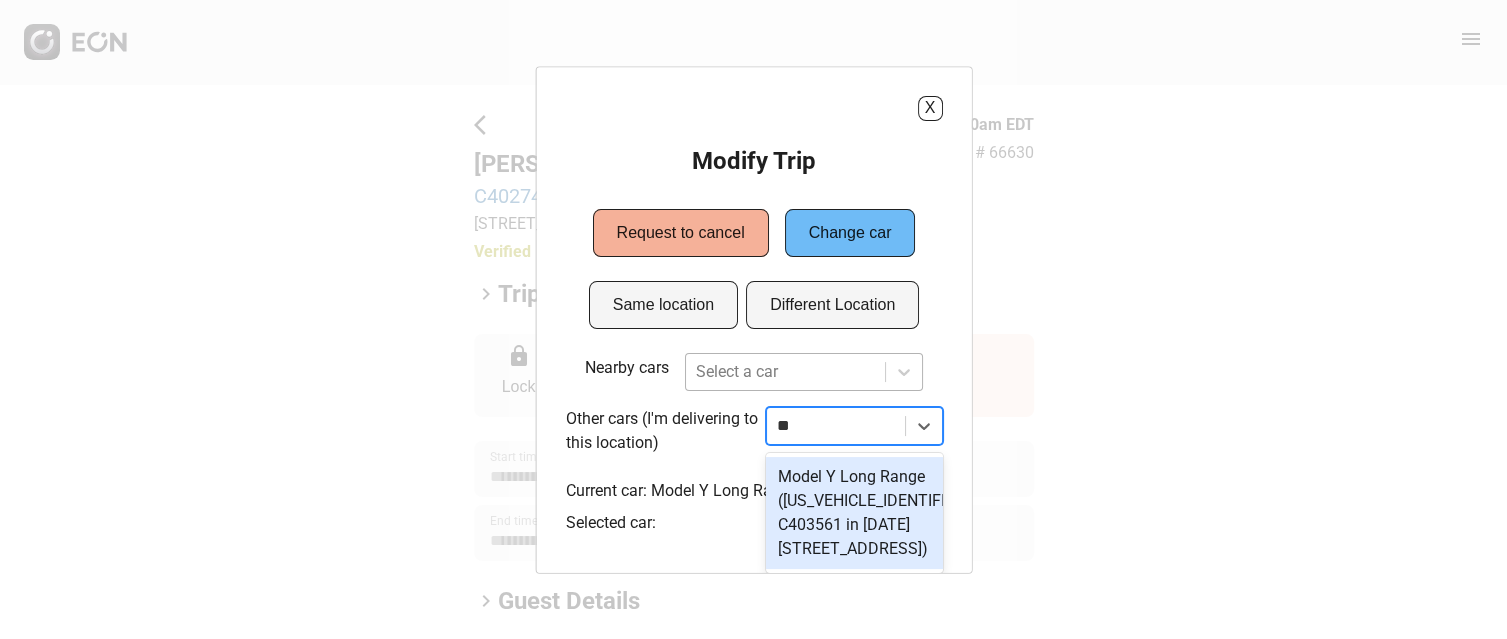 type 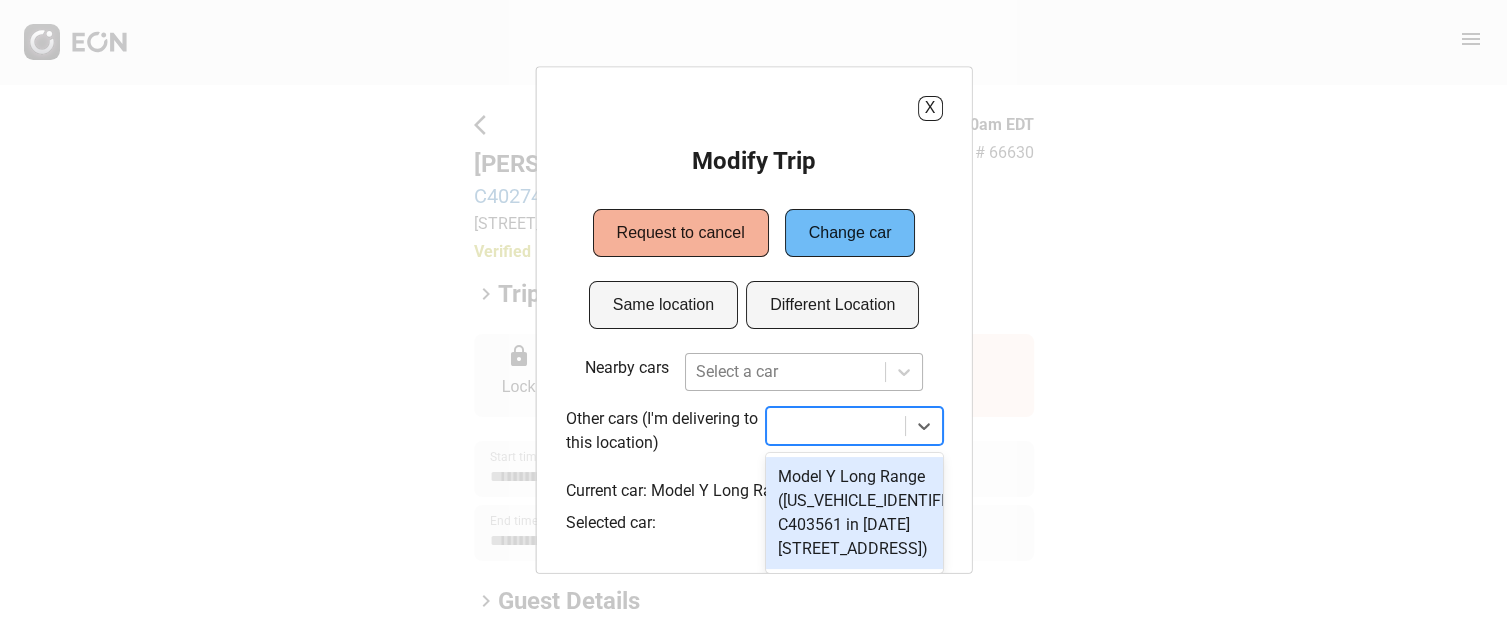 scroll, scrollTop: 0, scrollLeft: 0, axis: both 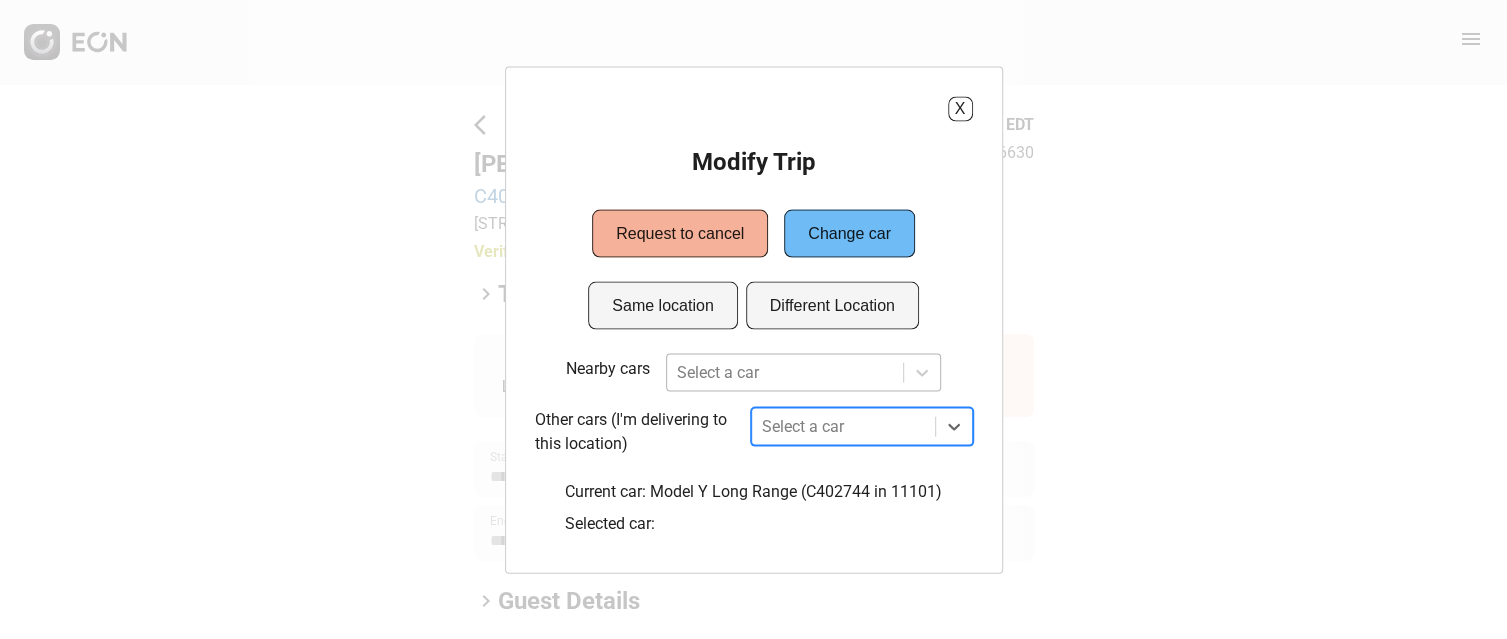click on "Nearby cars Select a car Other cars (I'm delivering to this location) Select a car
Current car: Model Y Long Range
(C402744 in 11101)
Selected car:" at bounding box center (754, 448) 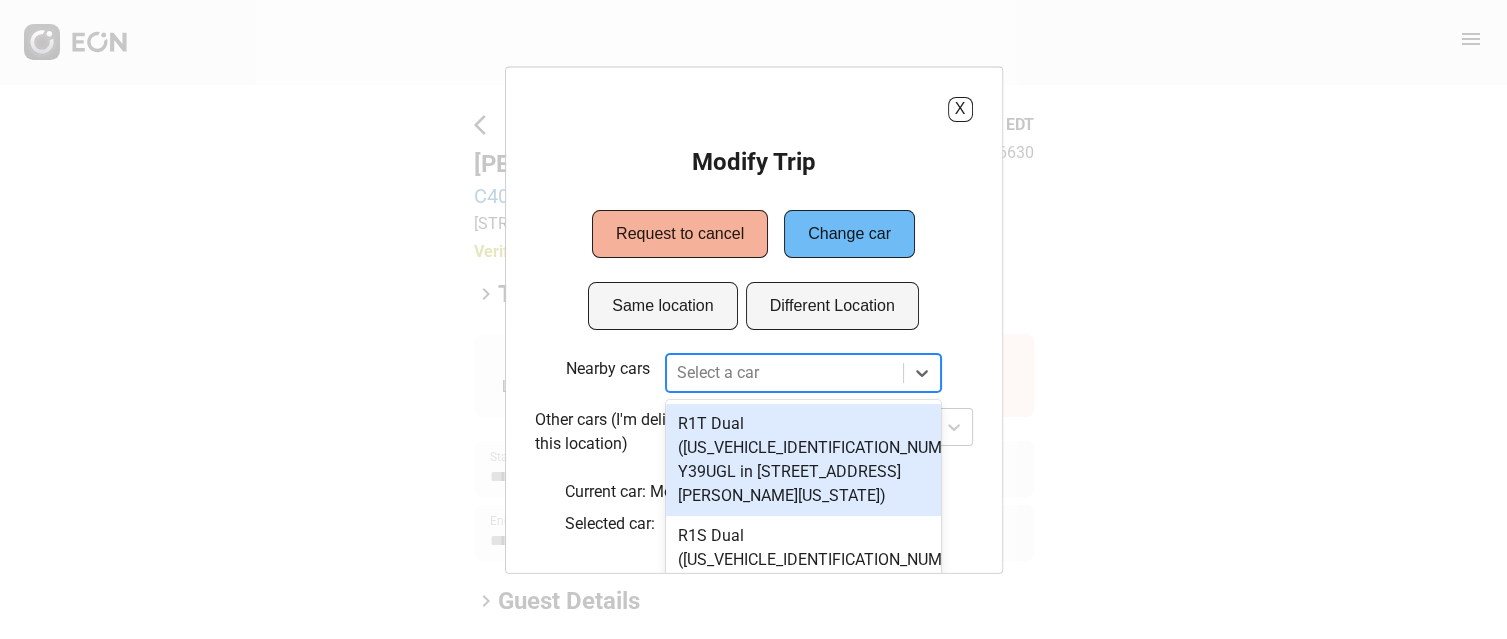 click on "6 results available. Use Up and Down to choose options, press Enter to select the currently focused option, press Escape to exit the menu, press Tab to select the option and exit the menu. Select a car
R1T Dual
(7FCTGAAA5PN022072 Y39UGL in 45-50 Davis St, New York City, NY, 11101)
R1S Dual
(7PDSGABA3PN027148 A95UHU in 45-50 Davis St, New York City, NY, 11101)
Model Y Long Range
(7SAYGDEEXPA181632 Y43UGL in 45-50 Davis St, New York City, NY, 11101)
Model X AWD
(7SAXCDE58NF341451 U32USC in 45-50 Davis St, New York City, NY, 11101)" at bounding box center (804, 372) 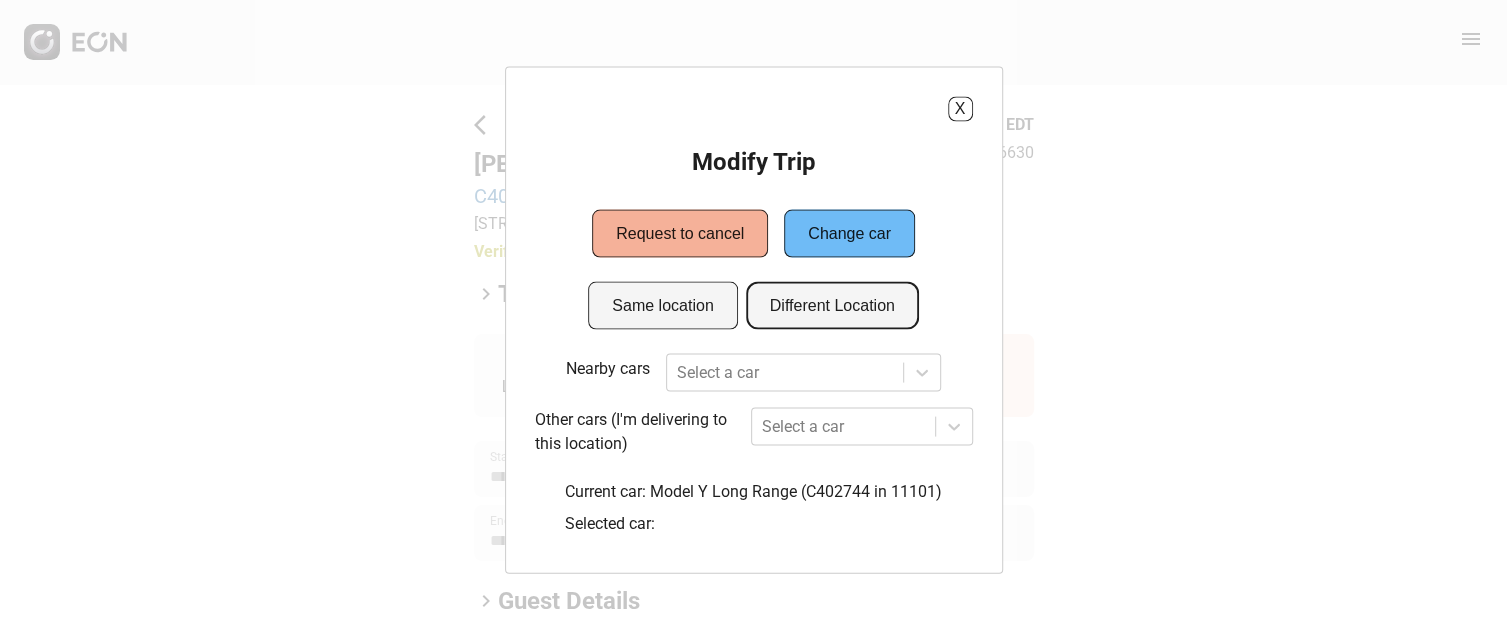 scroll, scrollTop: 0, scrollLeft: 0, axis: both 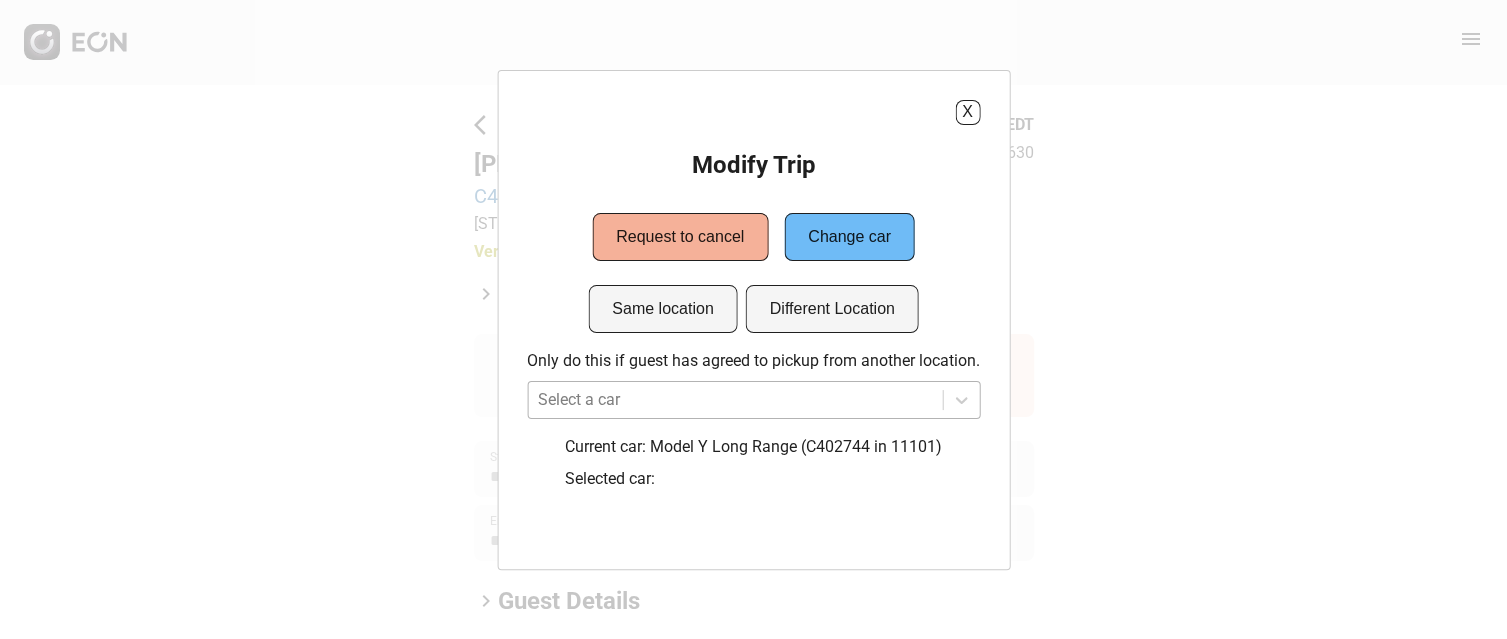 click on "Select a car" at bounding box center [753, 400] 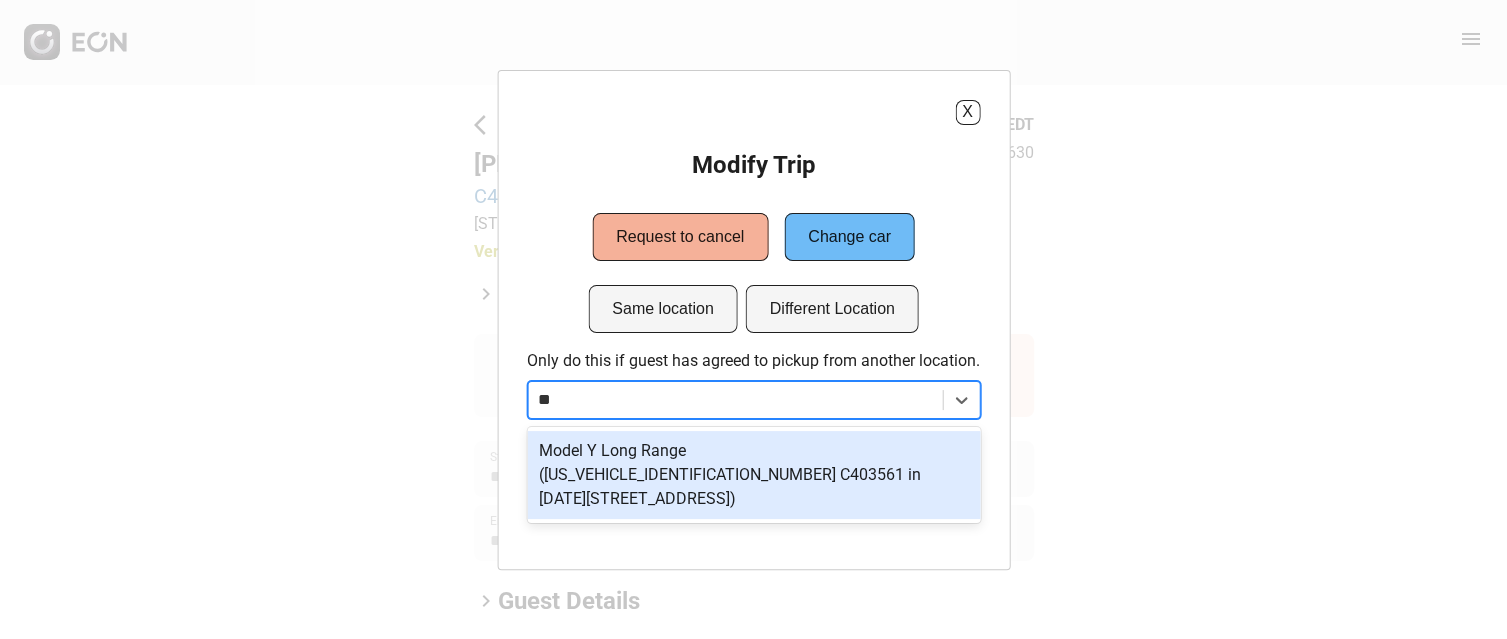 scroll, scrollTop: 0, scrollLeft: 0, axis: both 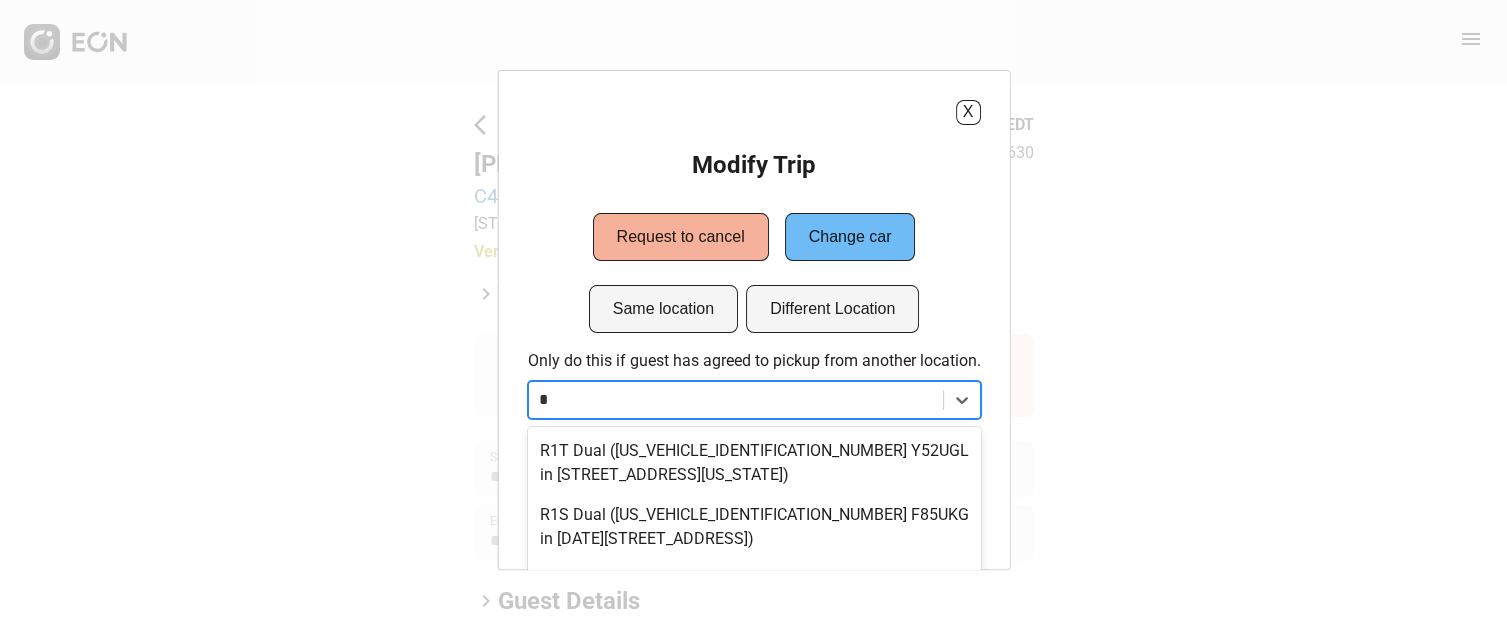 type 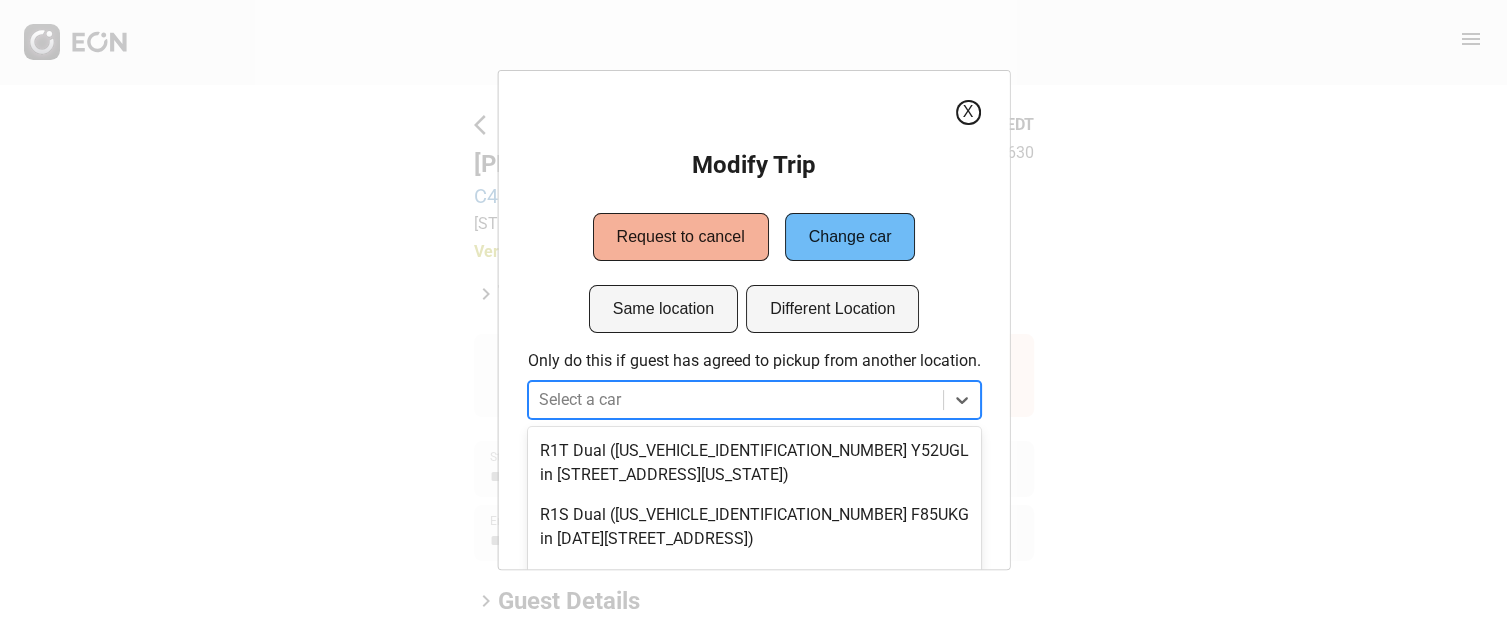click on "X" at bounding box center (967, 112) 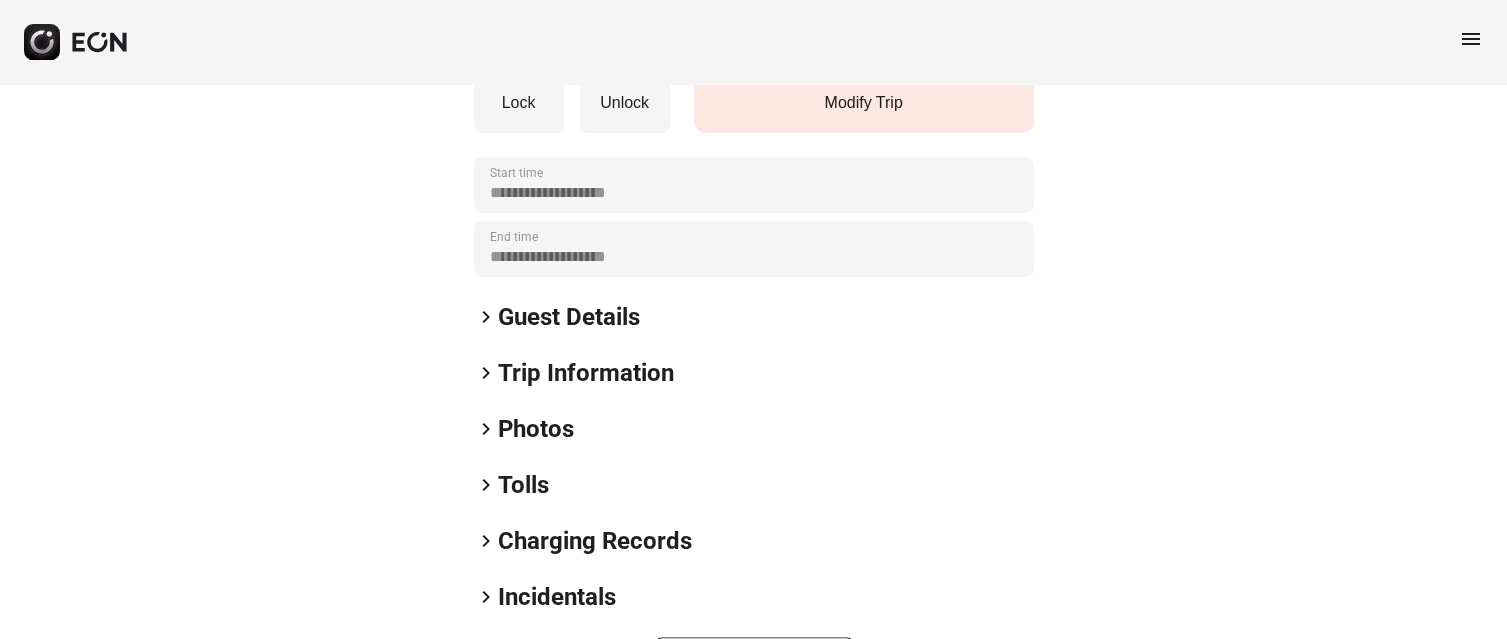 scroll, scrollTop: 358, scrollLeft: 0, axis: vertical 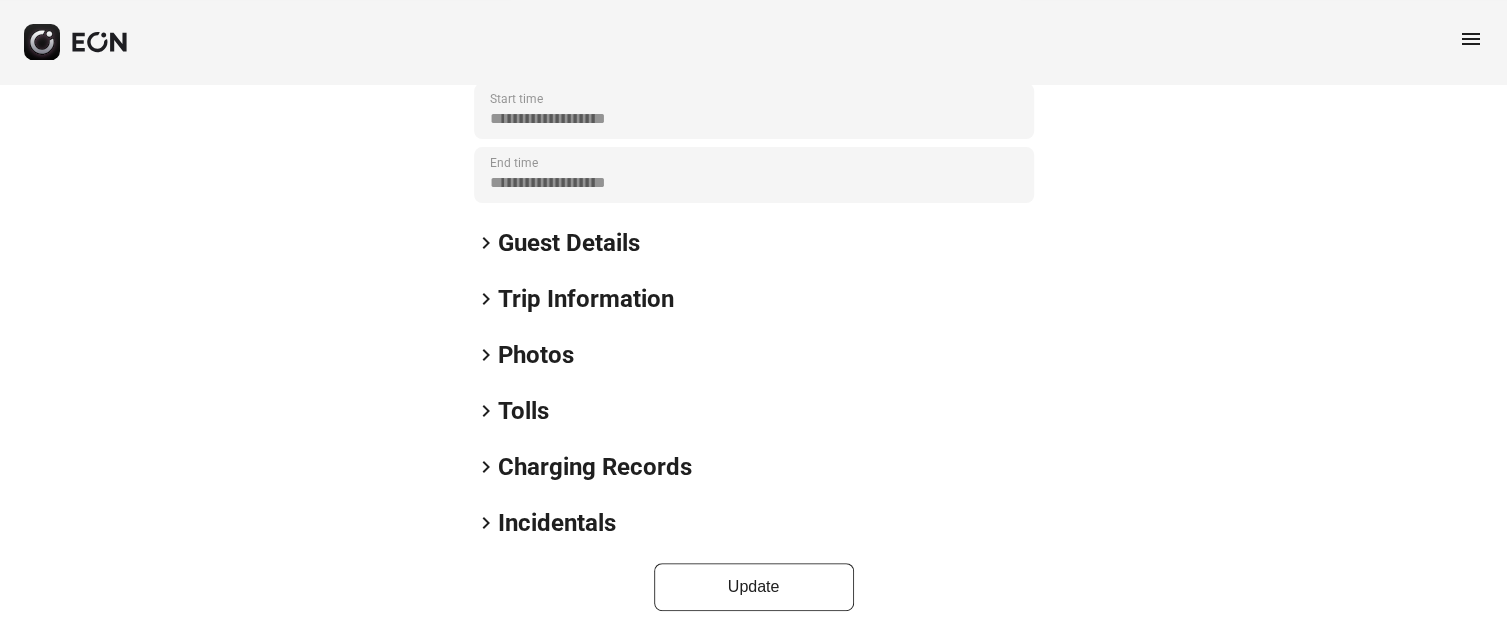 click on "Photos" at bounding box center (536, 355) 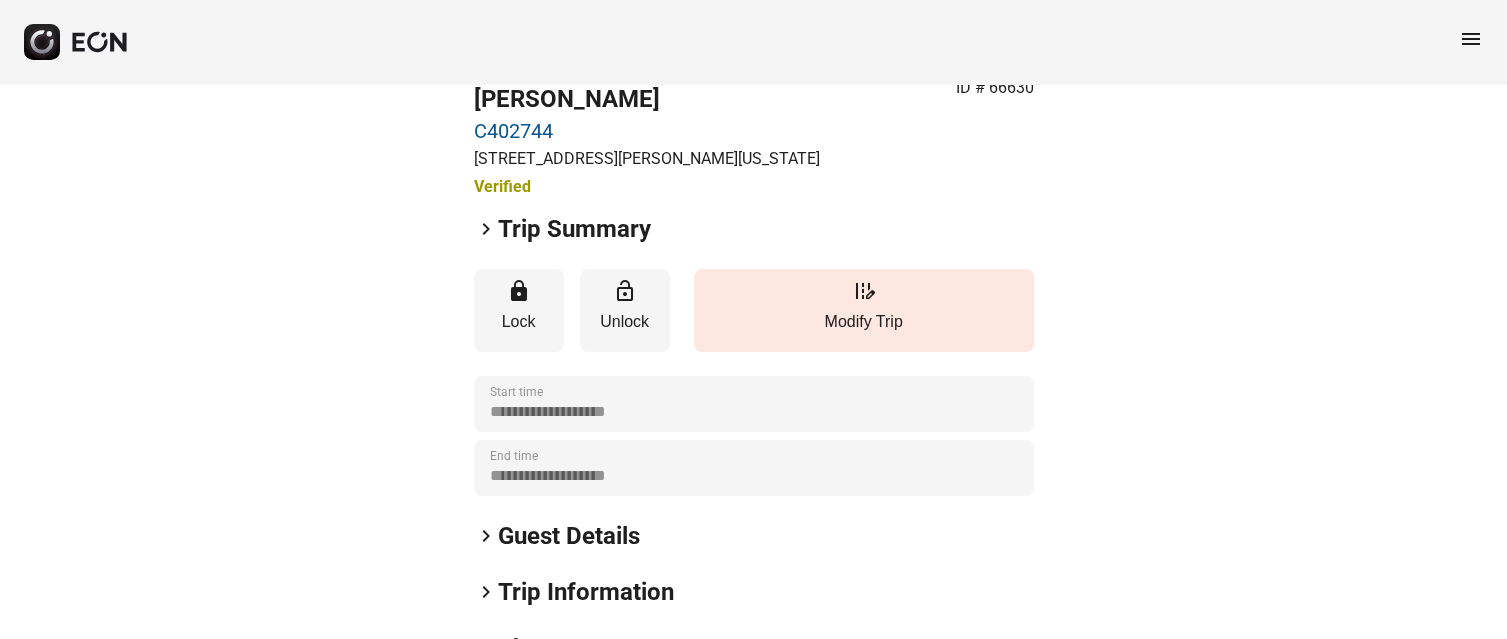 scroll, scrollTop: 0, scrollLeft: 0, axis: both 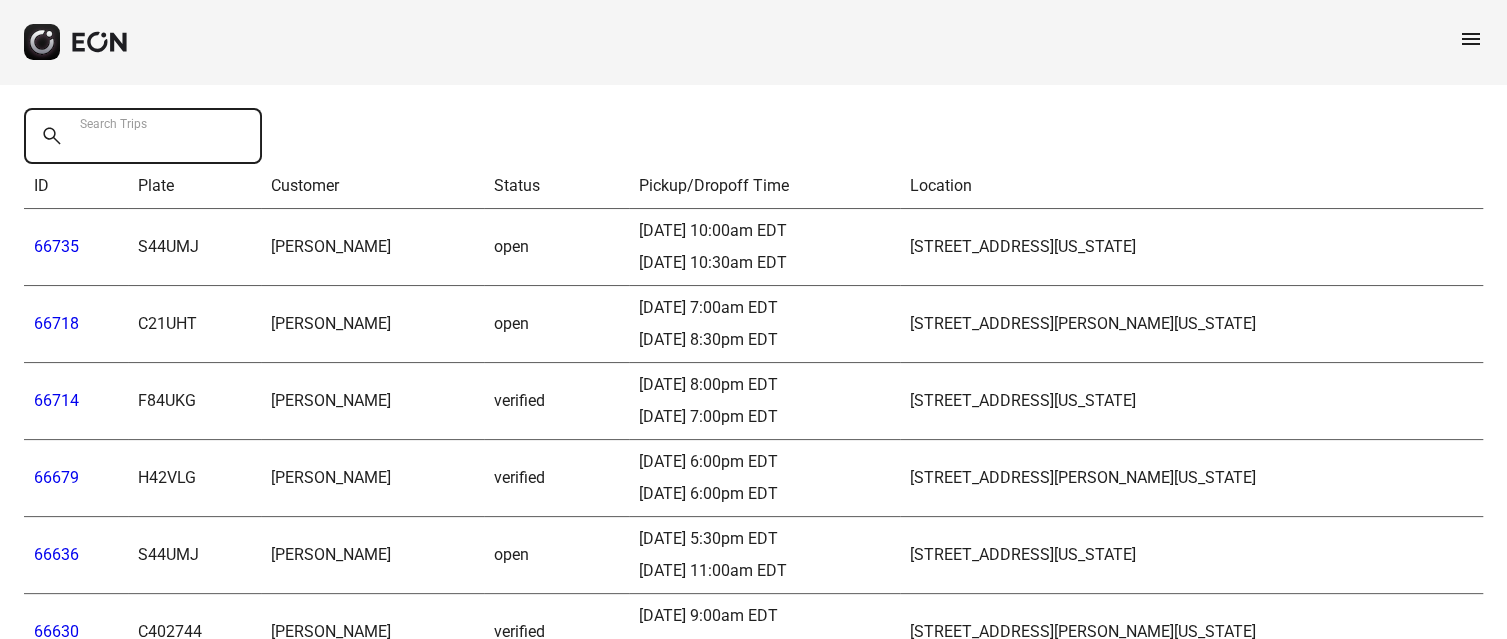 click on "Search Trips" at bounding box center (143, 136) 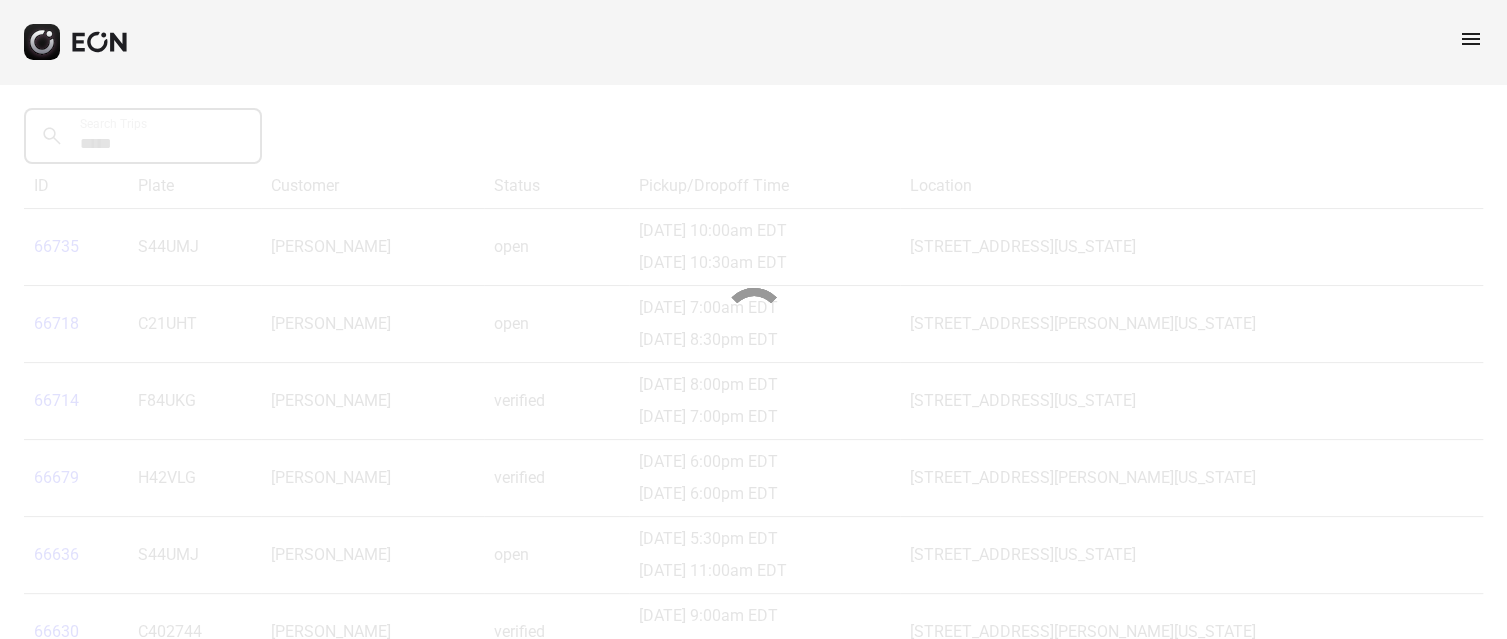 type on "*****" 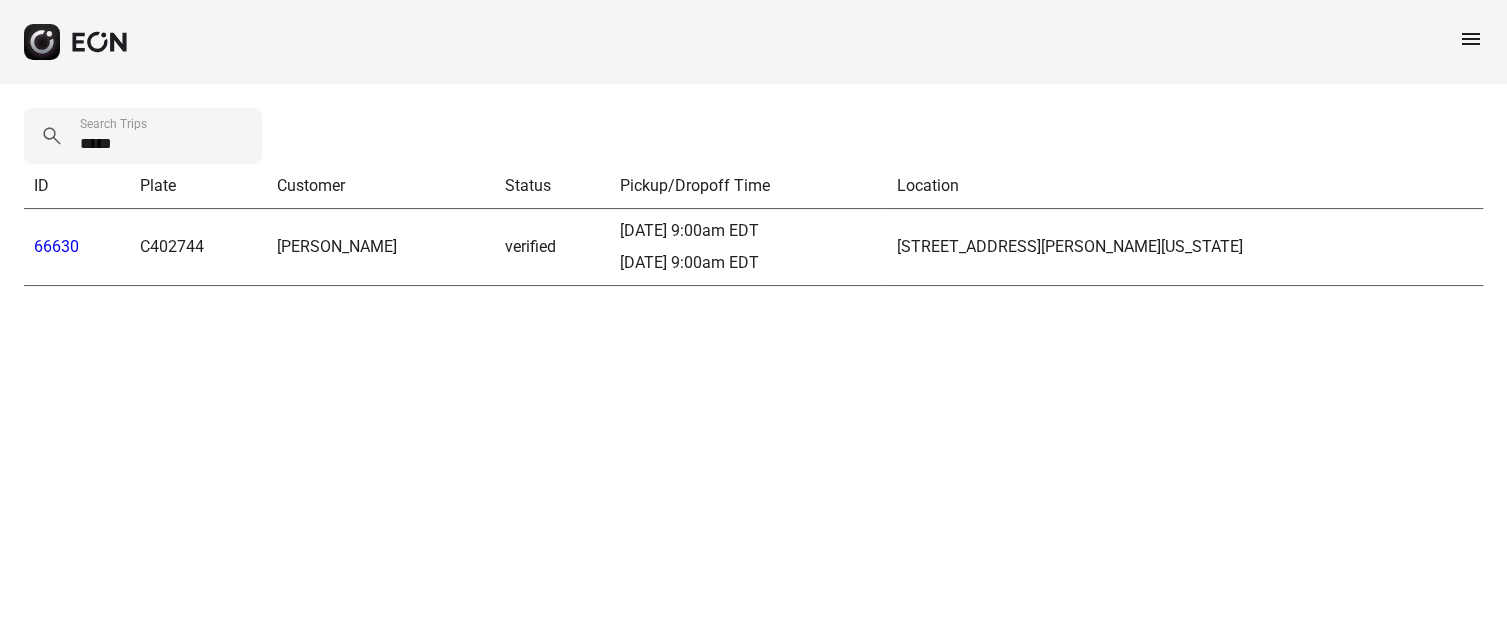 click on "66630" at bounding box center (77, 247) 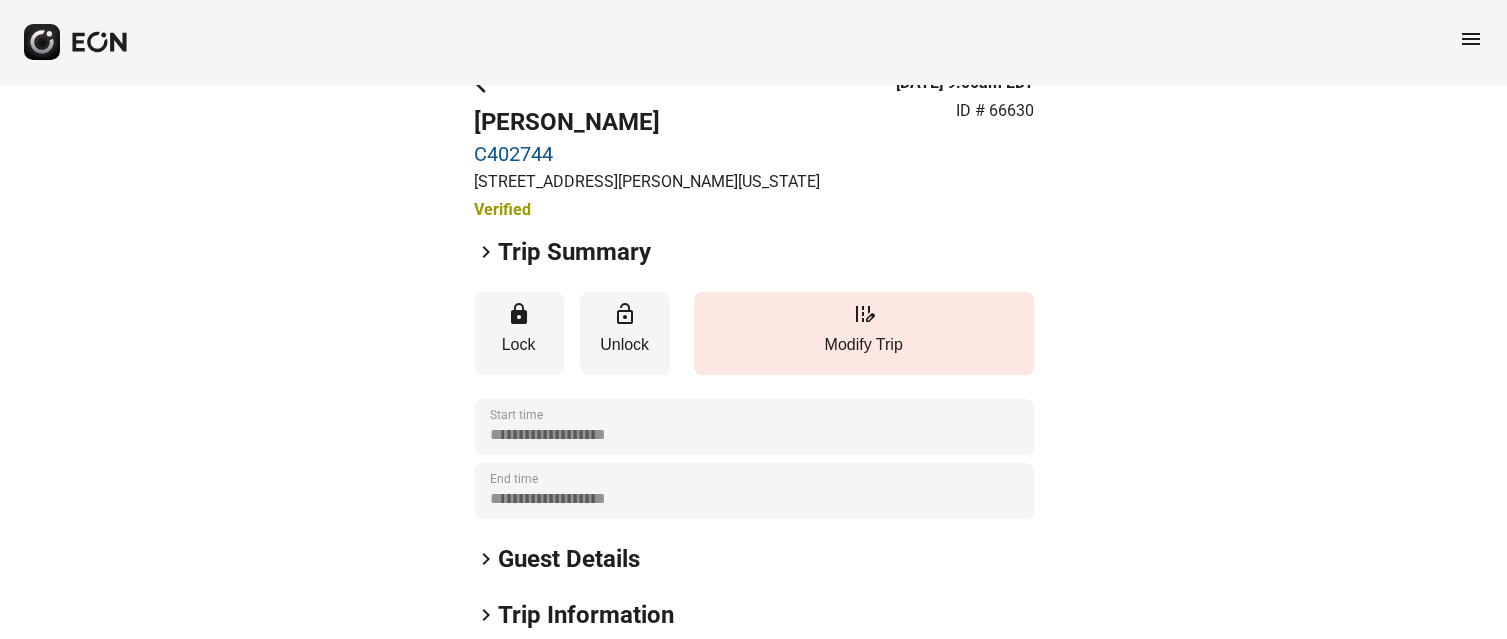scroll, scrollTop: 0, scrollLeft: 0, axis: both 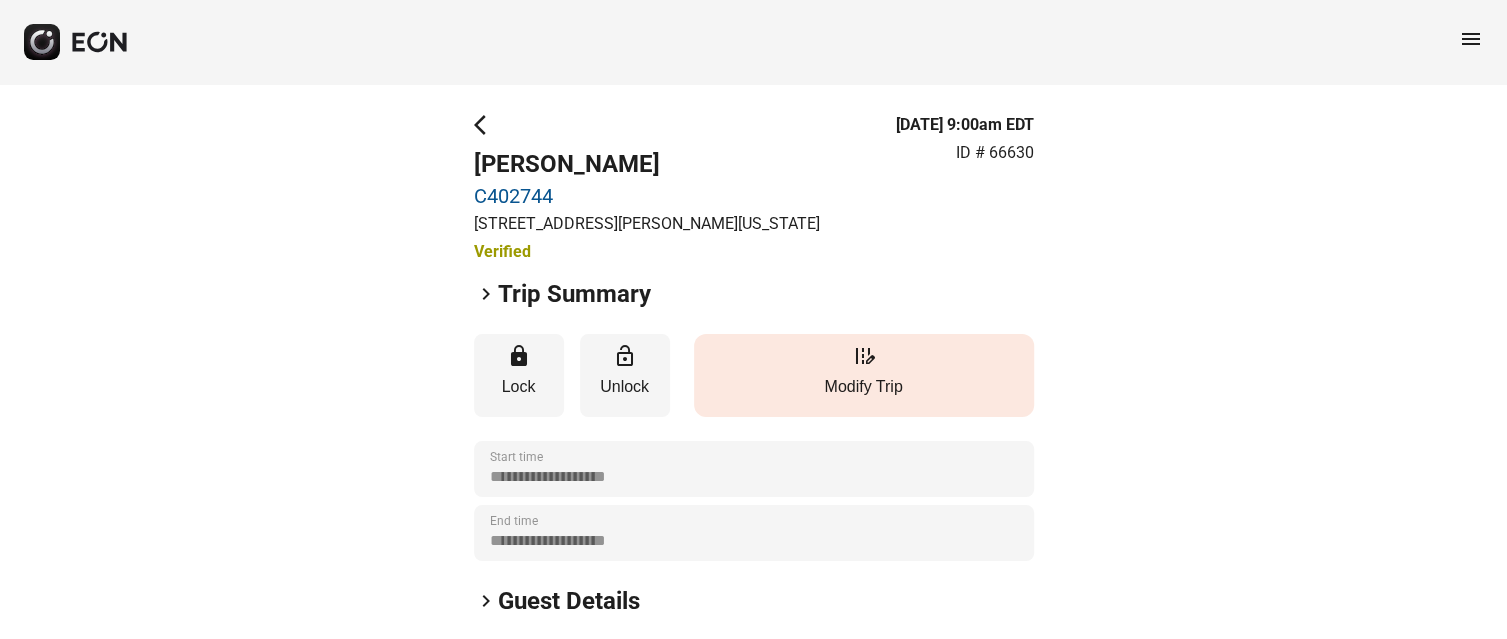 click on "edit_road" at bounding box center [864, 356] 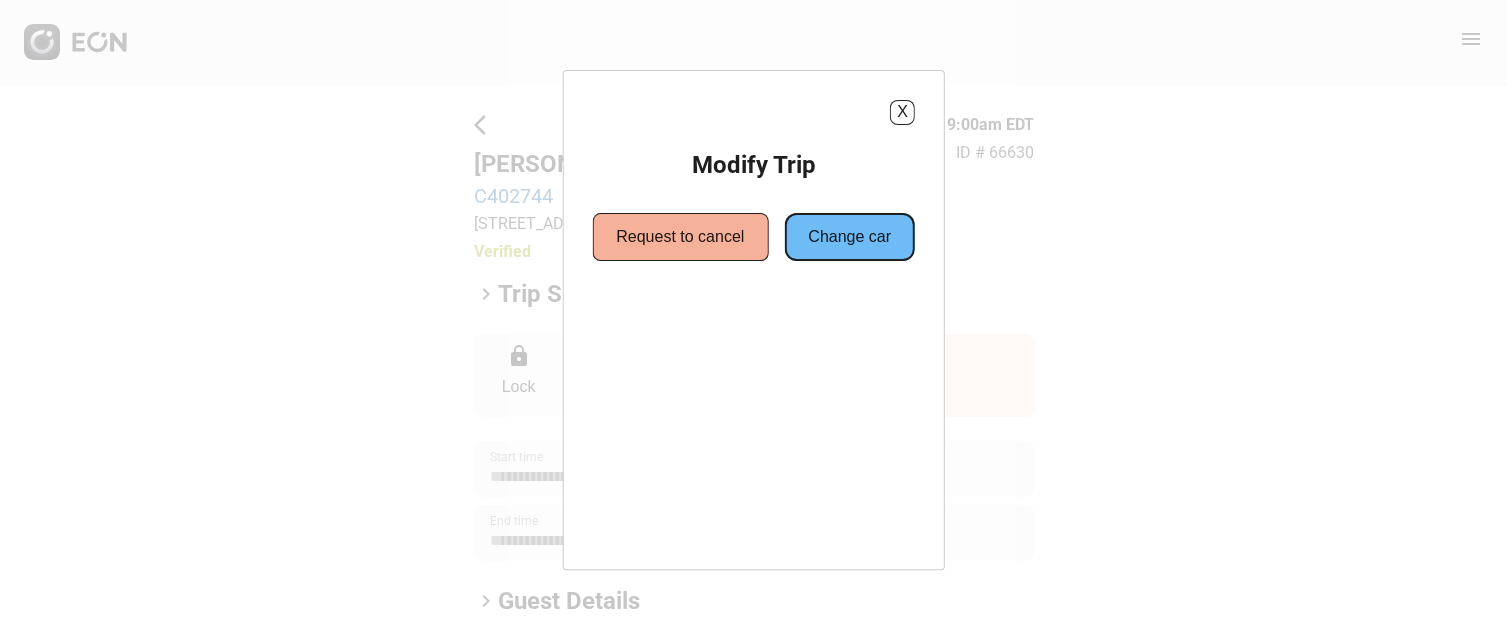click on "Change car" at bounding box center (849, 237) 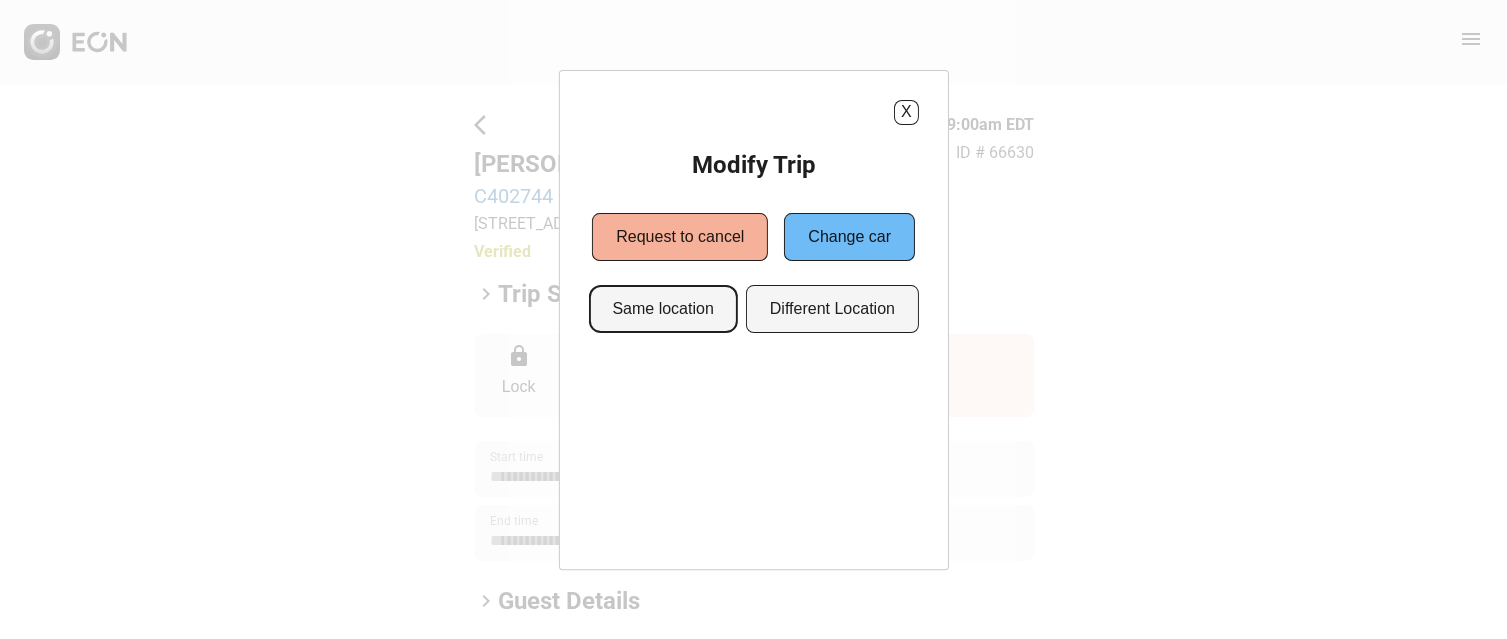 click on "Same location" at bounding box center [662, 309] 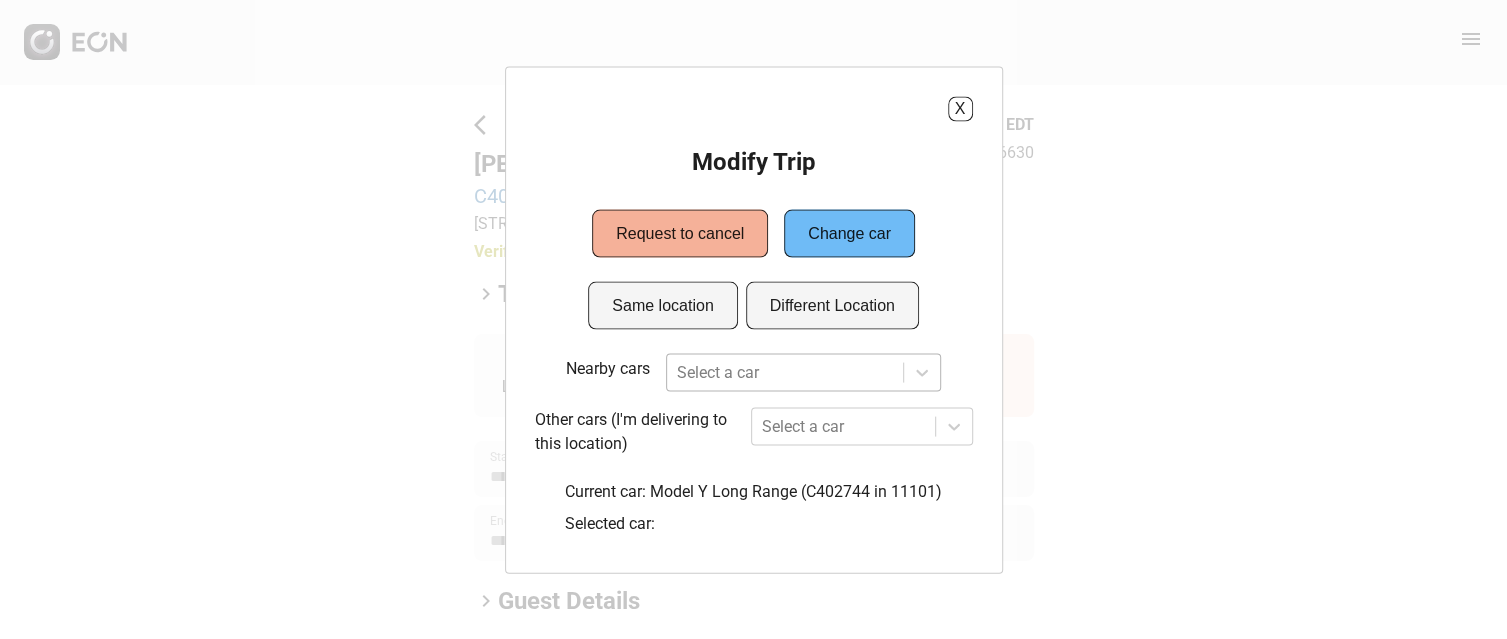 click on "Select a car" at bounding box center (804, 372) 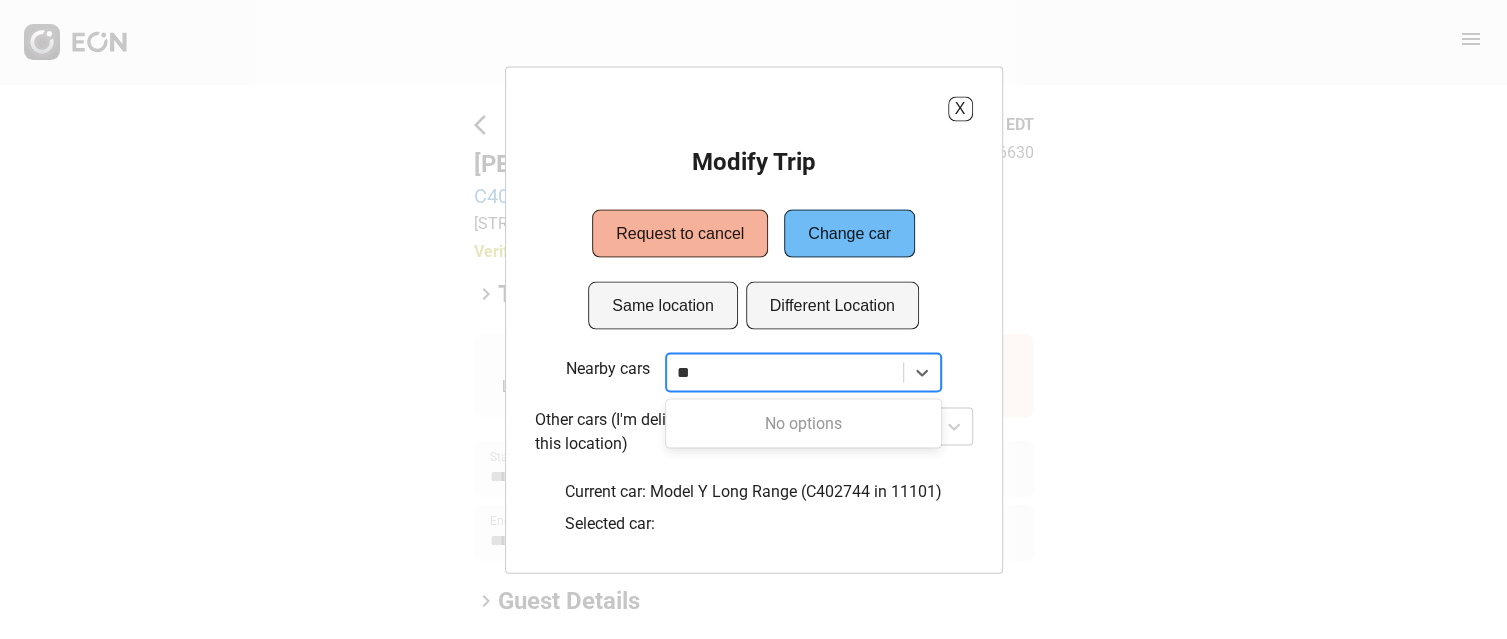 scroll, scrollTop: 0, scrollLeft: 0, axis: both 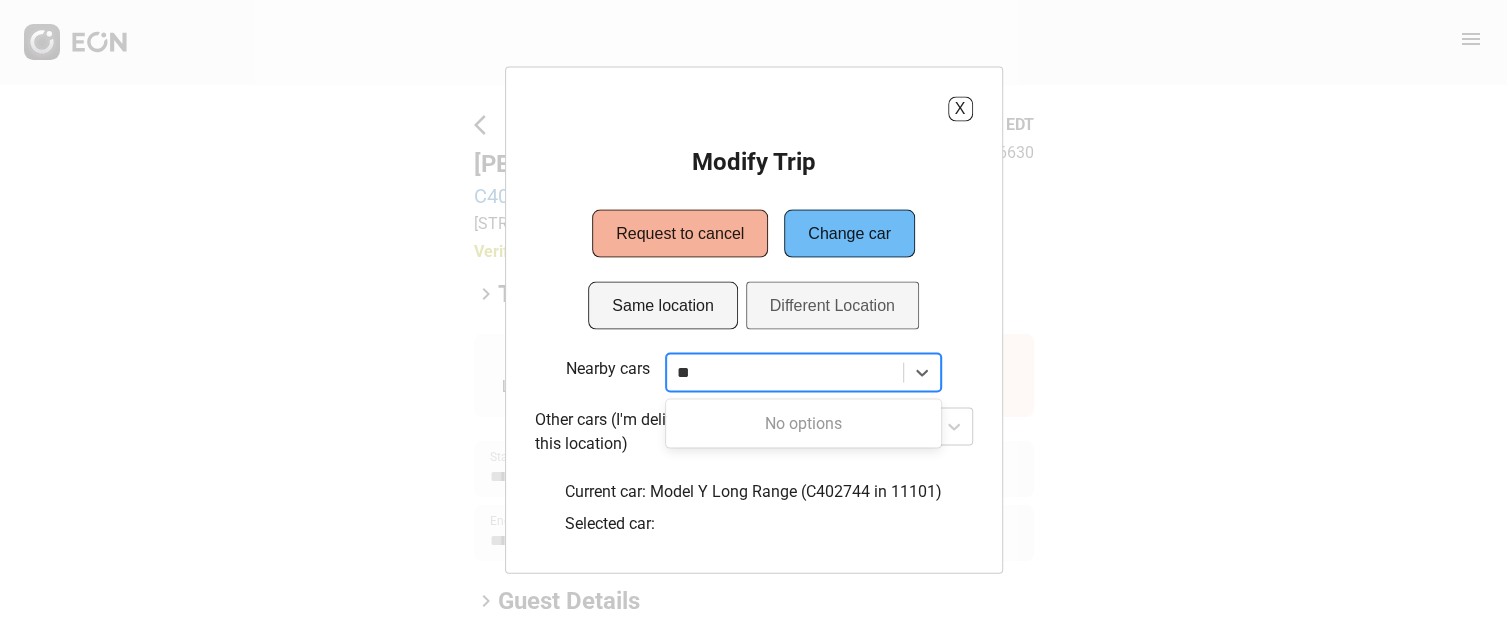 type on "**" 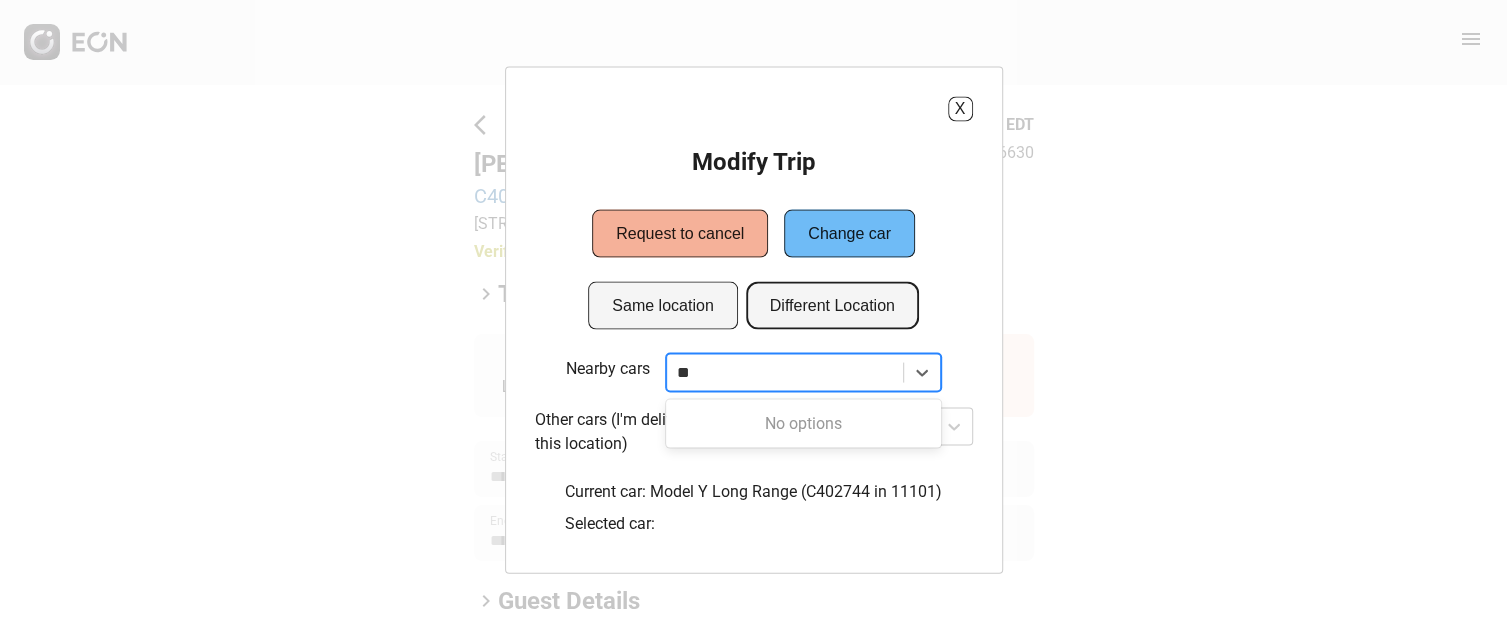 type 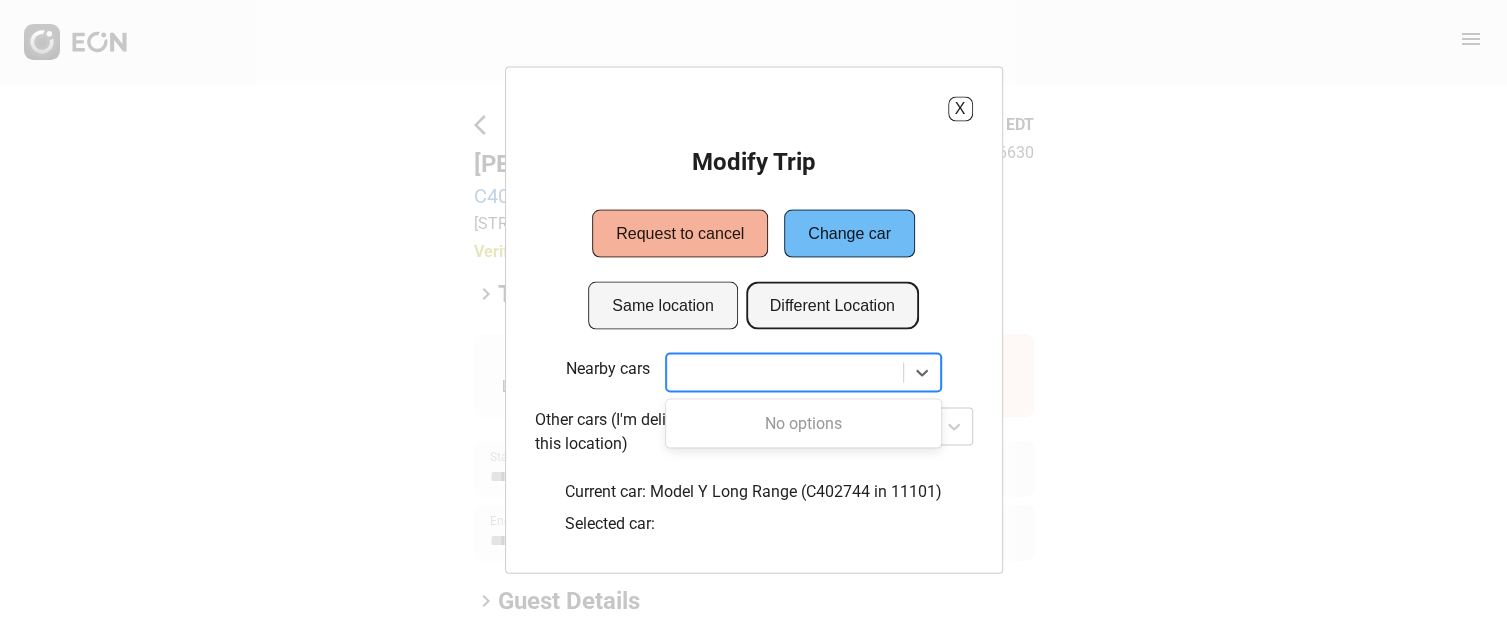 click on "Different Location" at bounding box center (832, 305) 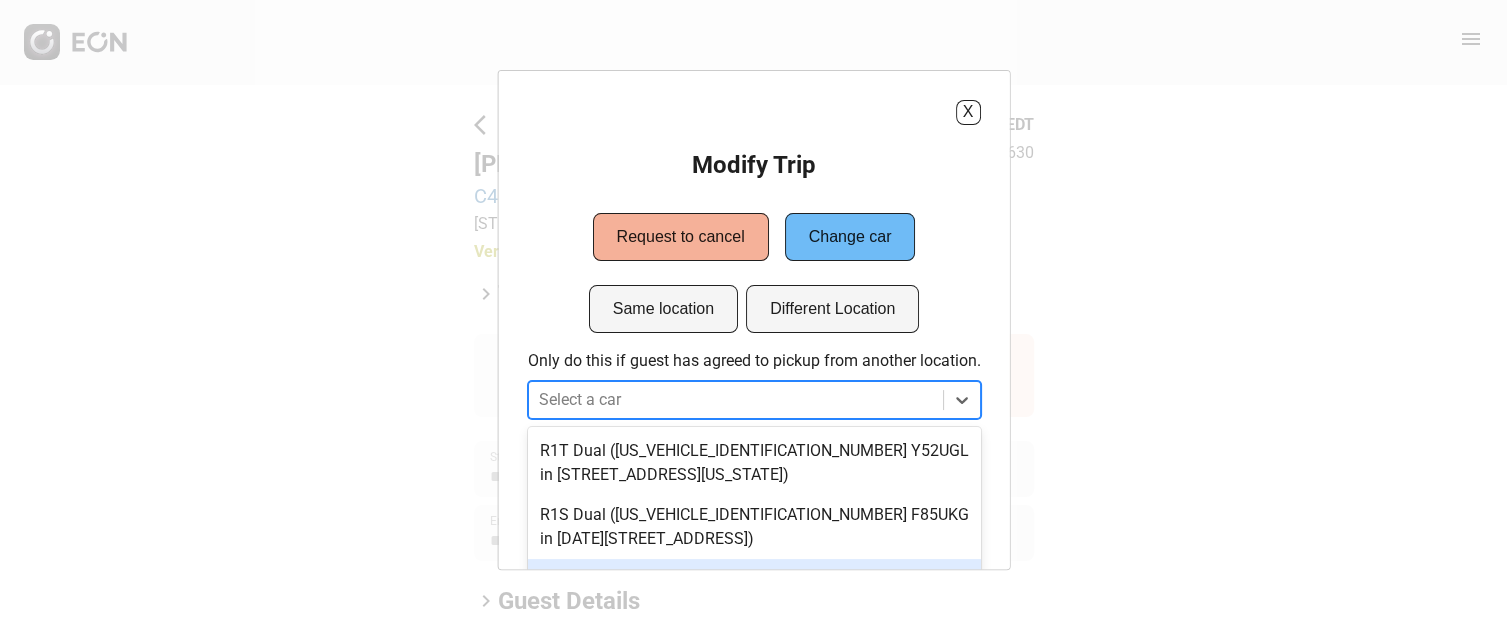 click on "12 results available. Use Up and Down to choose options, press Enter to select the currently focused option, press Escape to exit the menu, press Tab to select the option and exit the menu. Select a car
R1T Dual
(7FCTGAAA3PN024550 Y52UGL in 610 Exterior Street, The Bronx, New York City, NY, 10451)
R1S Dual
(7PDSGBBA1PN028367 F85UKG in 1960 E Grand Ave, Los Angeles, CA, 90245)
R1S Dual
(7PDSGABA1PN025298 91384EL in 610 Exterior Street, The Bronx, New York City, NY, 10451)
R1S Dual
(7PDSGBBA3PN029388 9K0U298 in 1960 E Grand Ave, Los Angeles, CA, 90245)" at bounding box center [753, 400] 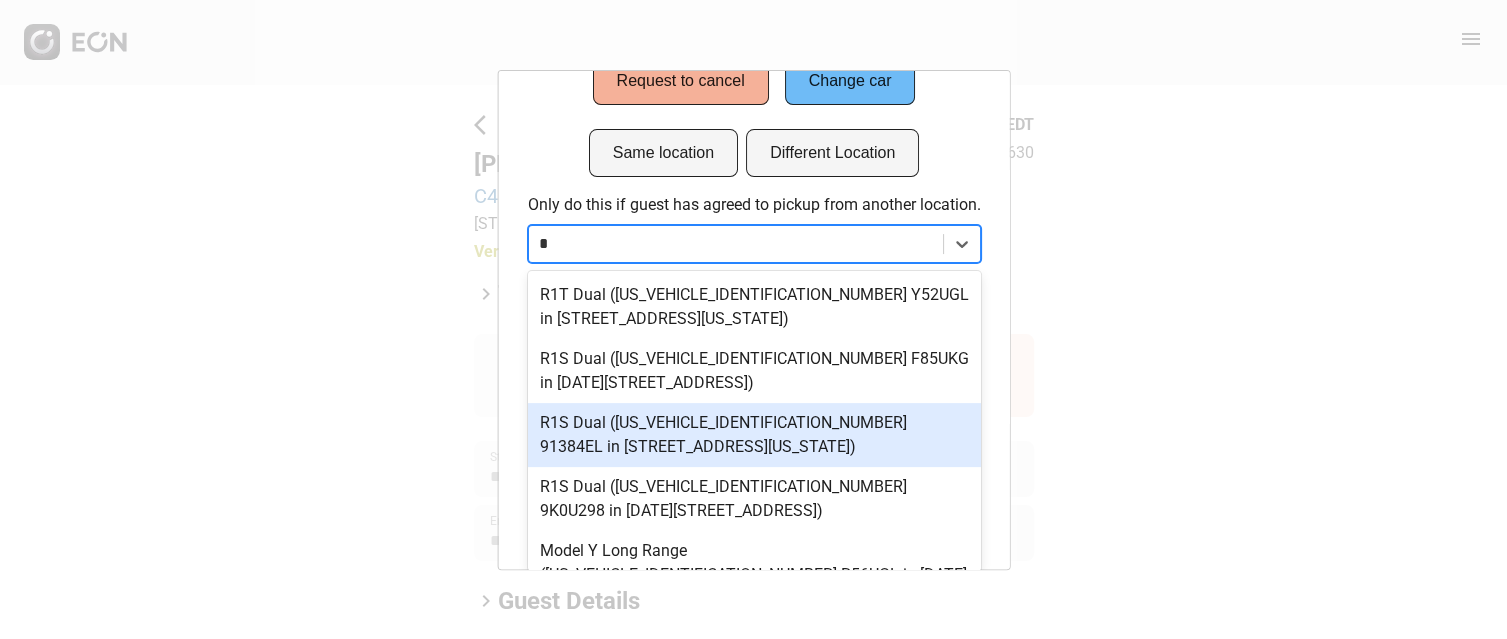 type on "**" 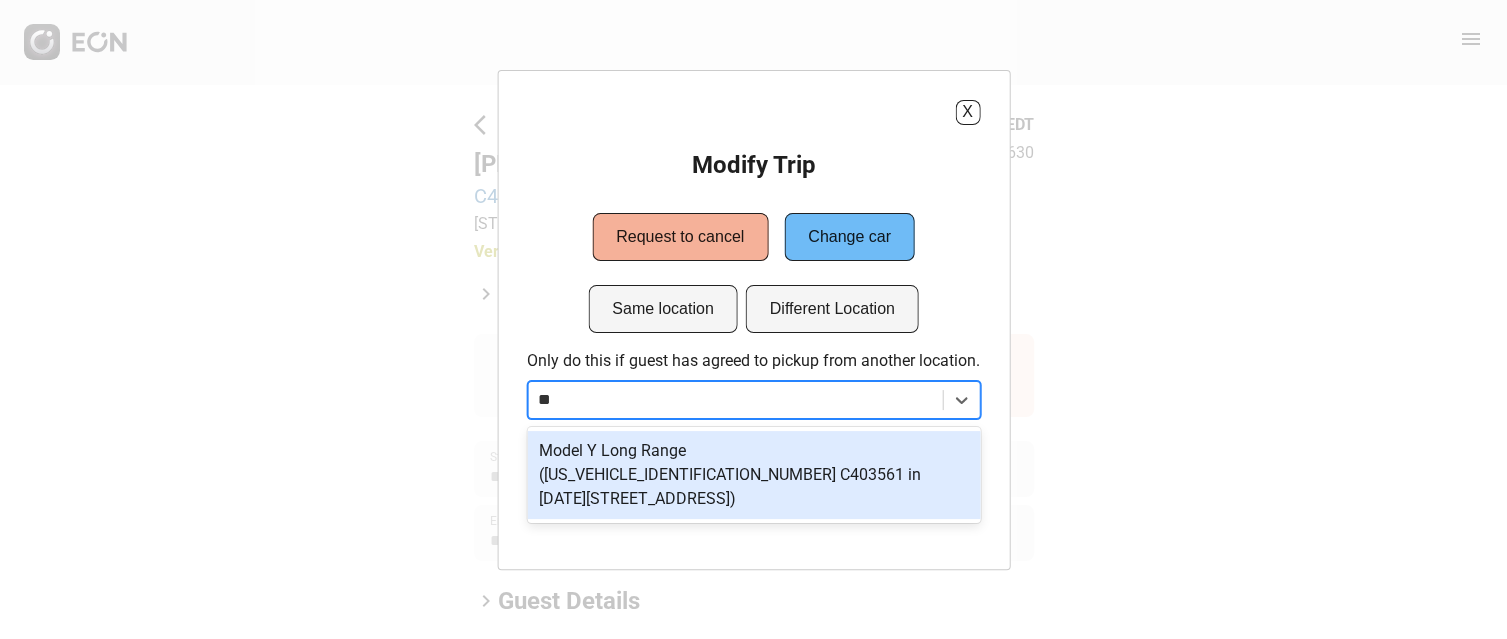 scroll, scrollTop: 0, scrollLeft: 0, axis: both 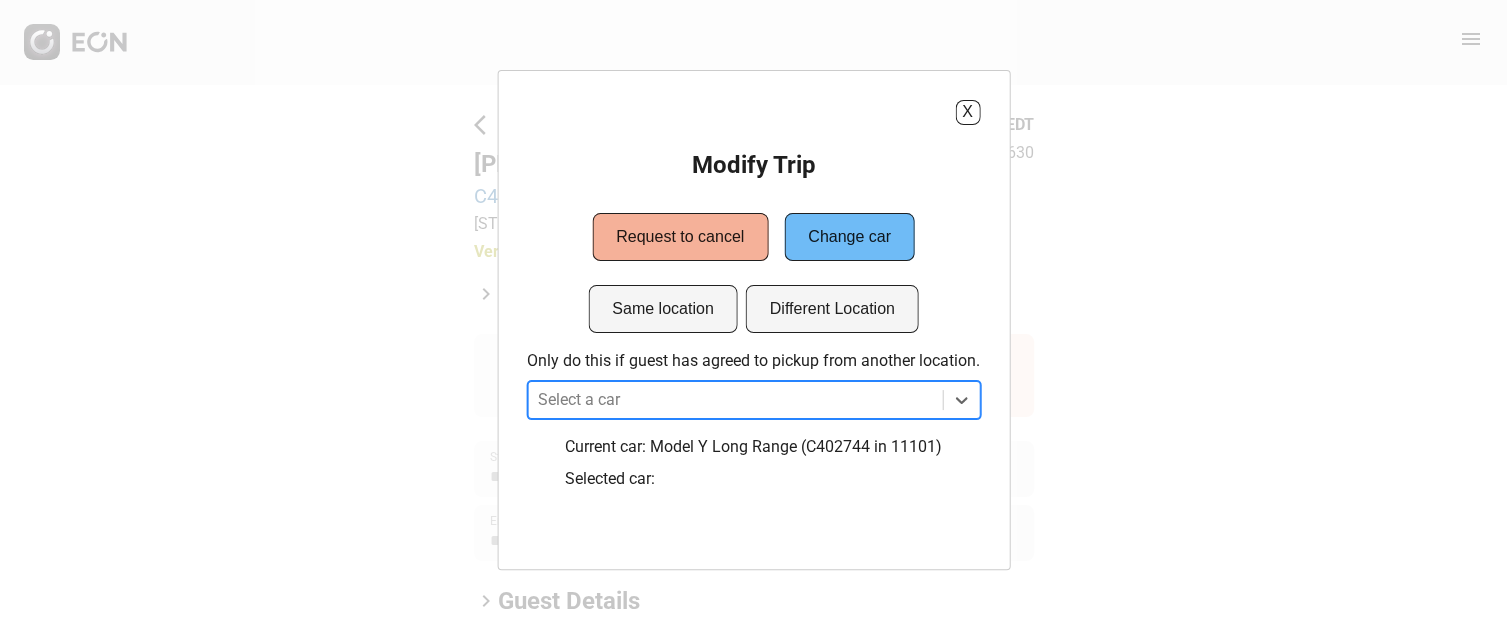 drag, startPoint x: 628, startPoint y: 400, endPoint x: 558, endPoint y: 403, distance: 70.064255 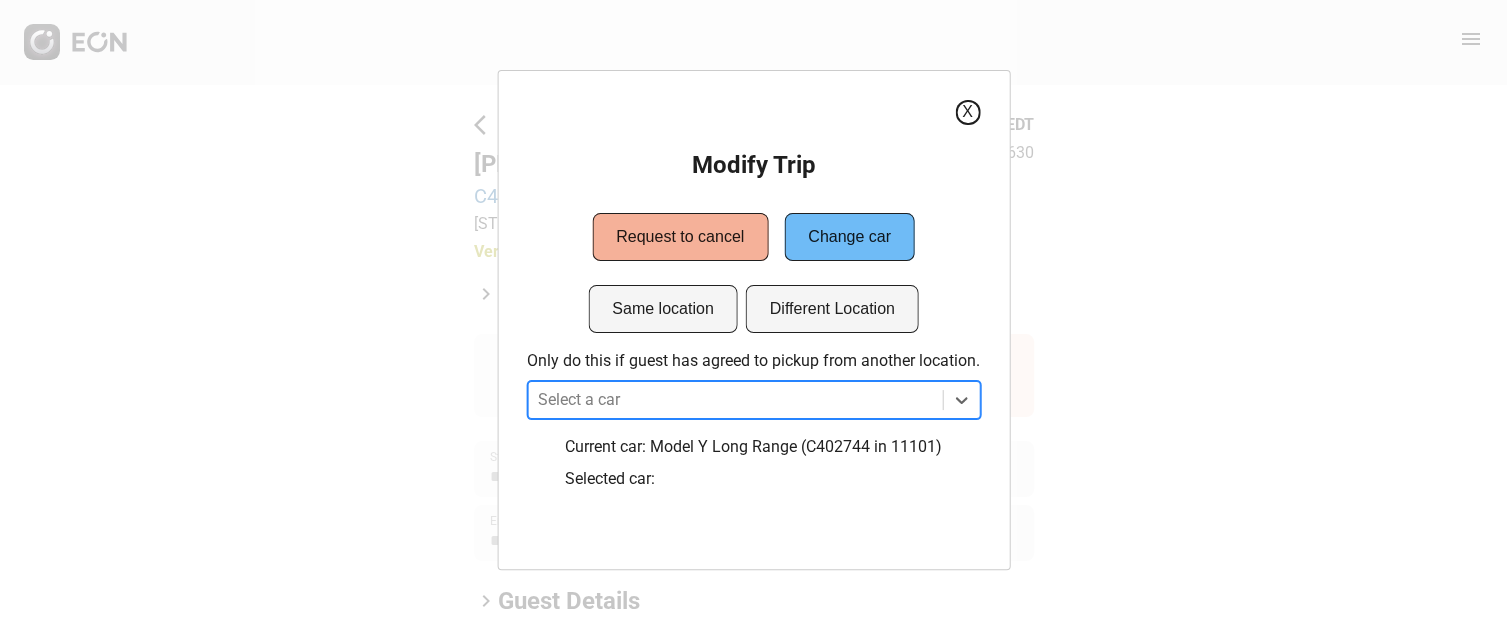 click on "X" at bounding box center [967, 112] 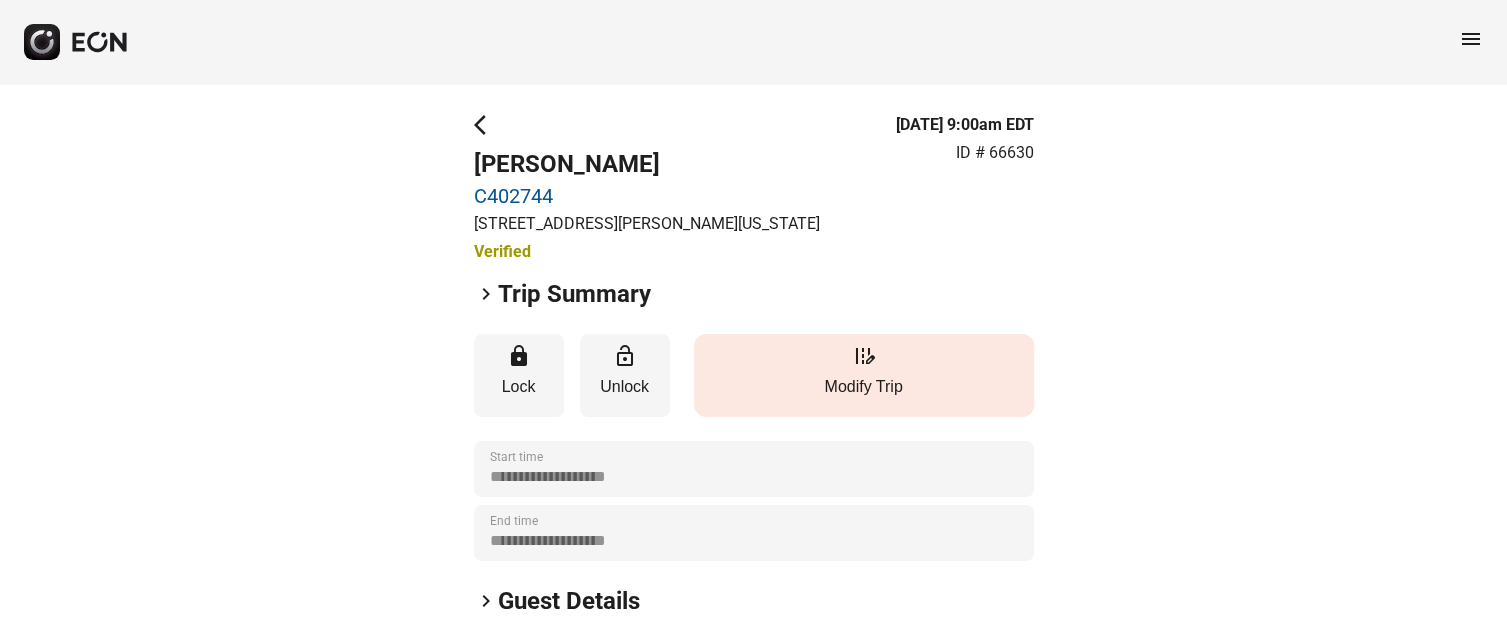 type 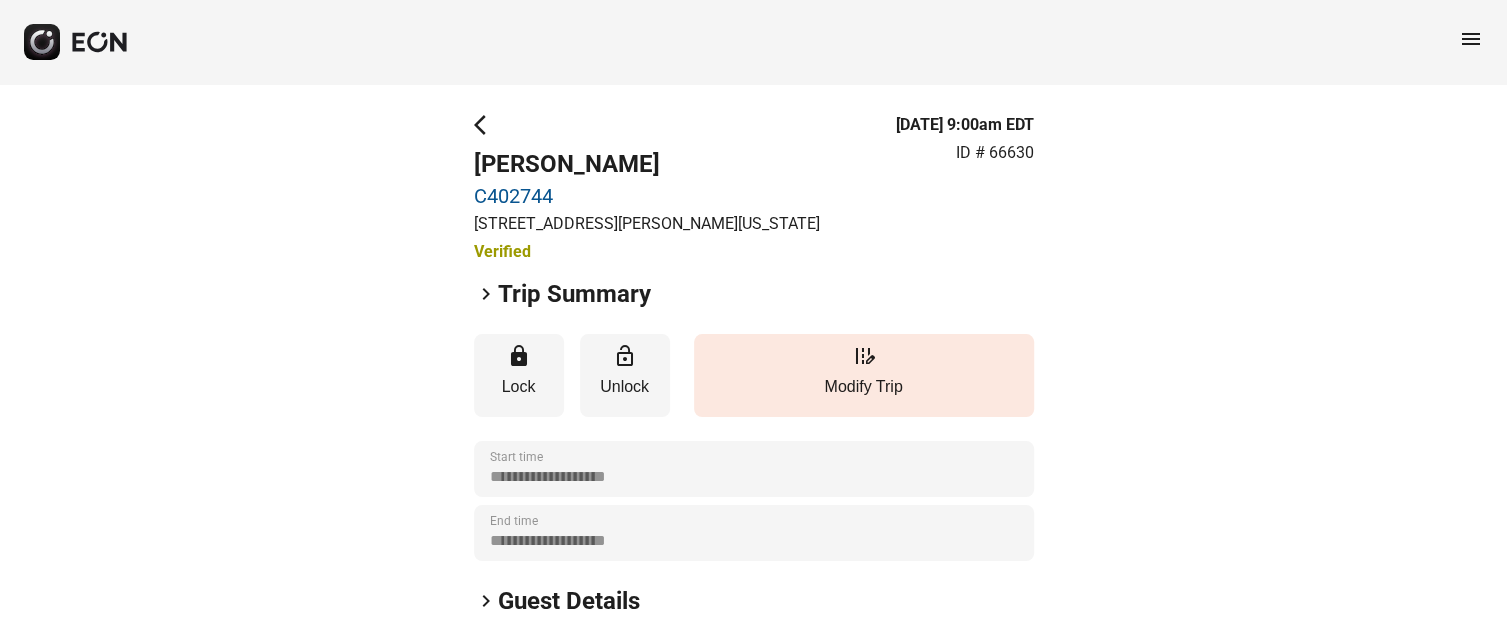 click on "arrow_back_ios" at bounding box center (486, 125) 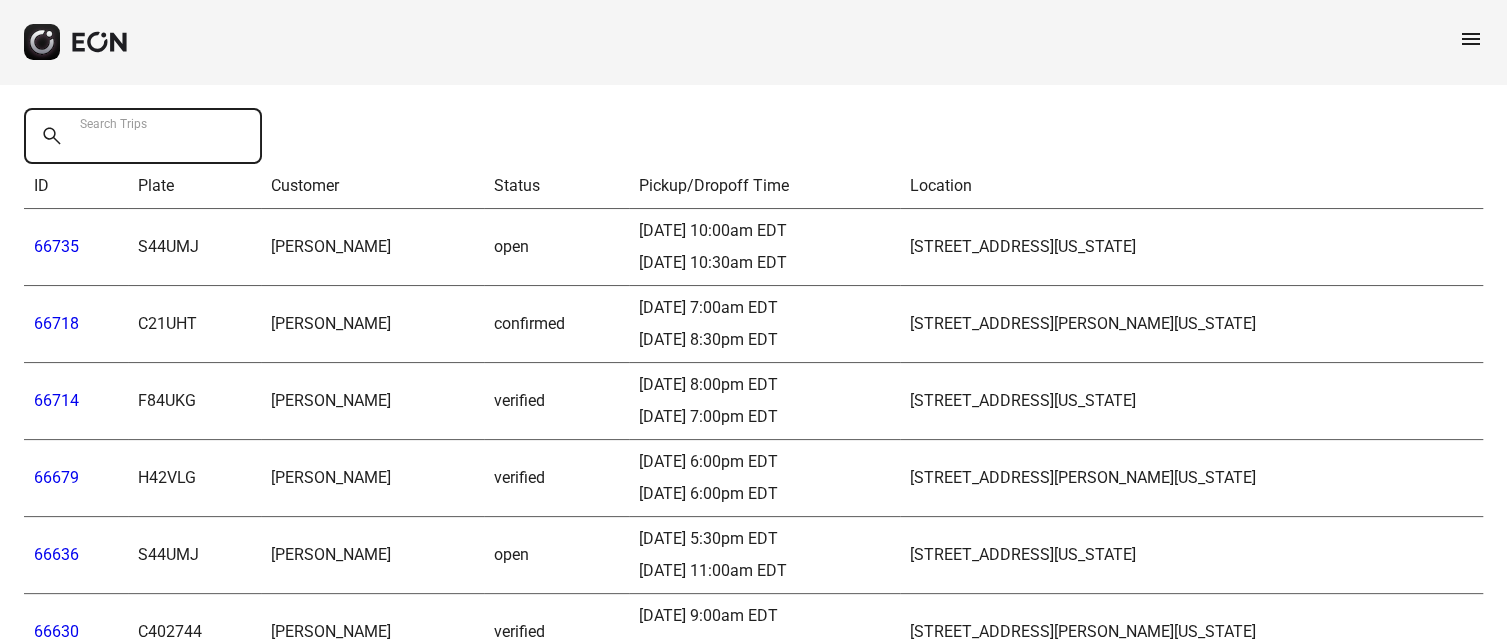 click on "Search Trips" at bounding box center [143, 136] 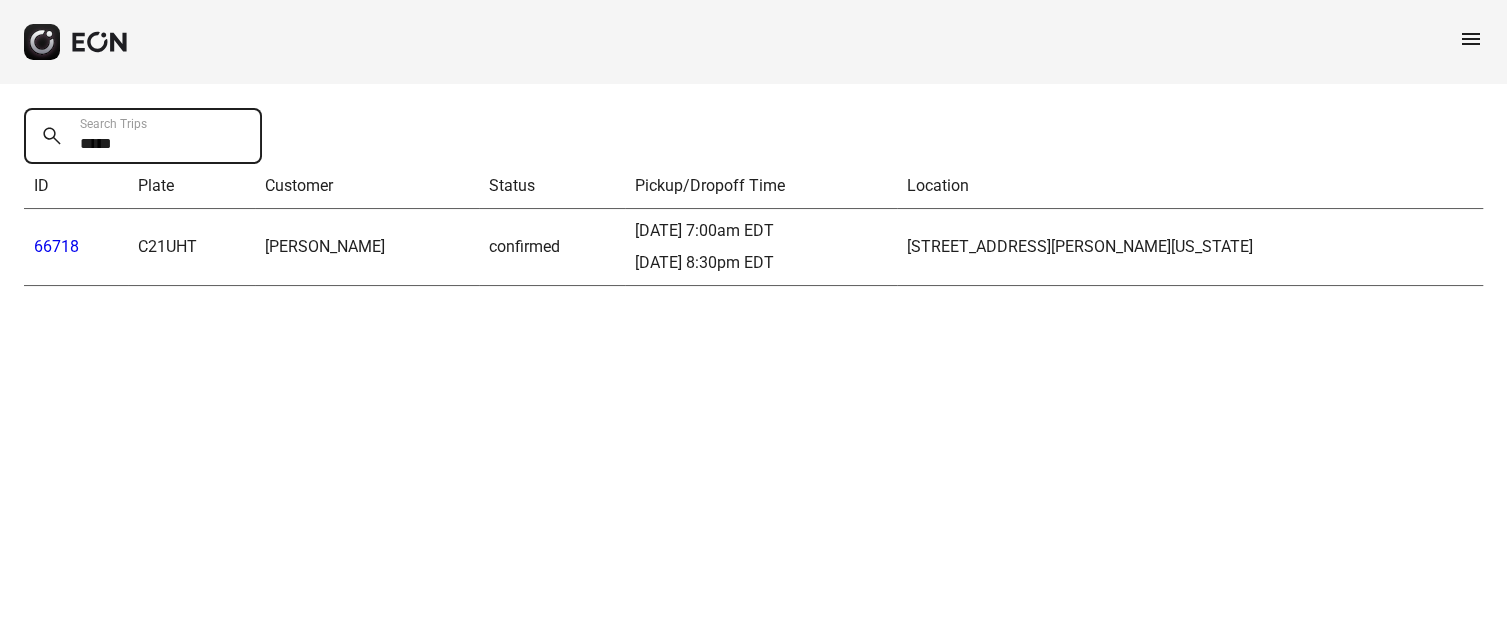 type on "*****" 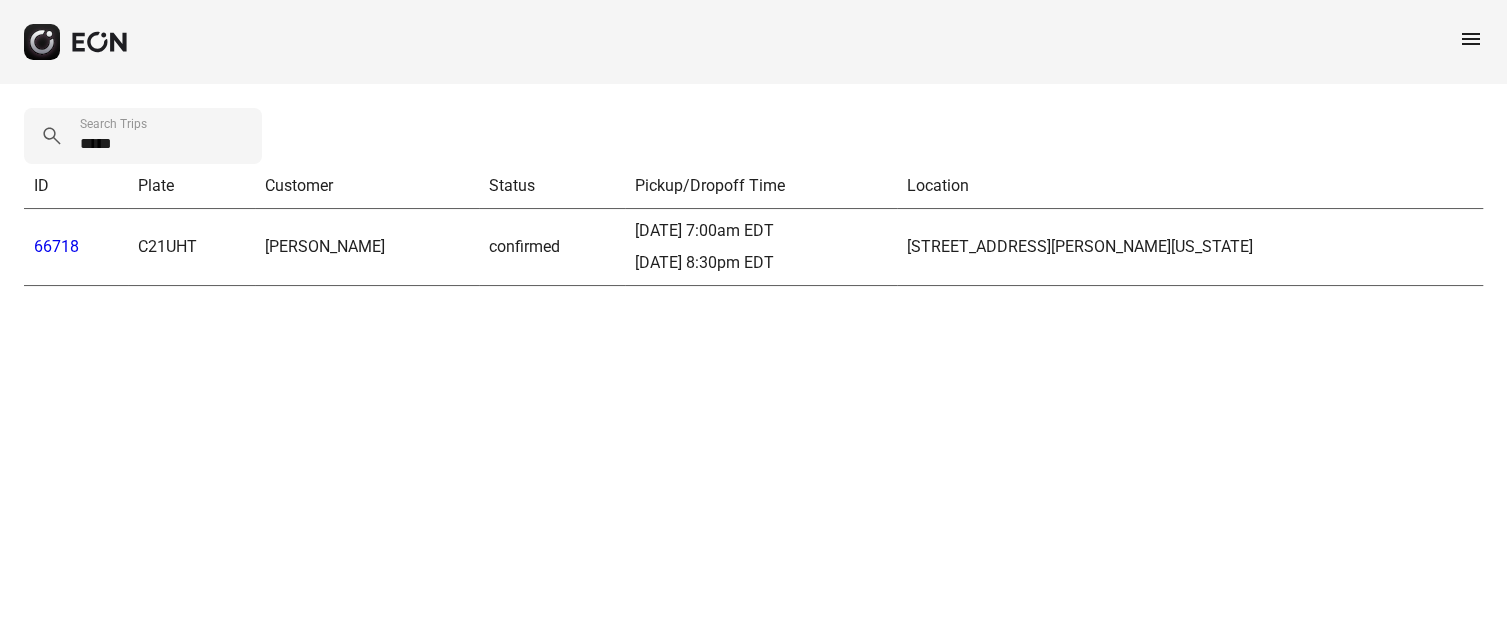 click on "66718" at bounding box center (56, 246) 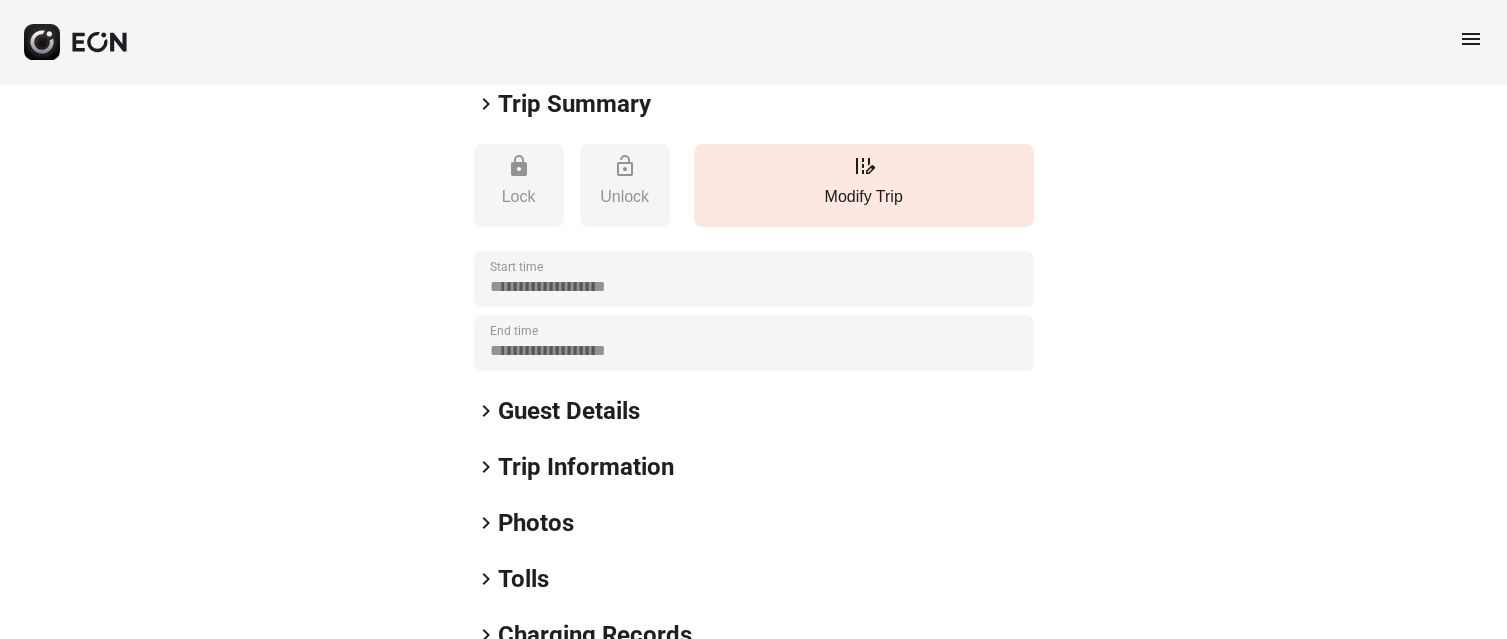 scroll, scrollTop: 0, scrollLeft: 0, axis: both 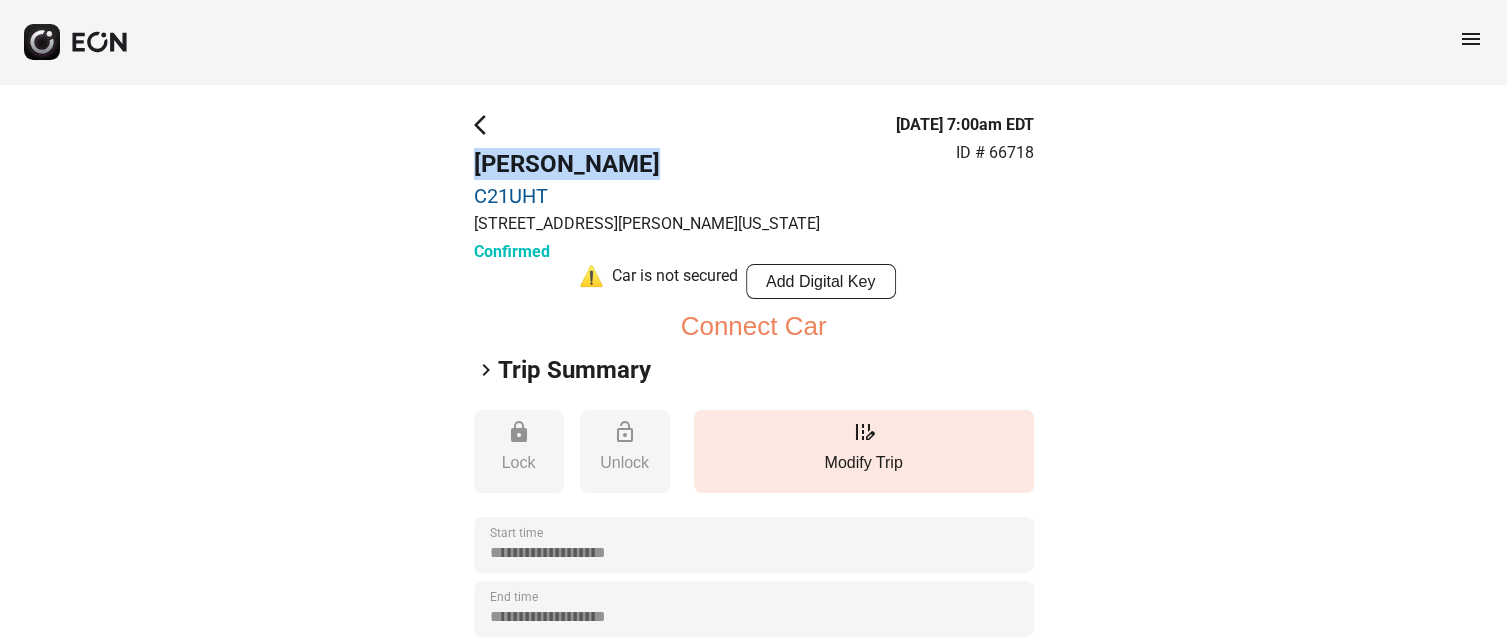 drag, startPoint x: 676, startPoint y: 153, endPoint x: 450, endPoint y: 176, distance: 227.16734 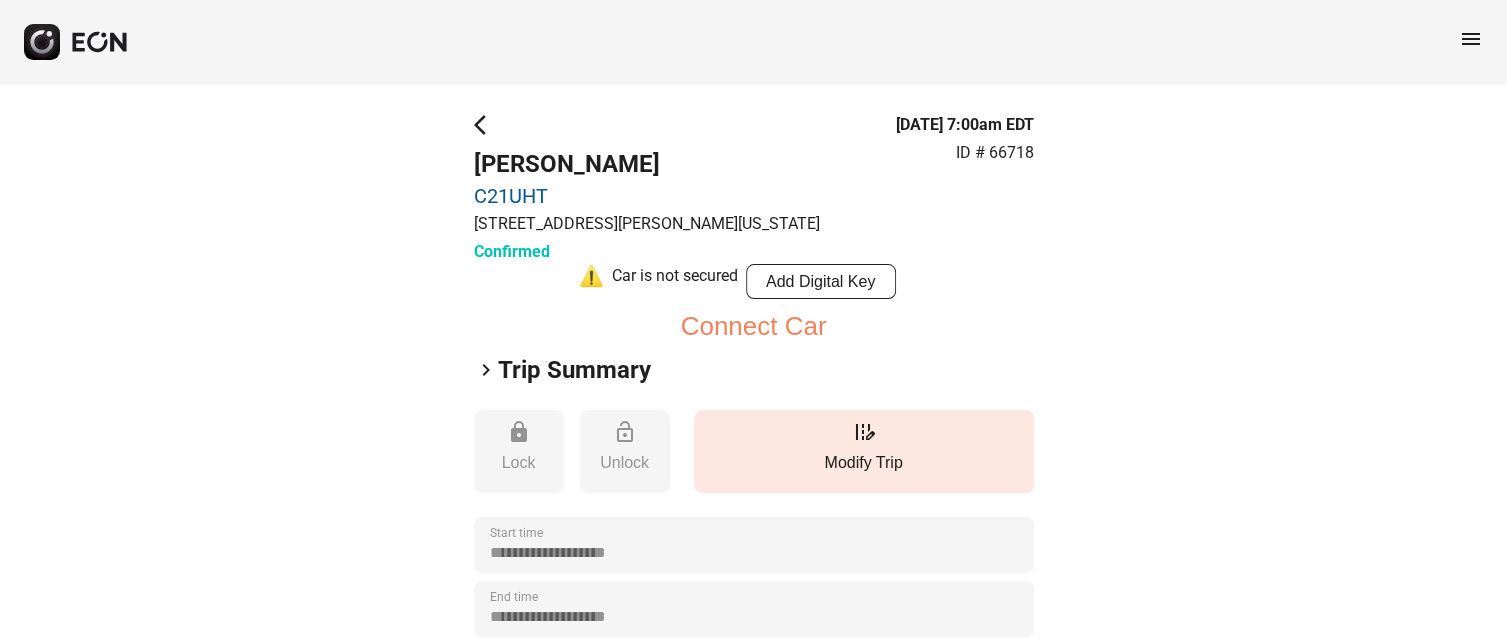 click on "KIM KAMAR SAT" at bounding box center (647, 164) 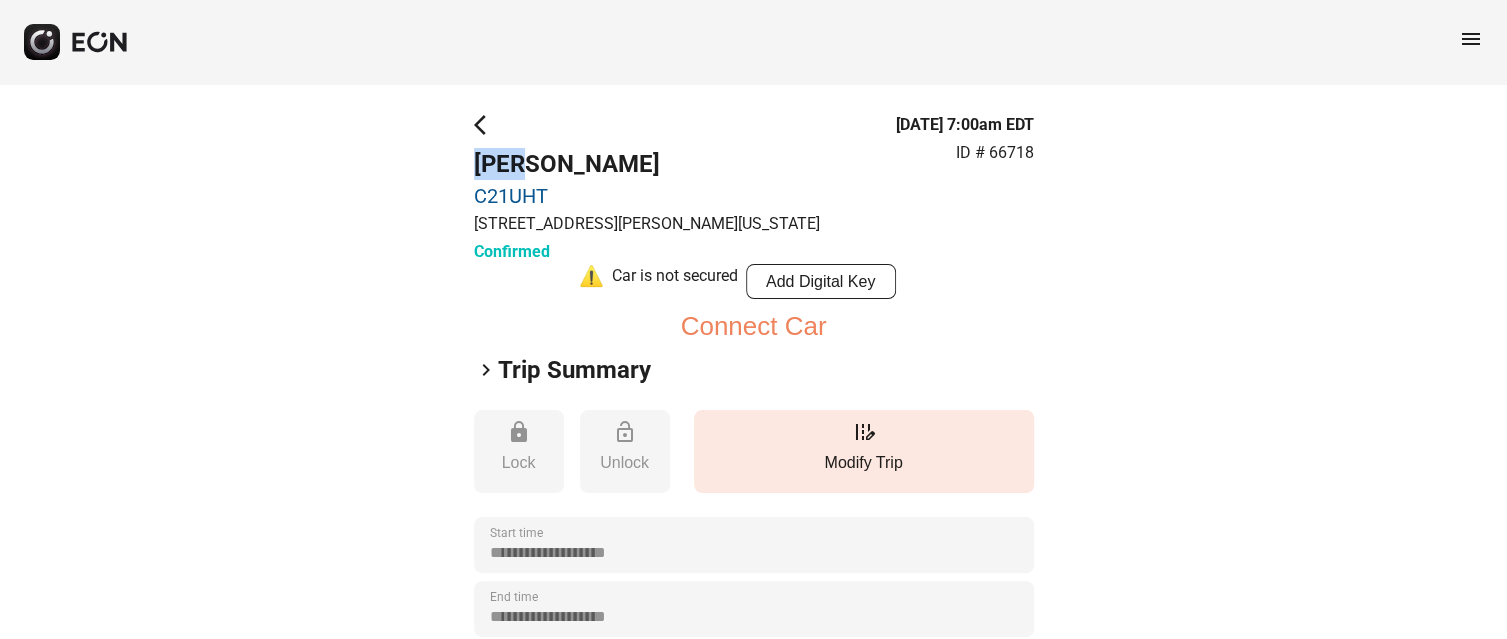 click on "KIM KAMAR SAT" at bounding box center (647, 164) 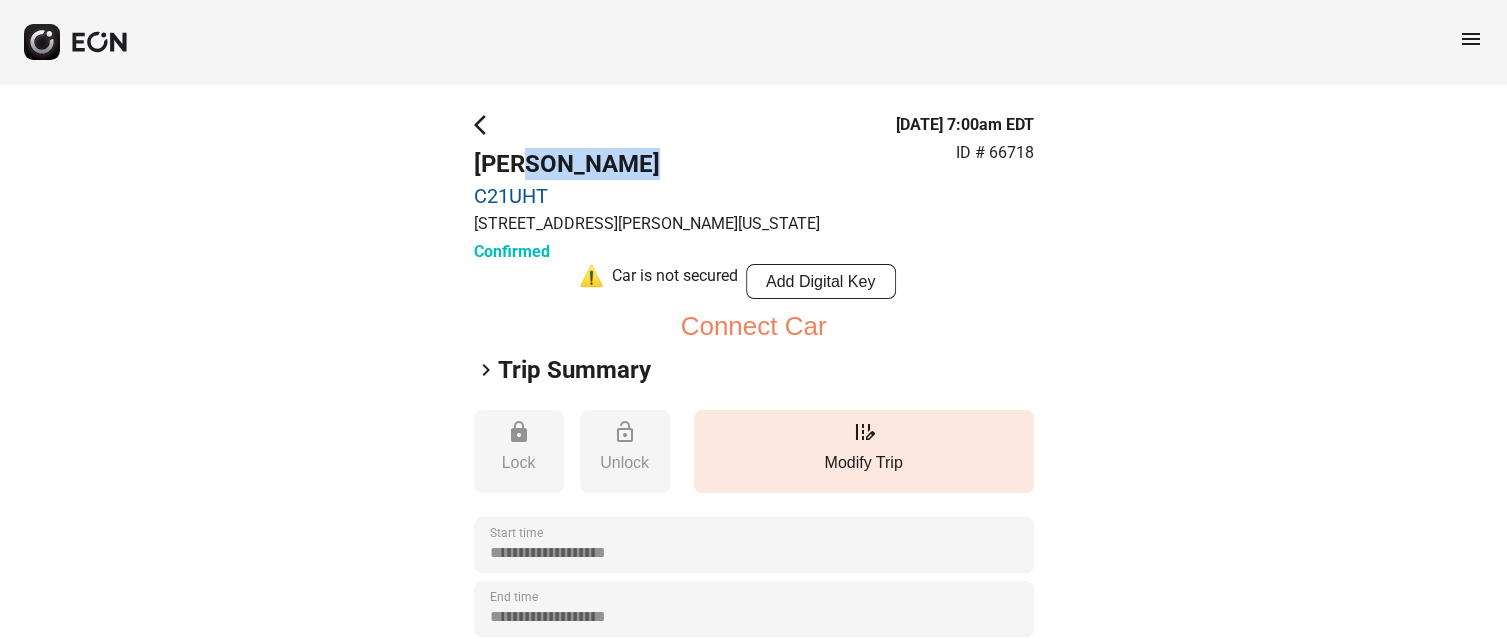 drag, startPoint x: 658, startPoint y: 161, endPoint x: 523, endPoint y: 161, distance: 135 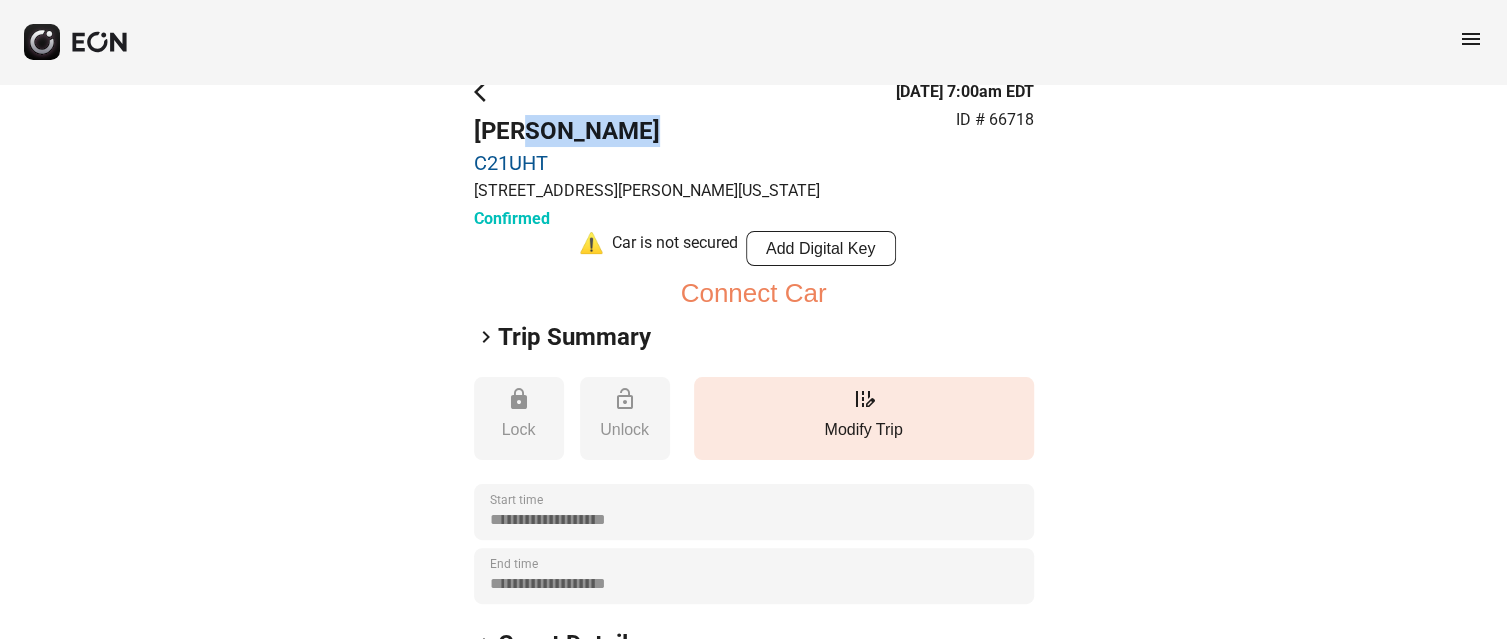 scroll, scrollTop: 433, scrollLeft: 0, axis: vertical 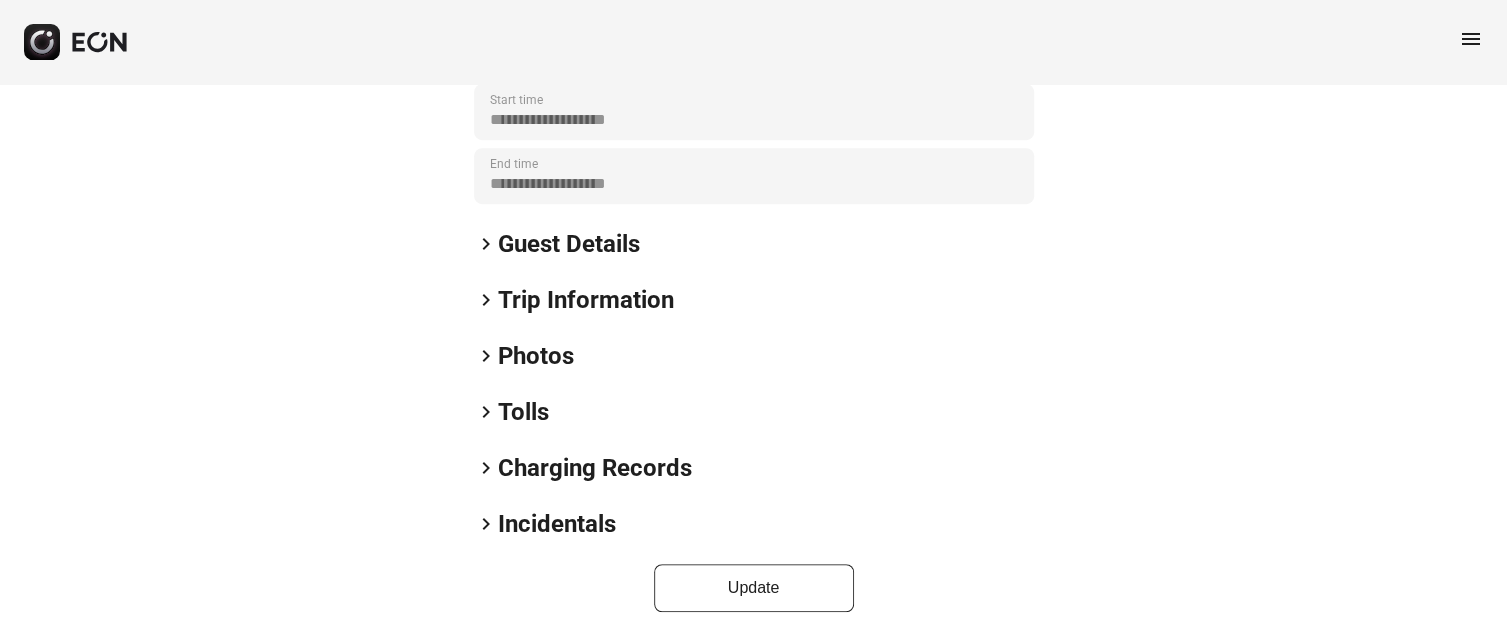 click on "Guest Details" at bounding box center (569, 244) 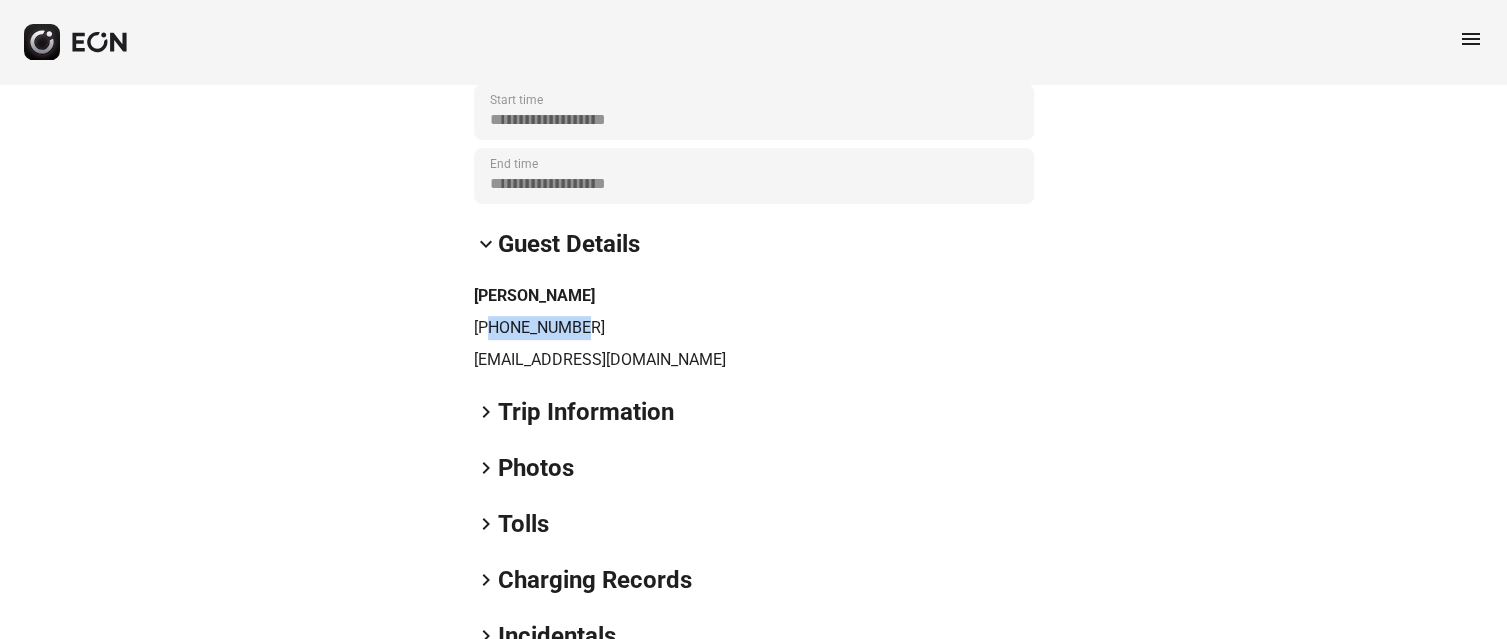 drag, startPoint x: 608, startPoint y: 324, endPoint x: 494, endPoint y: 331, distance: 114.21471 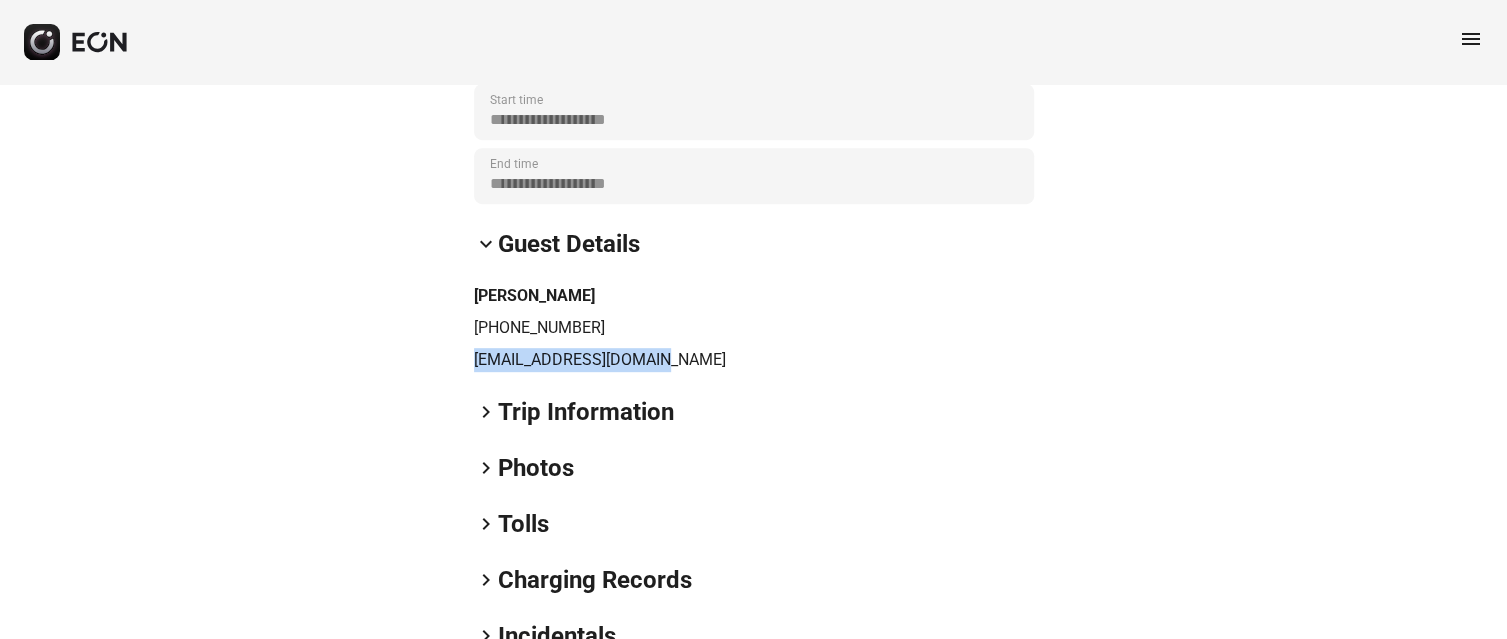 drag, startPoint x: 712, startPoint y: 350, endPoint x: 420, endPoint y: 367, distance: 292.49445 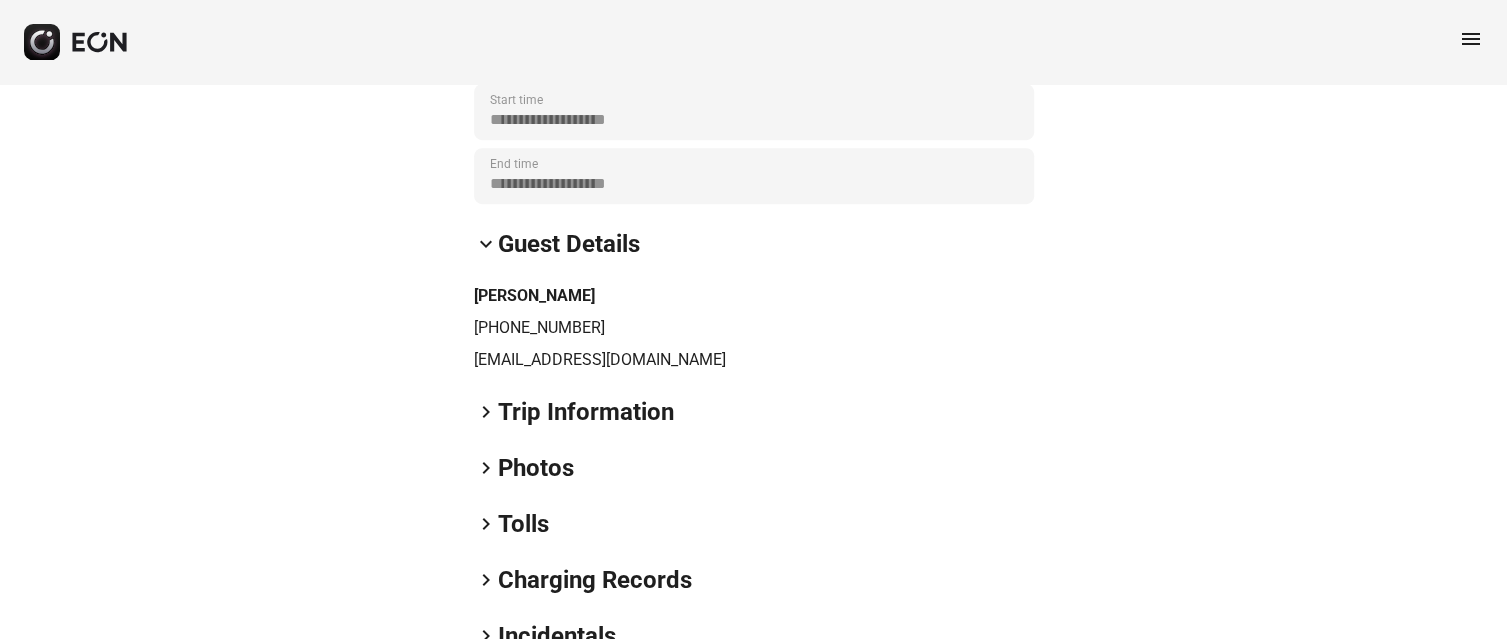 click on "keyboard_arrow_right Trip Information" at bounding box center [754, 412] 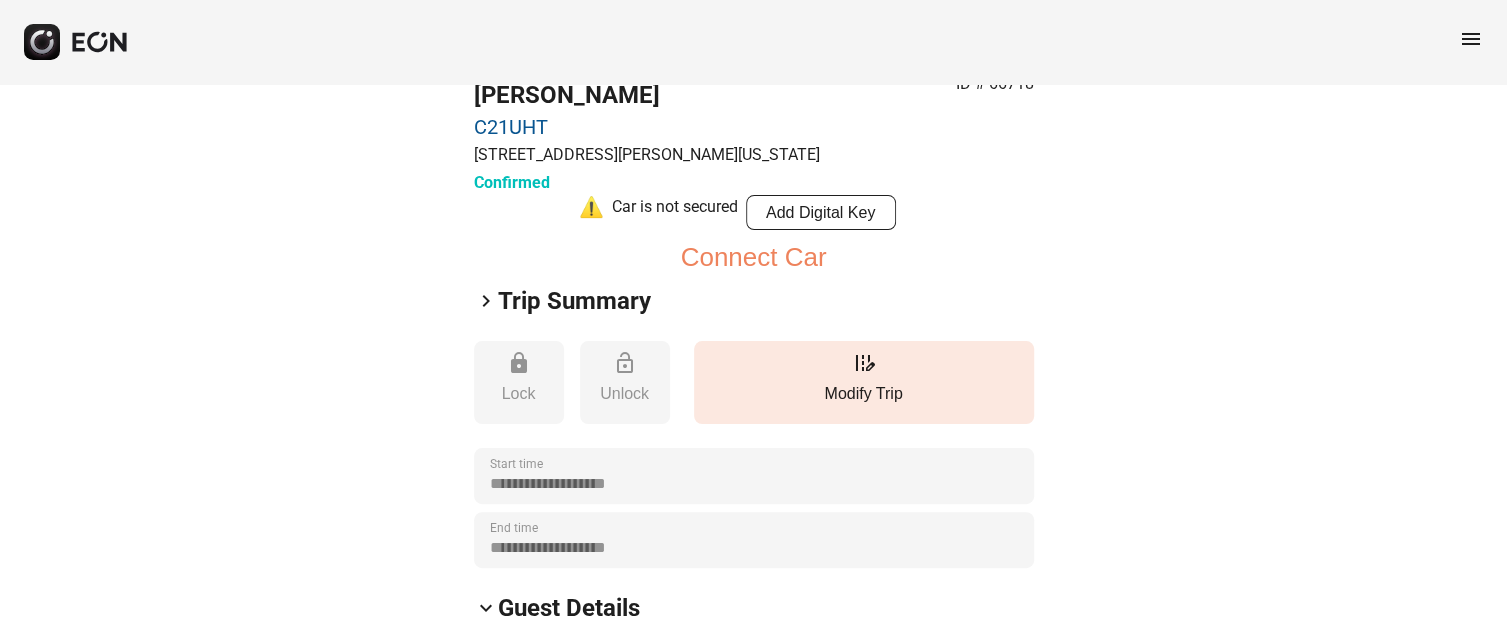 scroll, scrollTop: 0, scrollLeft: 0, axis: both 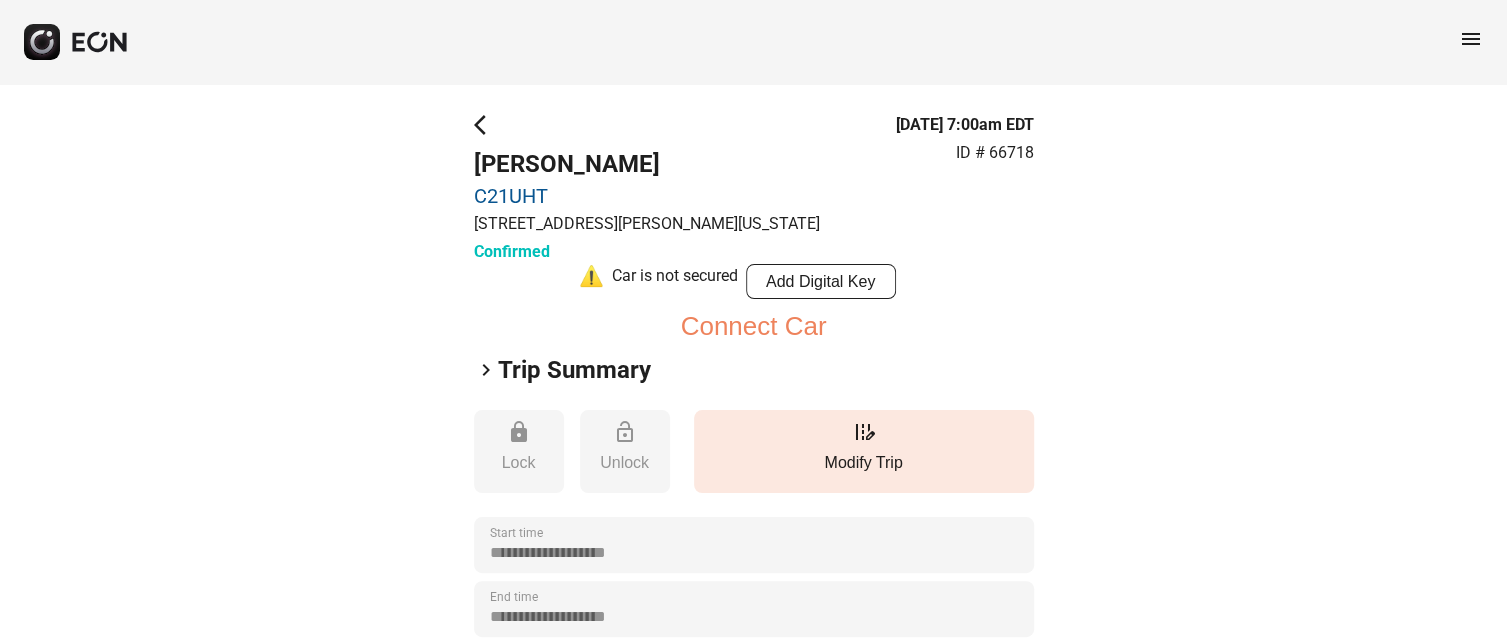 click on "**********" at bounding box center [753, 802] 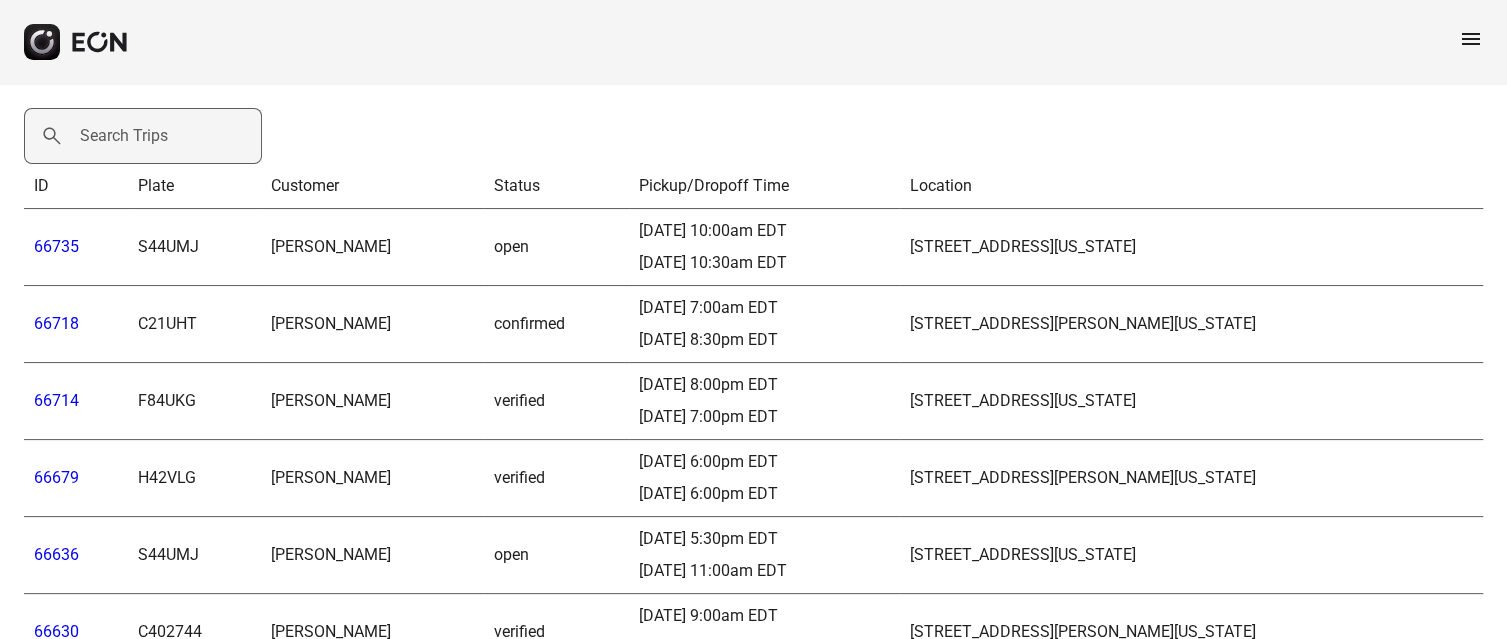 click on "Search Trips" at bounding box center (124, 136) 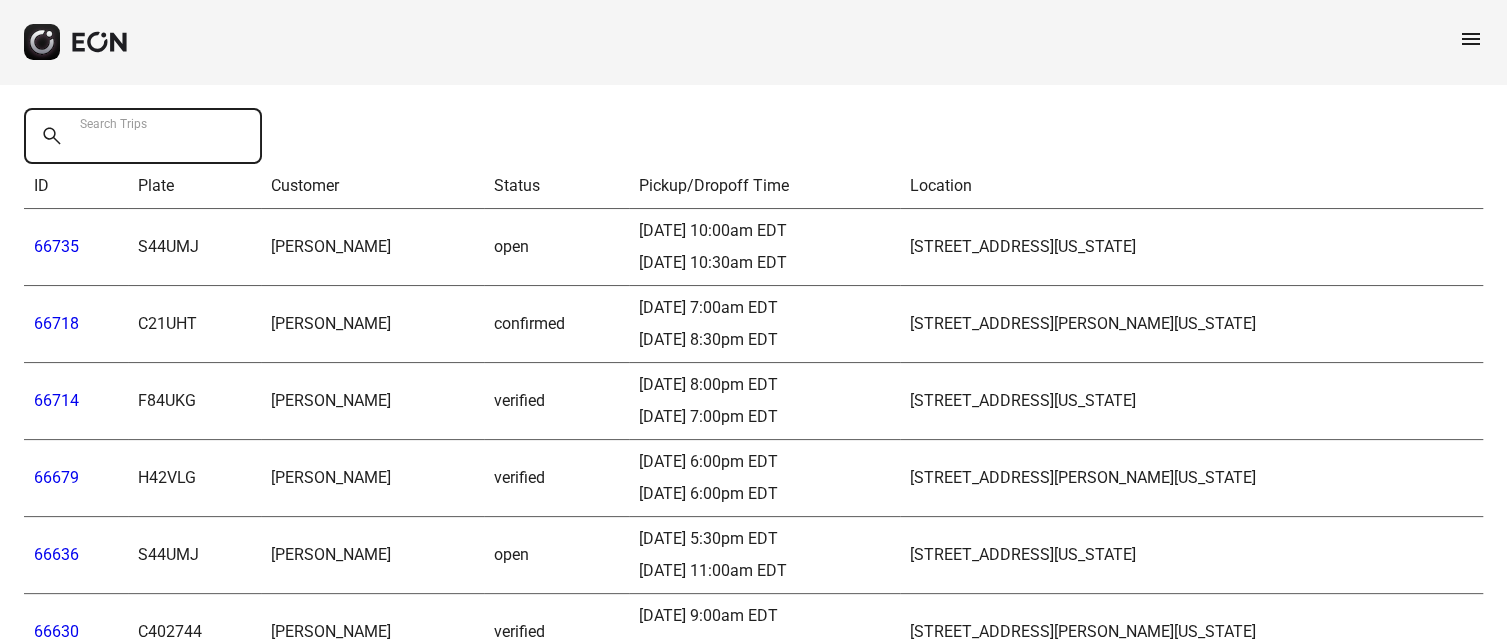 click on "Search Trips" at bounding box center [143, 136] 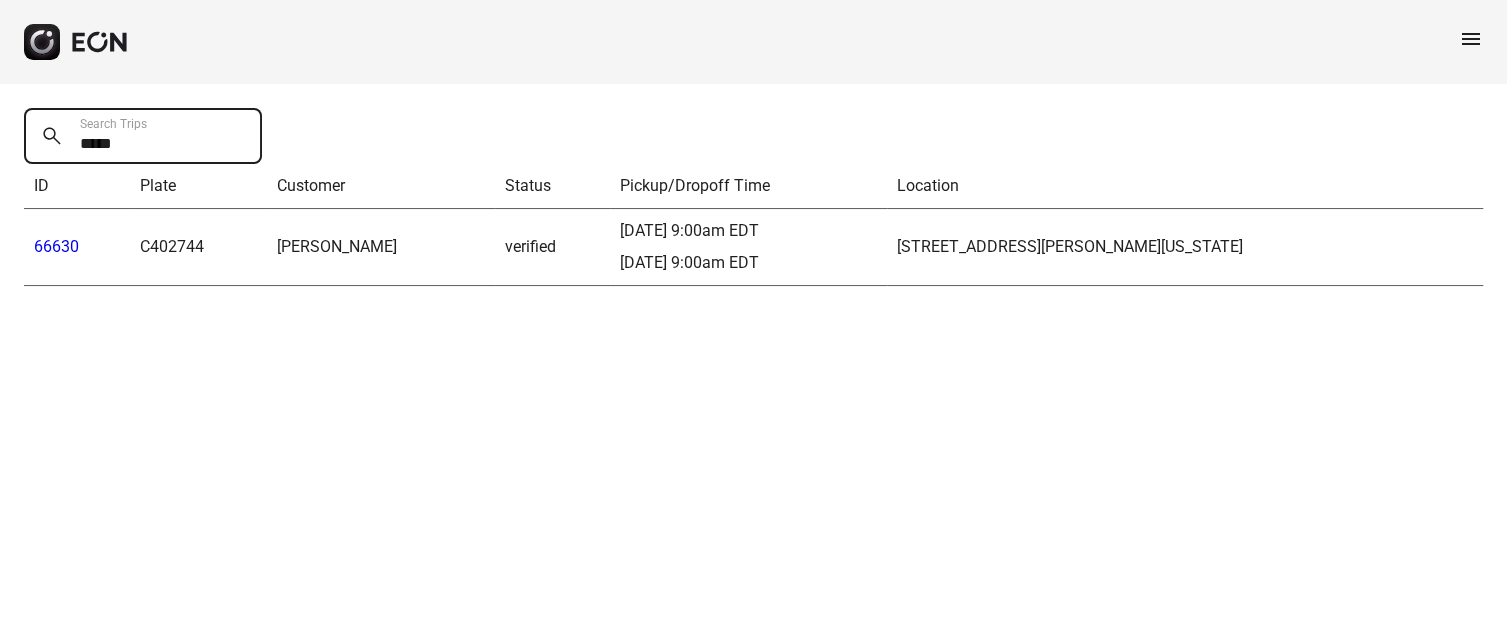 type on "*****" 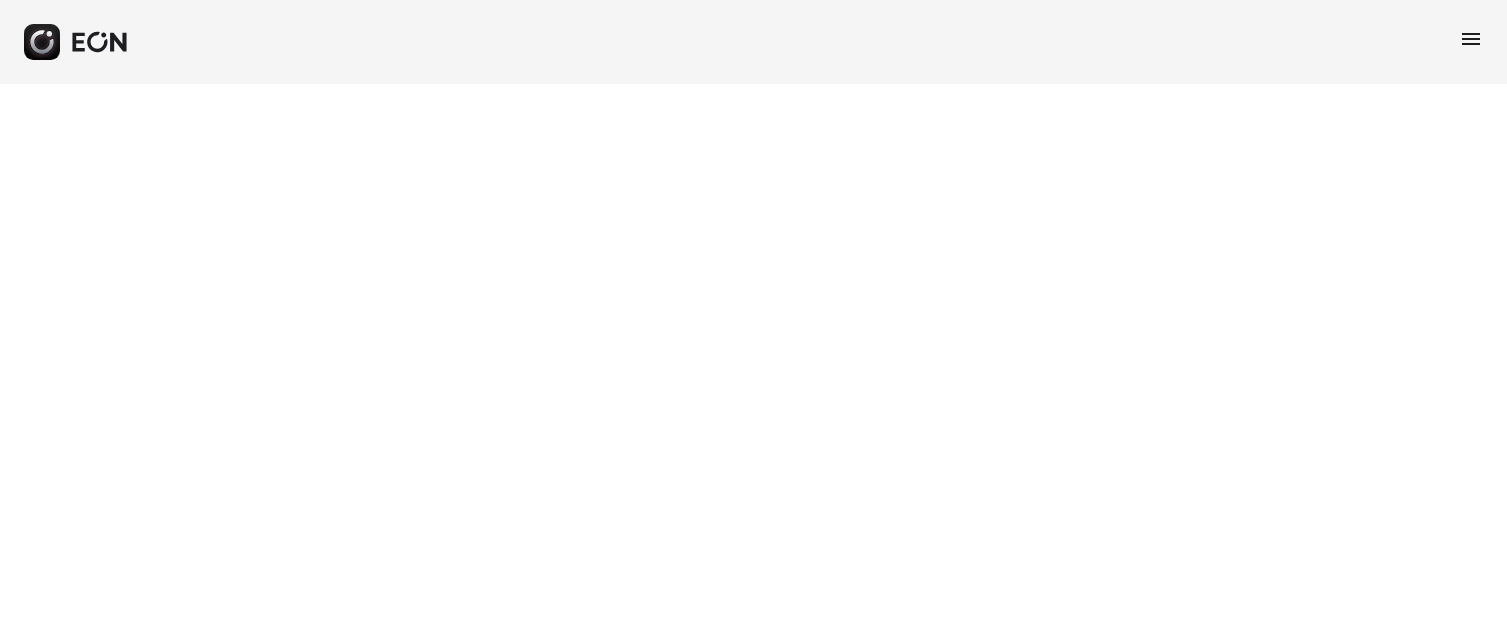 scroll, scrollTop: 0, scrollLeft: 0, axis: both 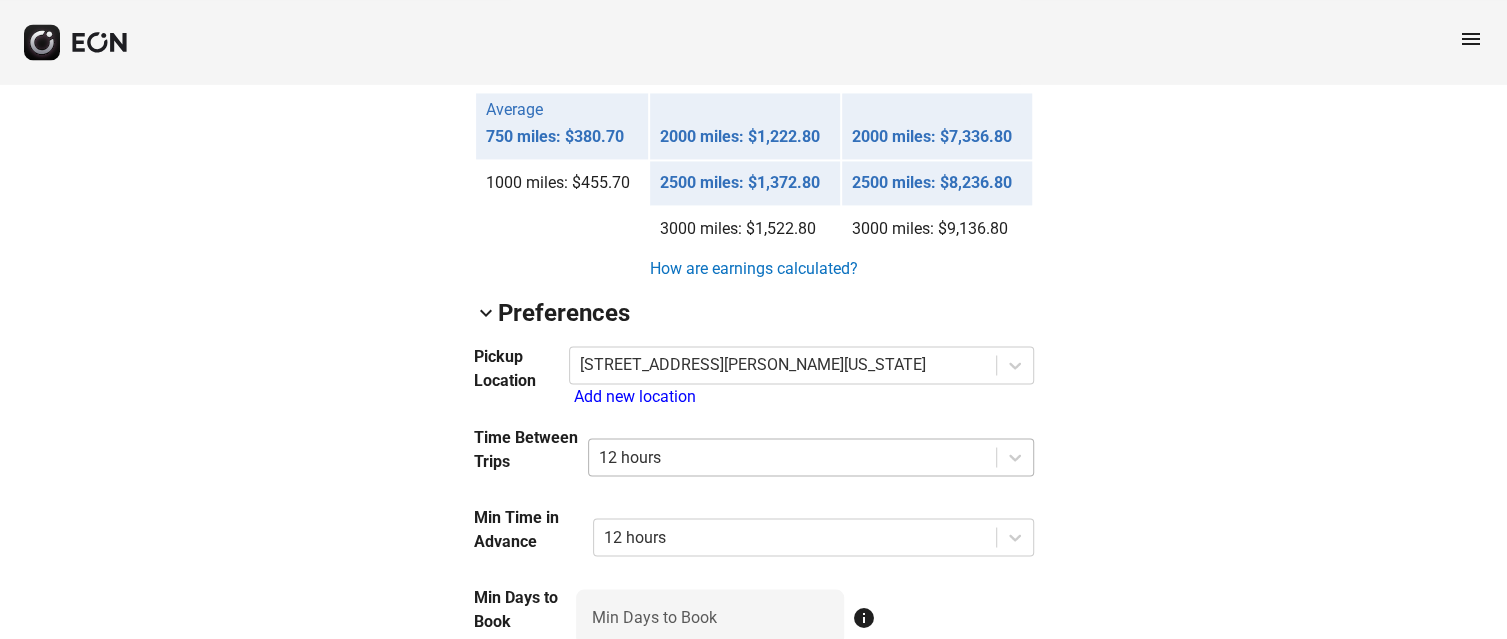 click at bounding box center [792, 457] 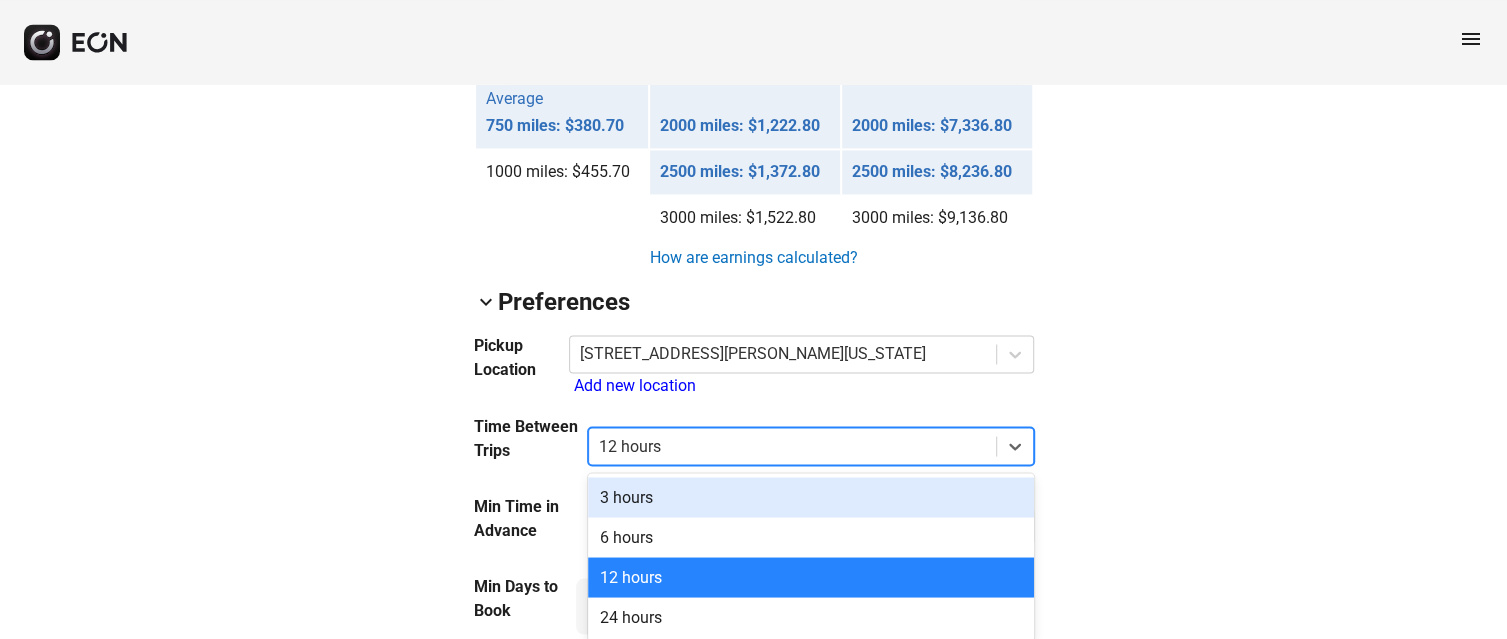 scroll, scrollTop: 1882, scrollLeft: 0, axis: vertical 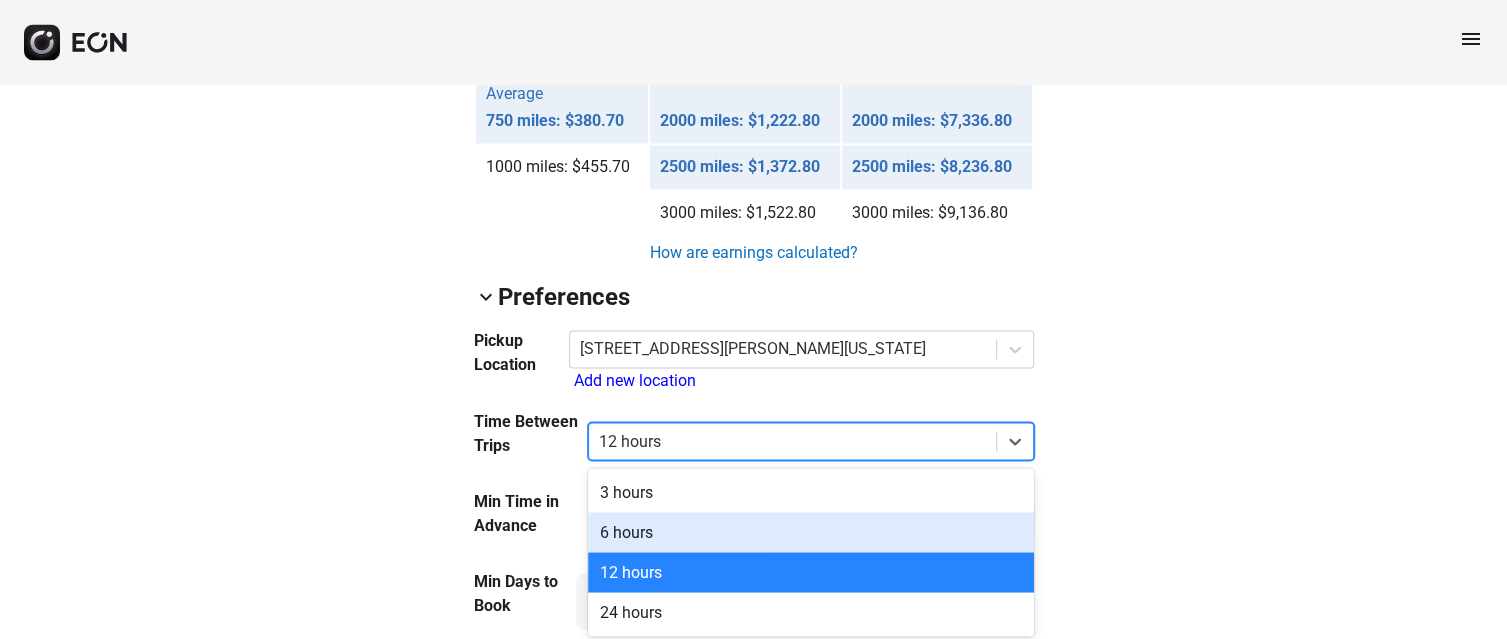 click on "6 hours" at bounding box center [810, 532] 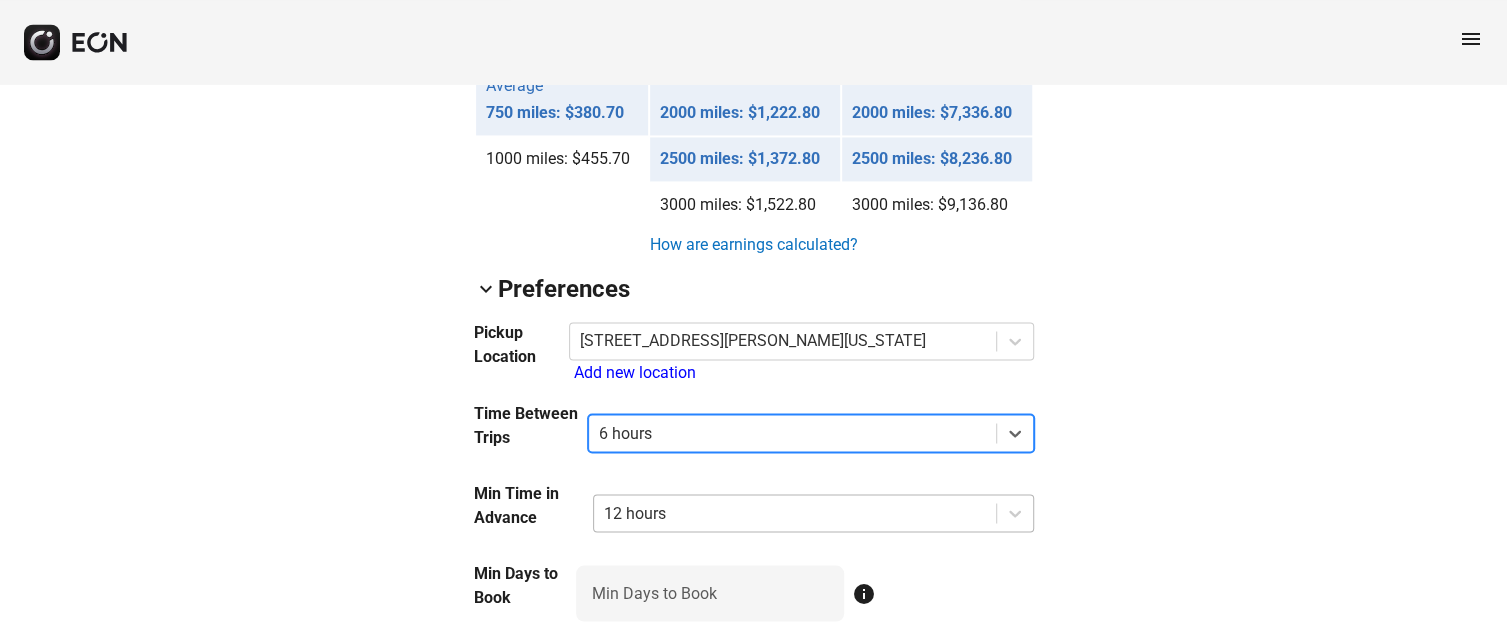 click at bounding box center [794, 513] 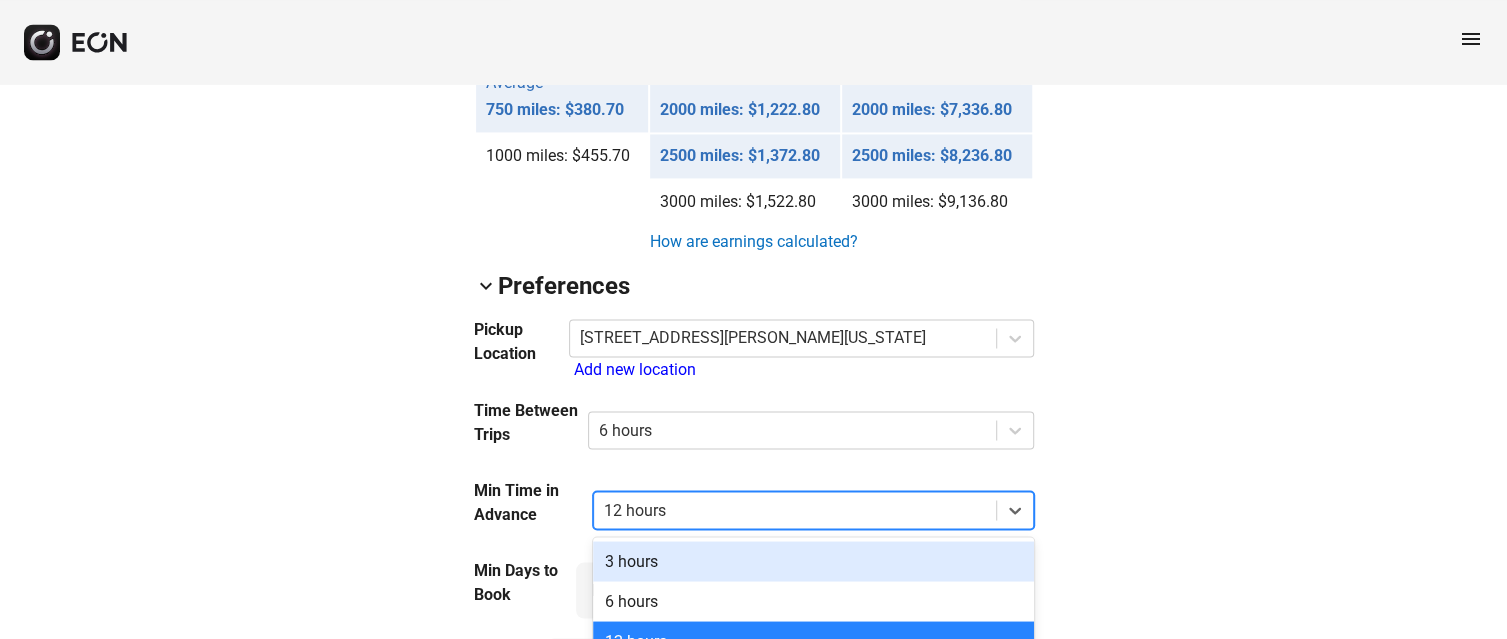 scroll, scrollTop: 1962, scrollLeft: 0, axis: vertical 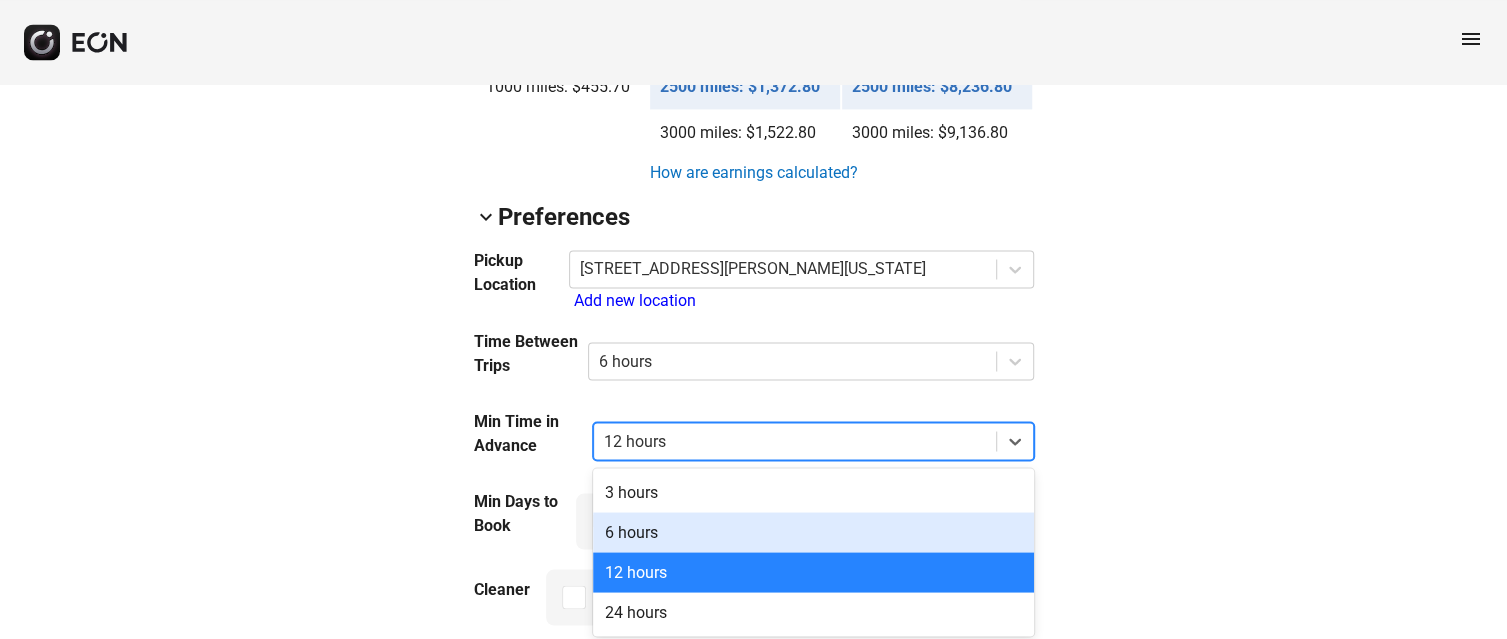 click on "6 hours" at bounding box center (813, 532) 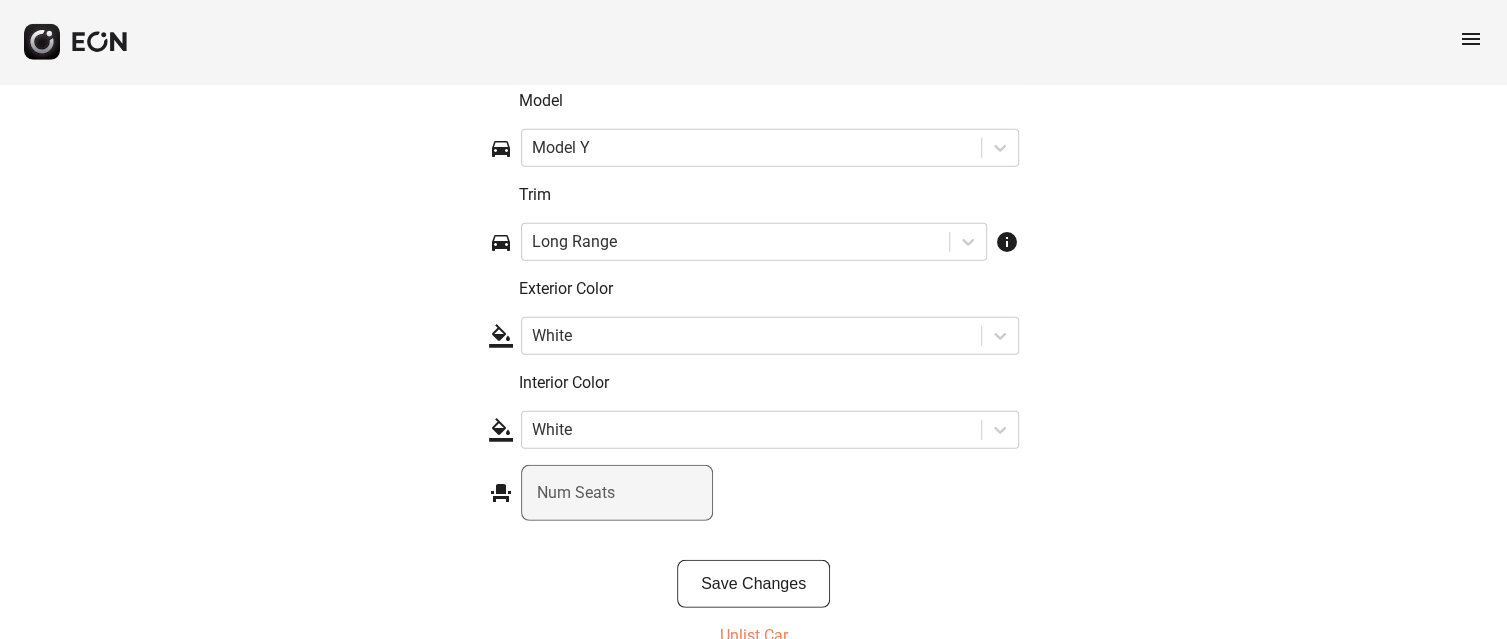 scroll, scrollTop: 3290, scrollLeft: 0, axis: vertical 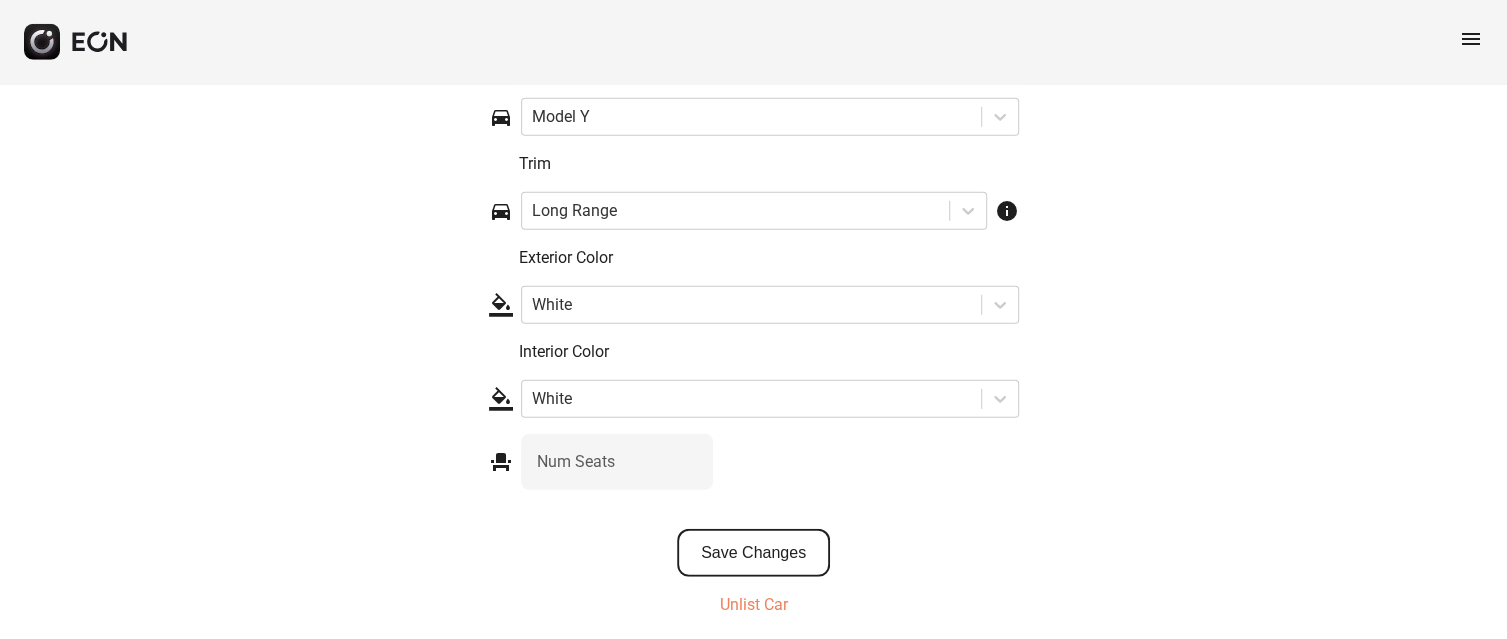 click on "Save Changes" at bounding box center [753, 553] 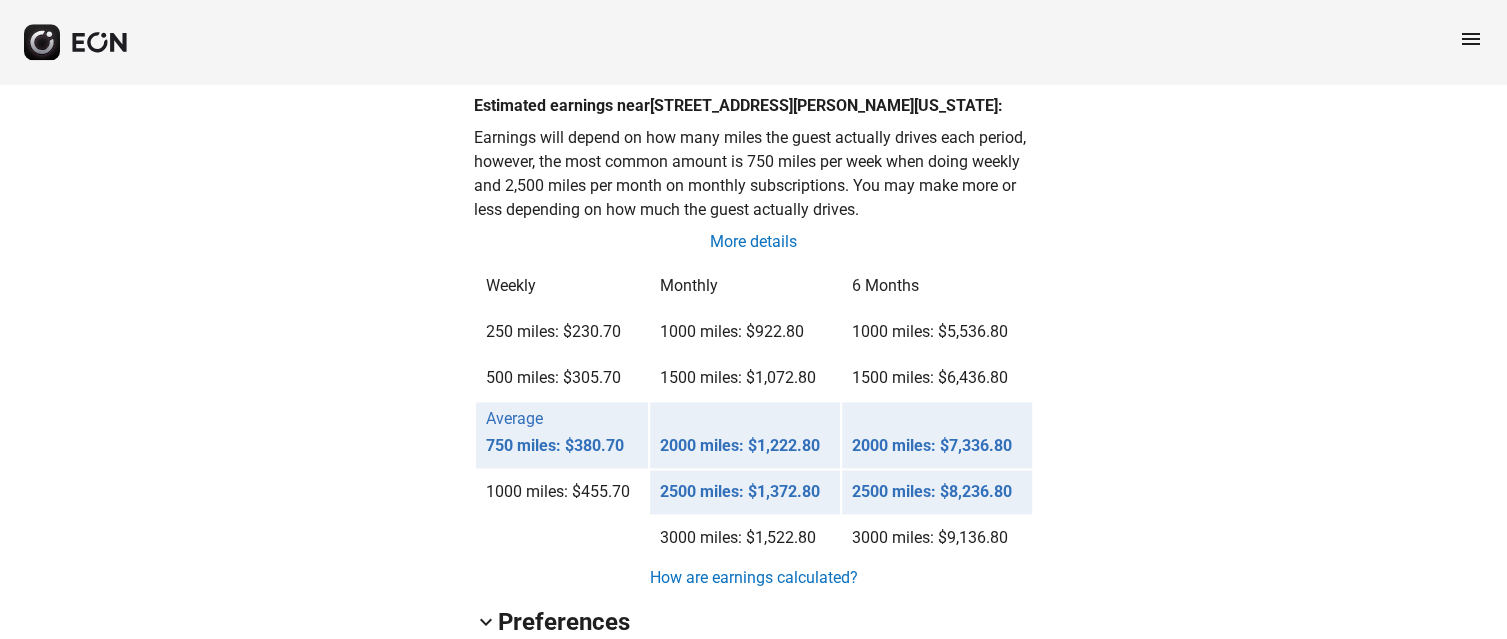 scroll, scrollTop: 757, scrollLeft: 0, axis: vertical 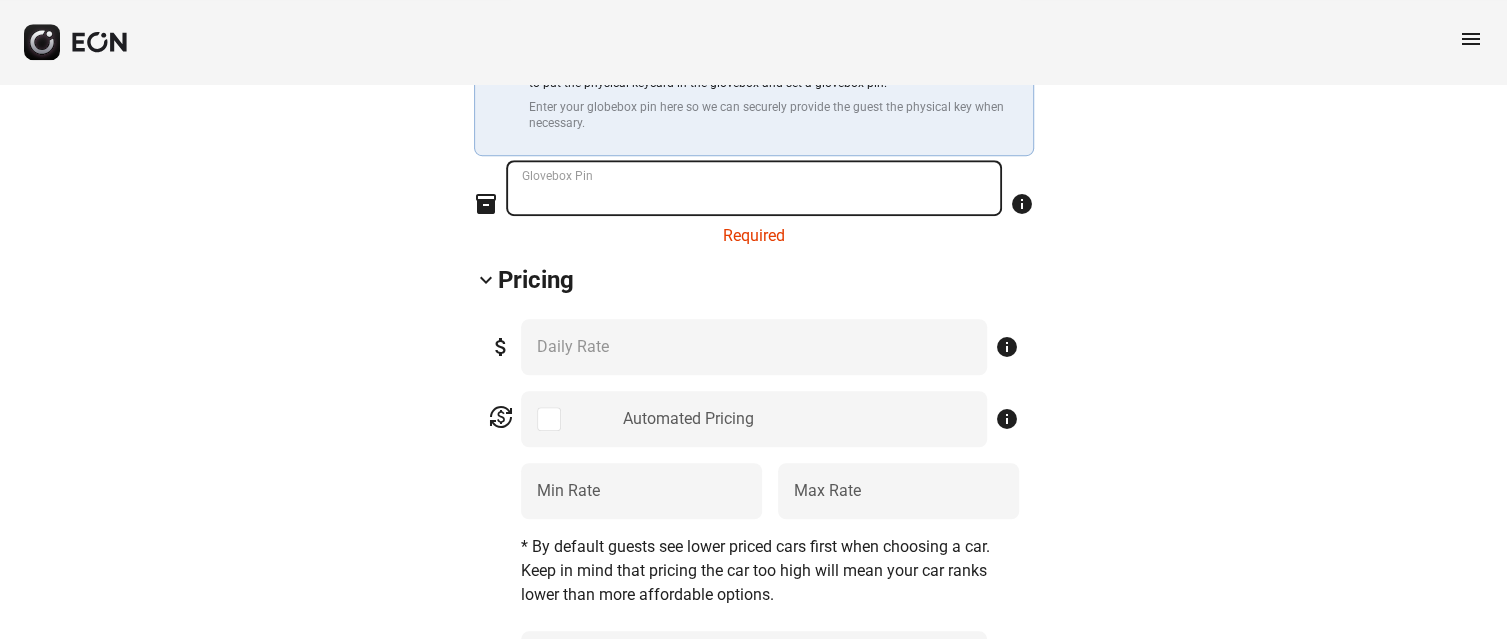 click on "Glovebox Pin" at bounding box center (754, 188) 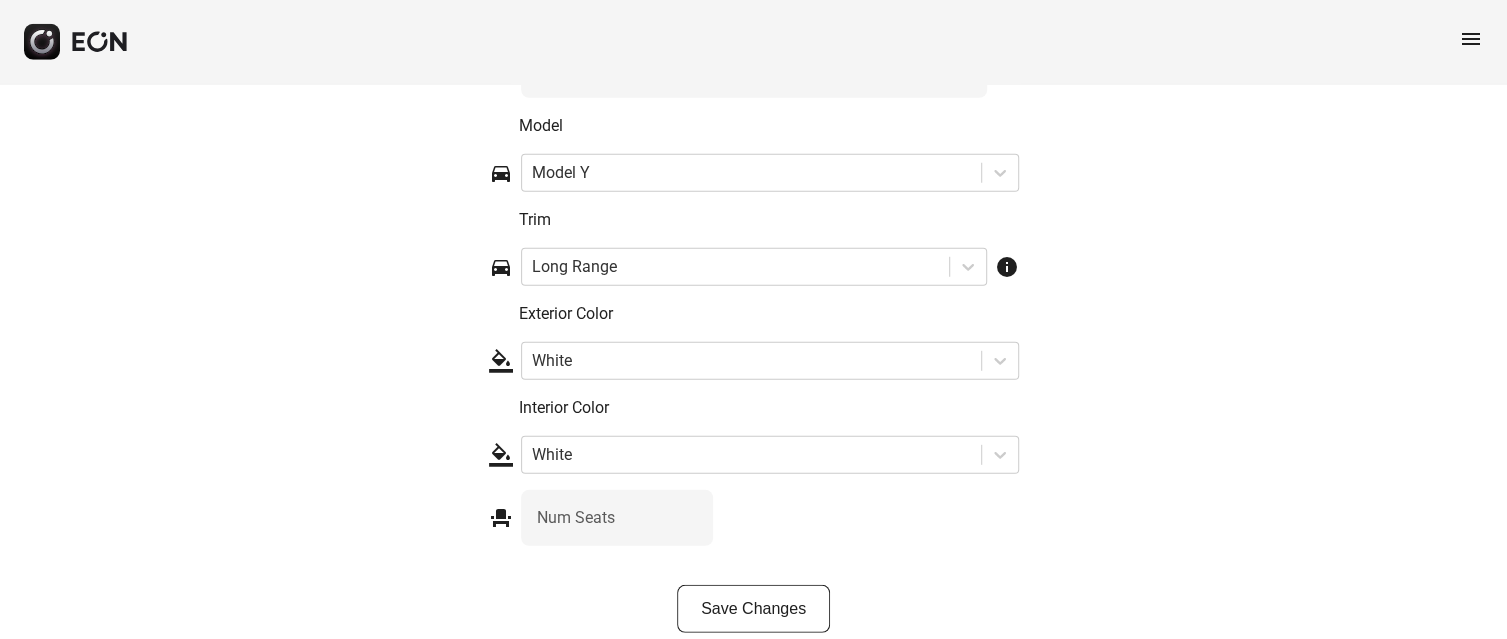 scroll, scrollTop: 3258, scrollLeft: 0, axis: vertical 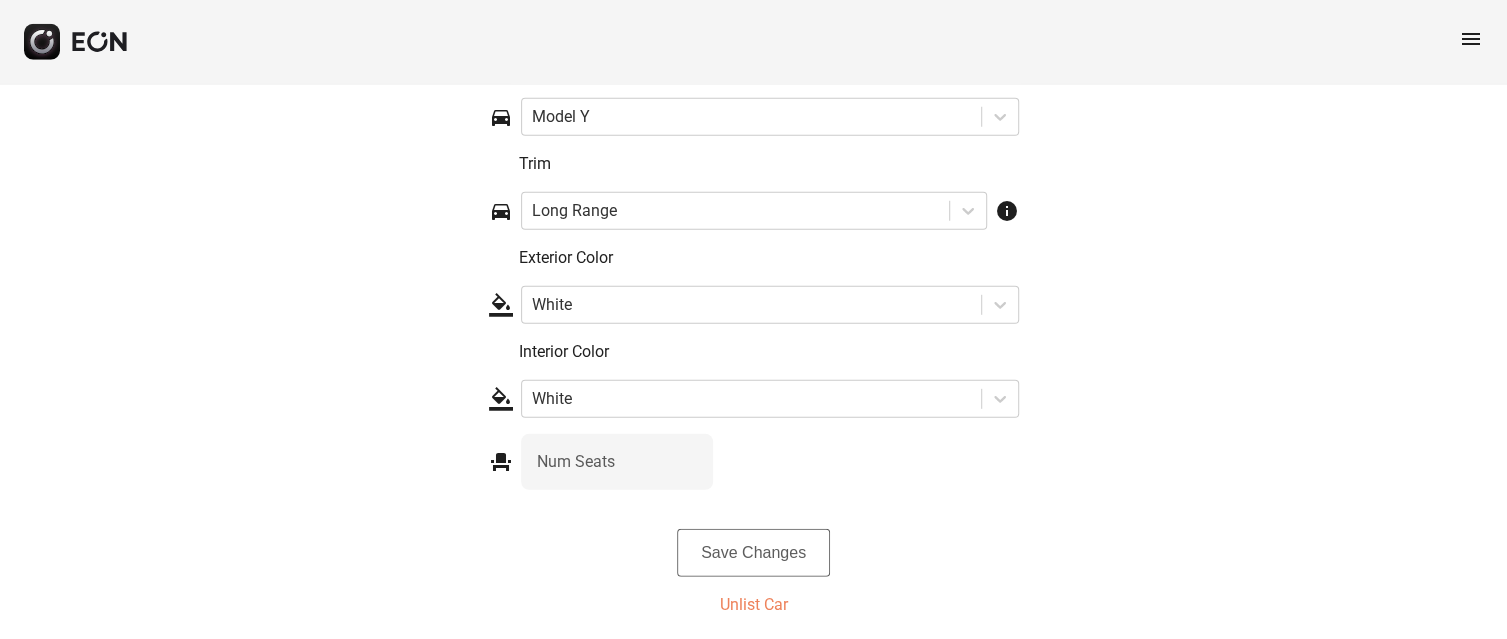type on "****" 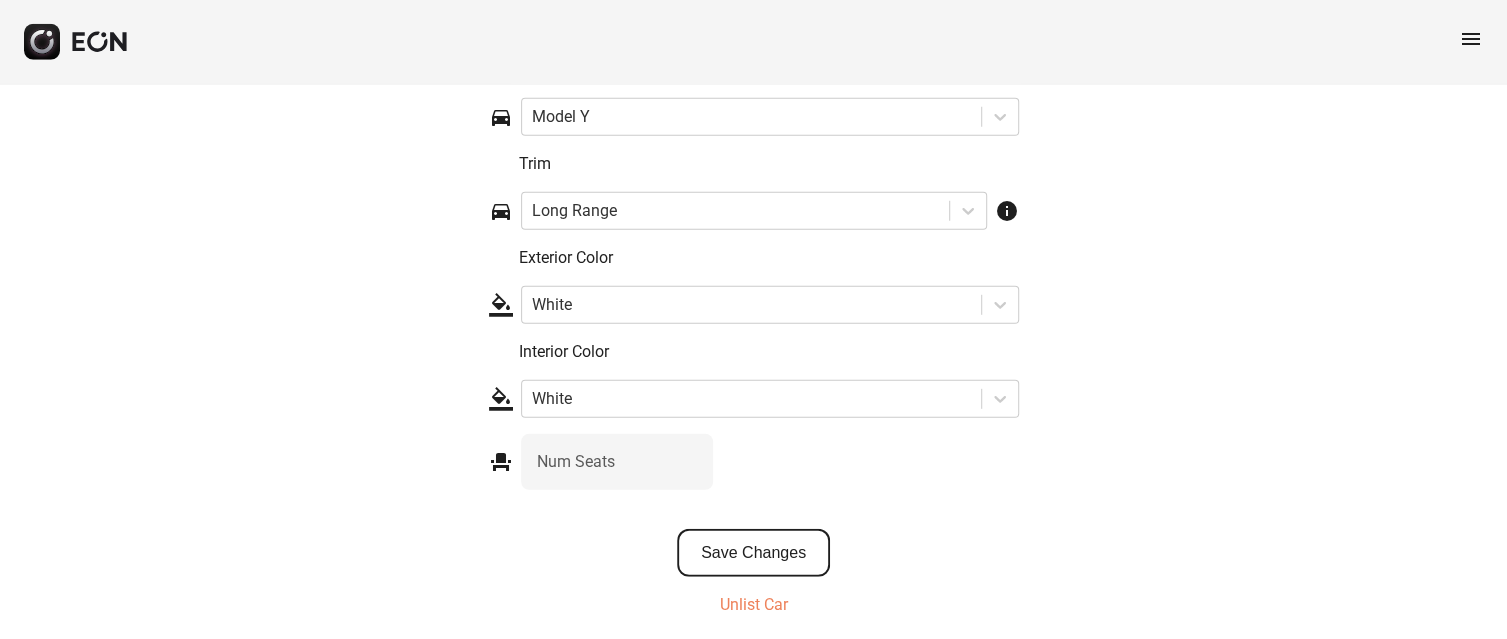 click on "Save Changes" at bounding box center [753, 553] 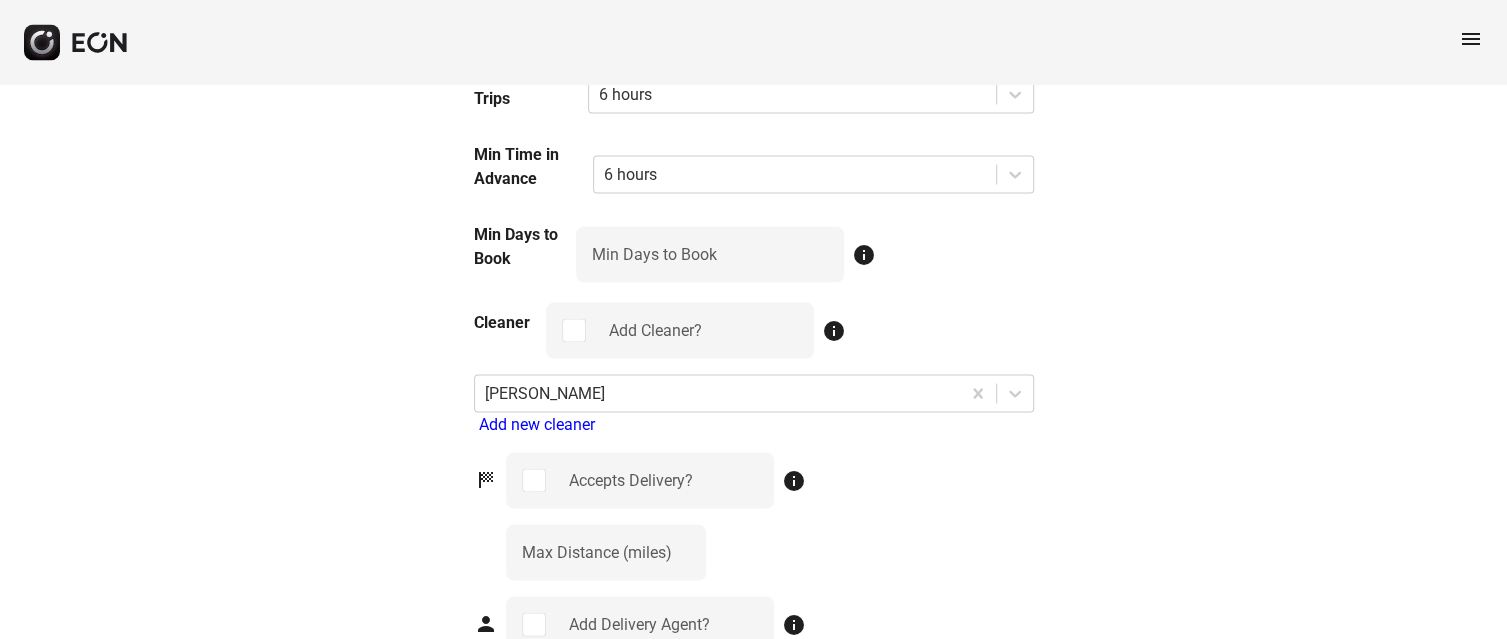 scroll, scrollTop: 2058, scrollLeft: 0, axis: vertical 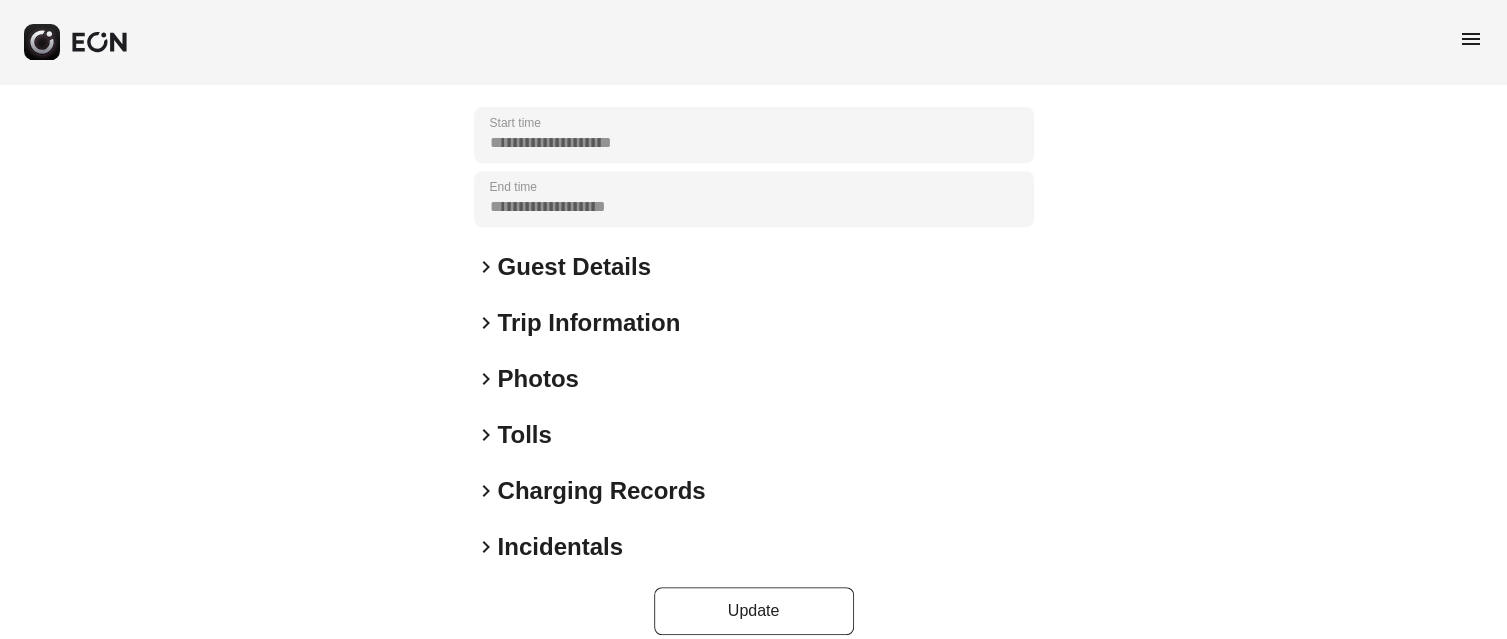 click on "Photos" at bounding box center [538, 379] 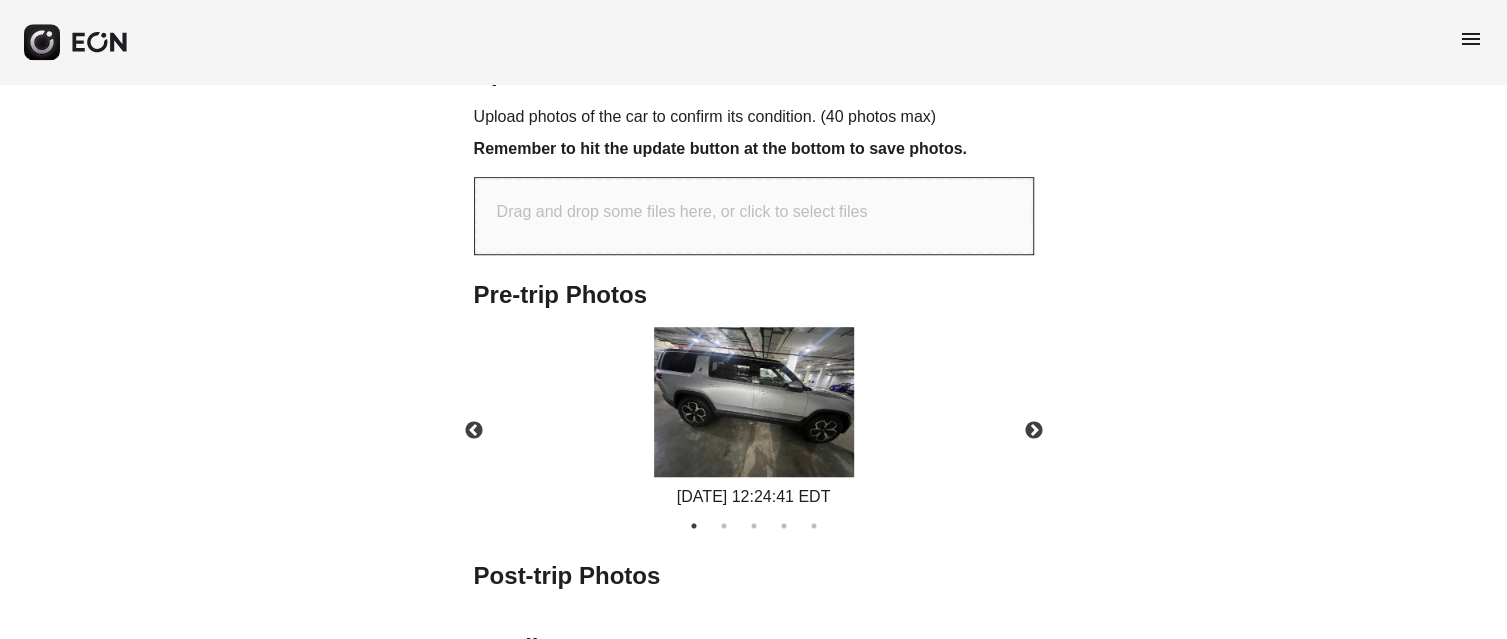 scroll, scrollTop: 834, scrollLeft: 0, axis: vertical 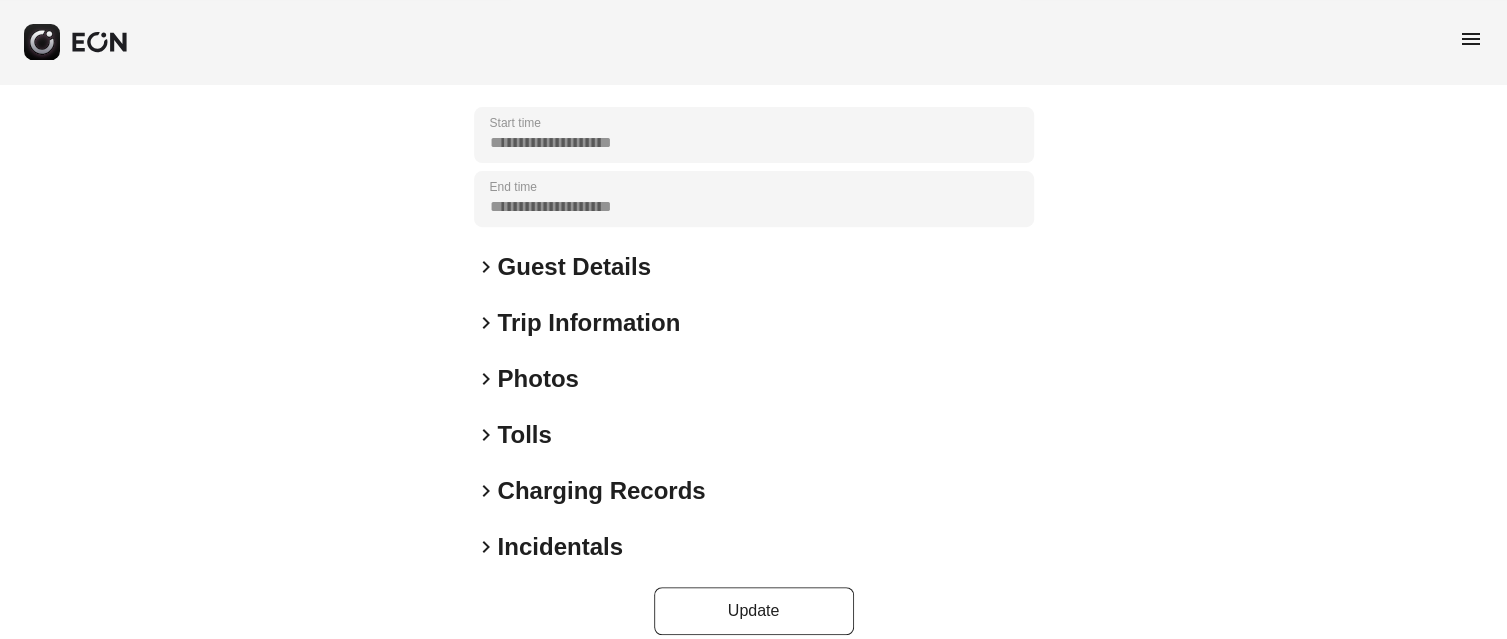 click on "Photos" at bounding box center (538, 379) 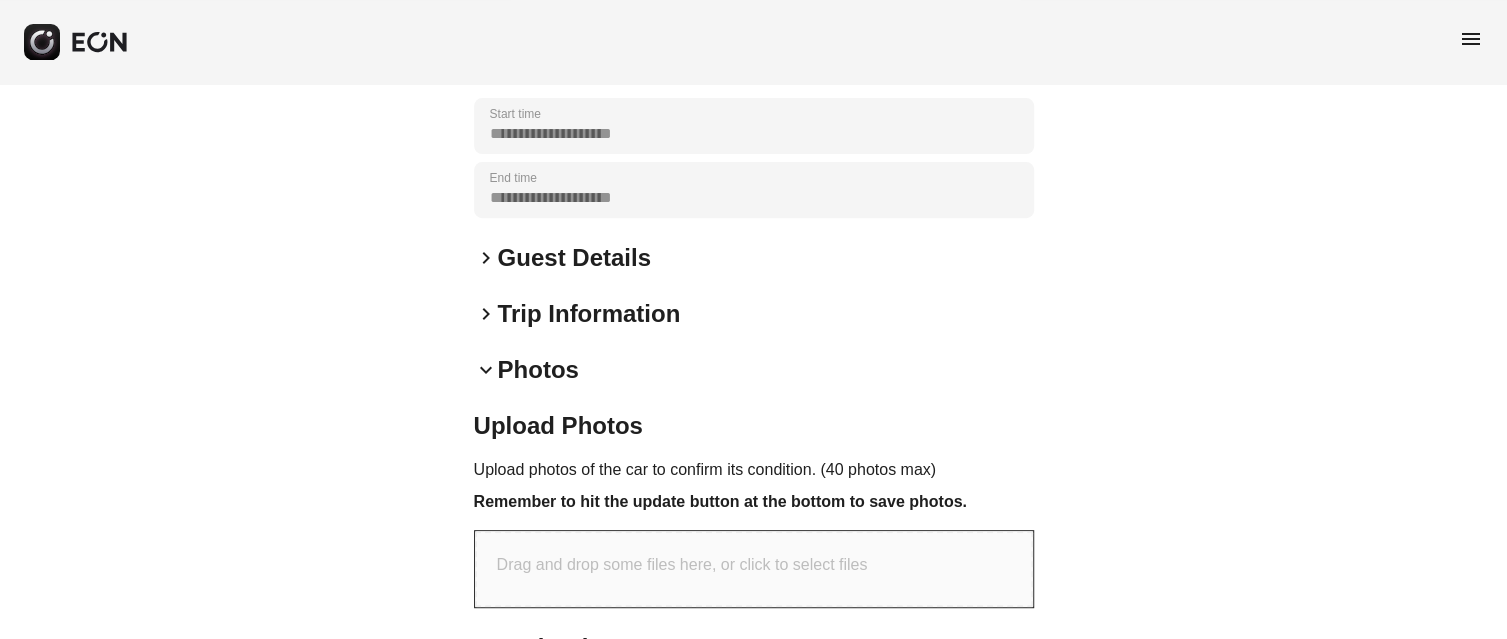 scroll, scrollTop: 781, scrollLeft: 0, axis: vertical 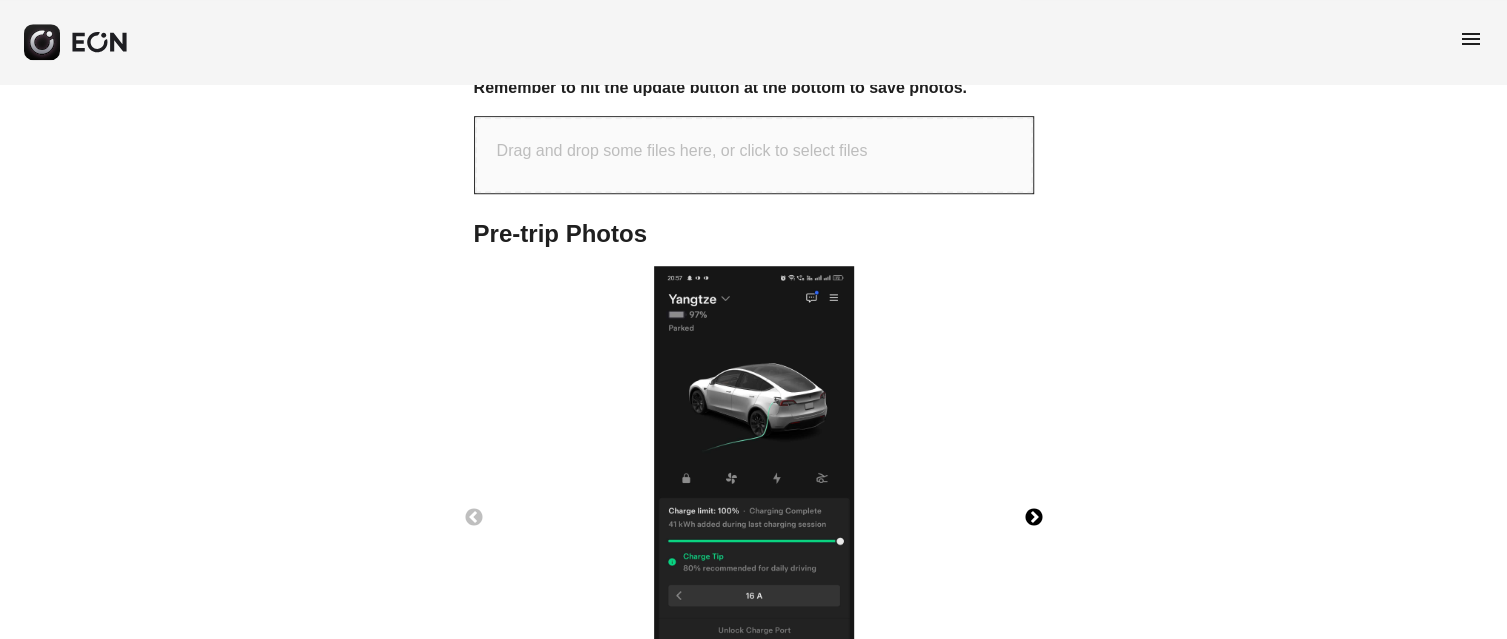 click on "Next" at bounding box center [1034, 518] 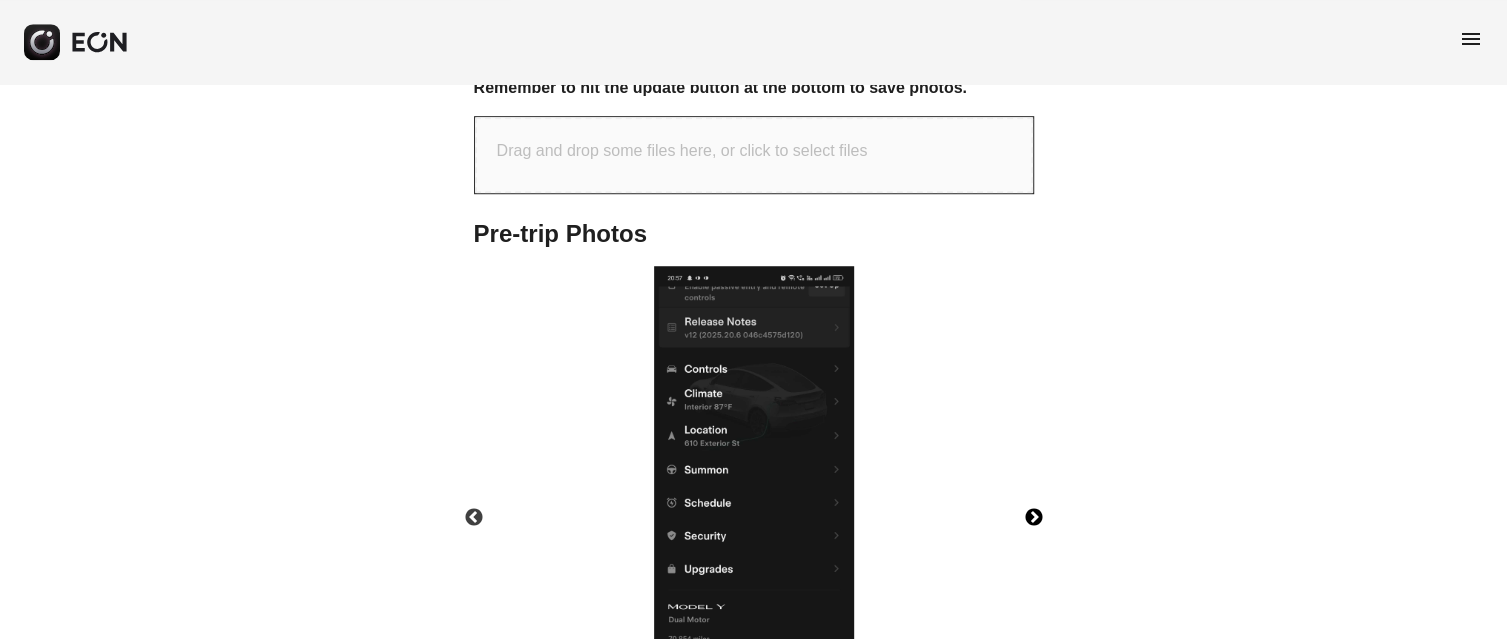 click on "Next" at bounding box center [1034, 518] 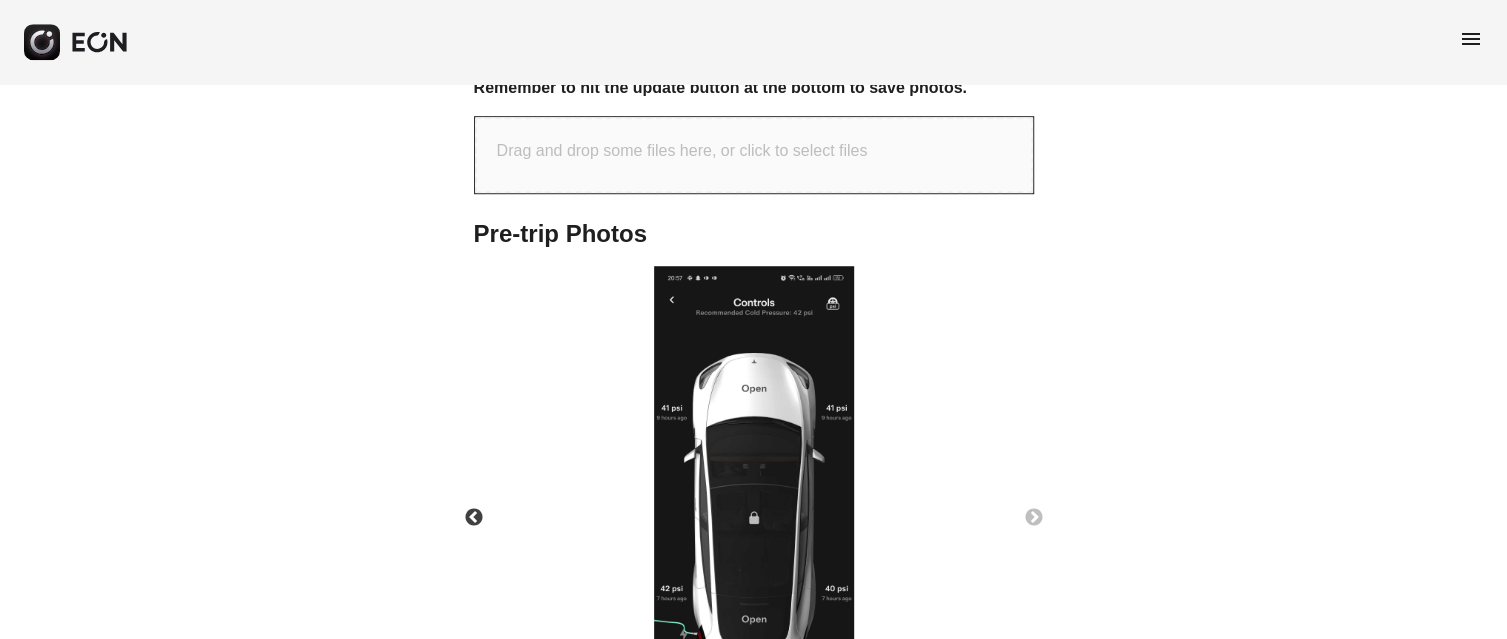 click on "Next" at bounding box center [1034, 518] 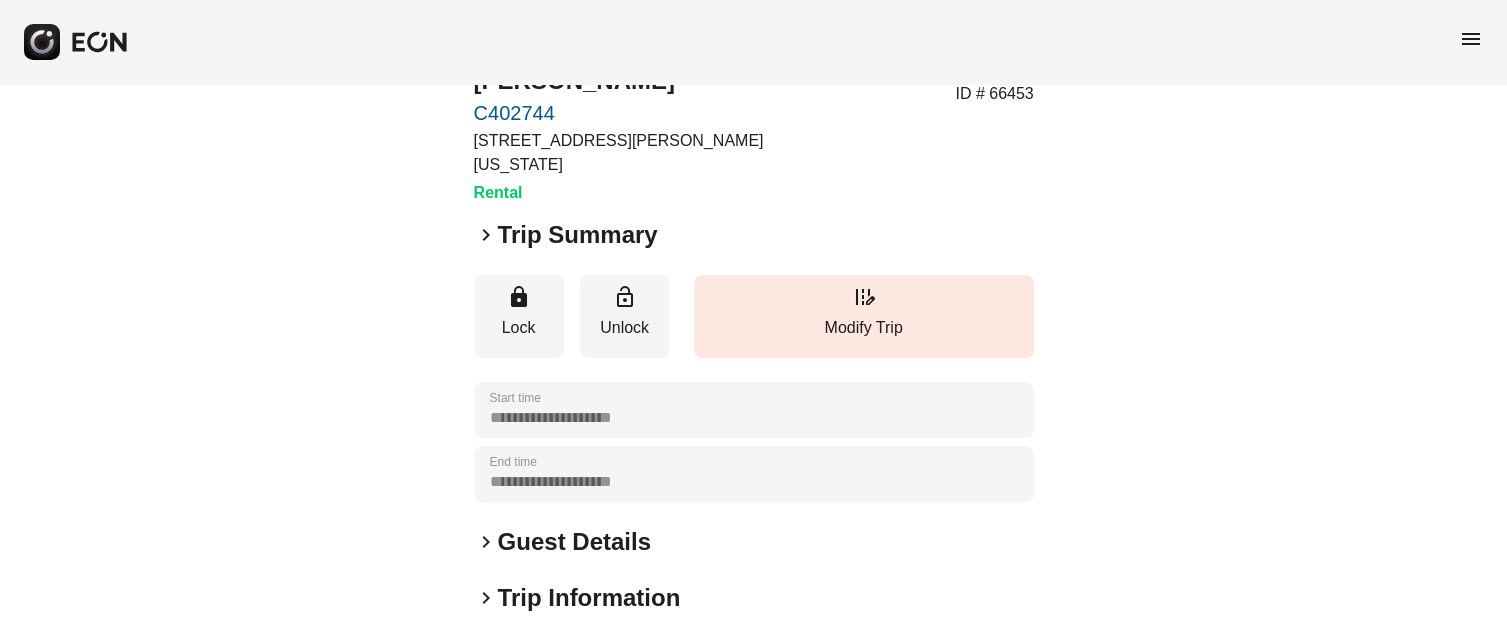 scroll, scrollTop: 0, scrollLeft: 0, axis: both 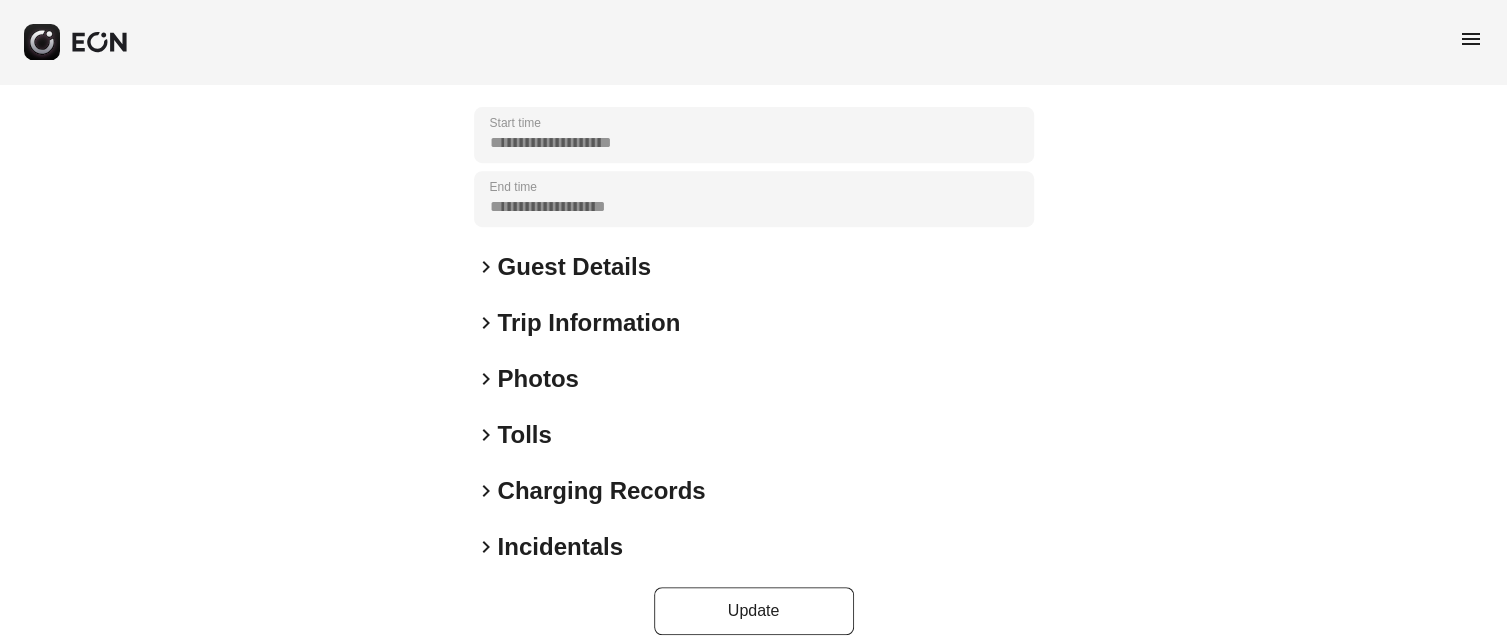click on "Photos" at bounding box center [538, 379] 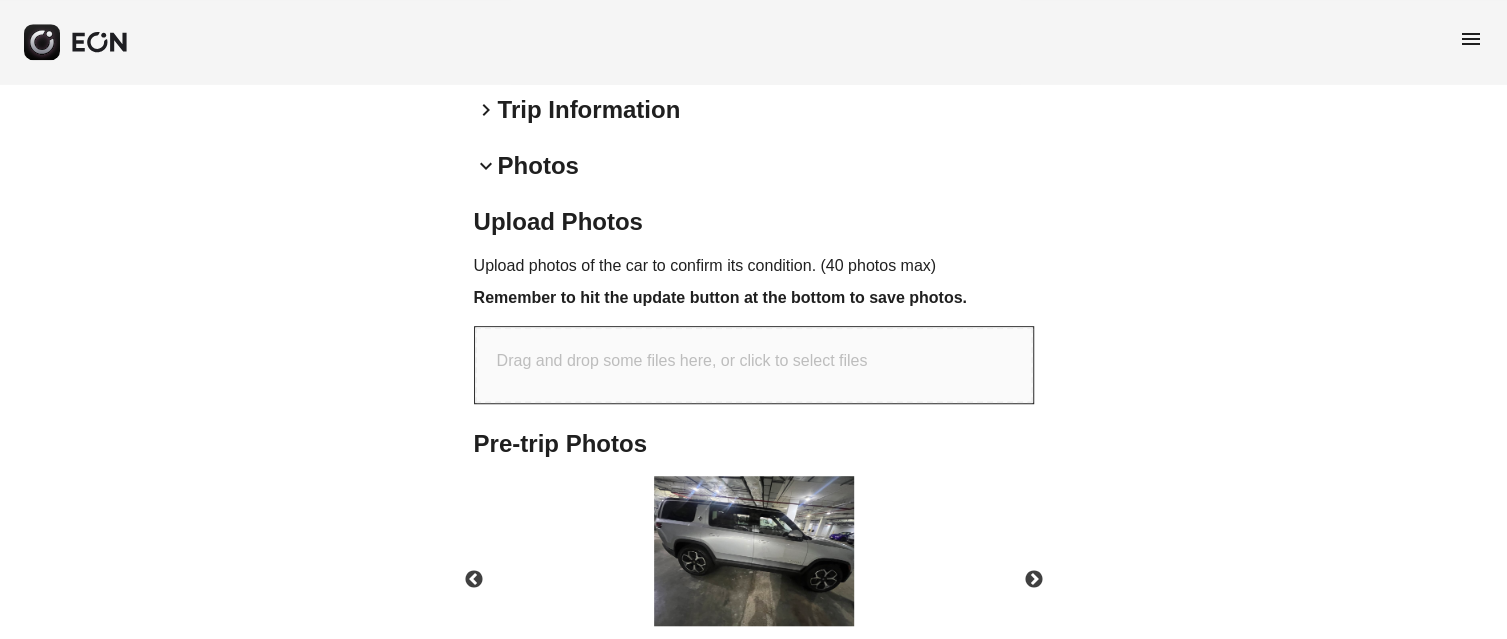 scroll, scrollTop: 701, scrollLeft: 0, axis: vertical 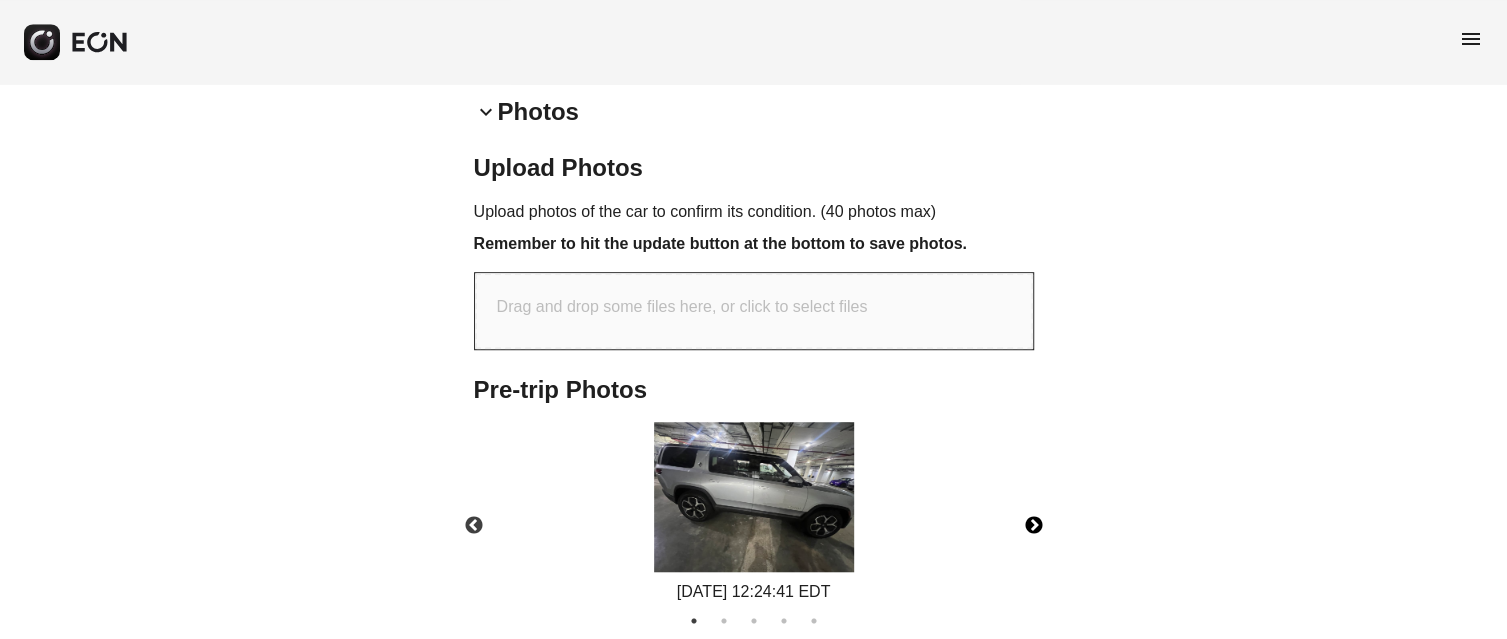 click on "Next" at bounding box center (1034, 526) 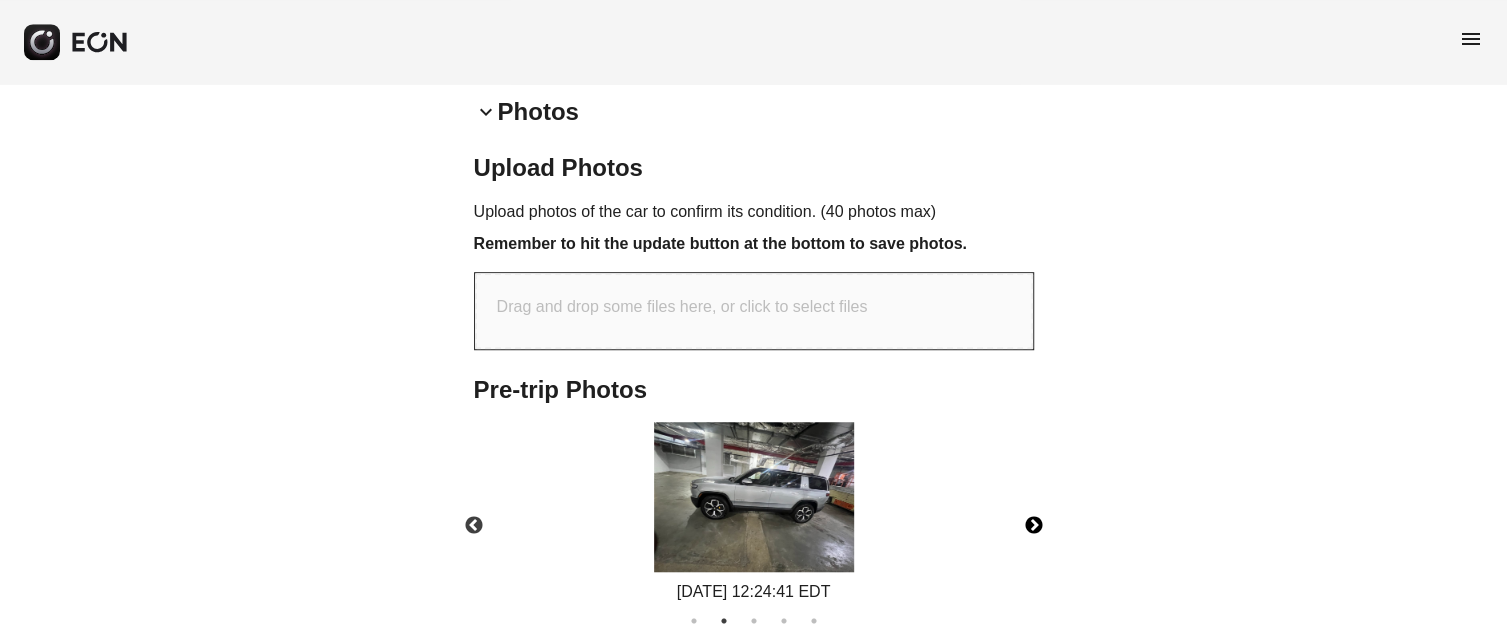 click on "Next" at bounding box center [1034, 526] 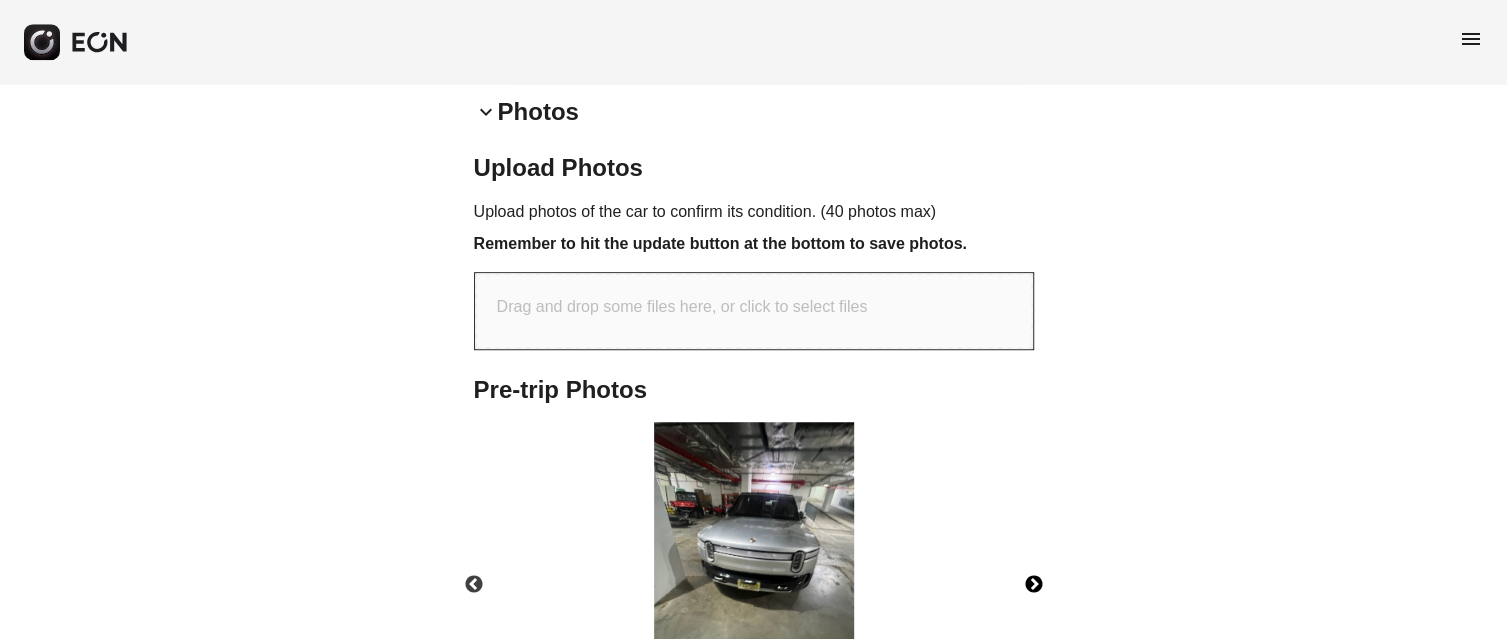click on "07/19/2025 12:24:41 EDT" at bounding box center [754, 571] 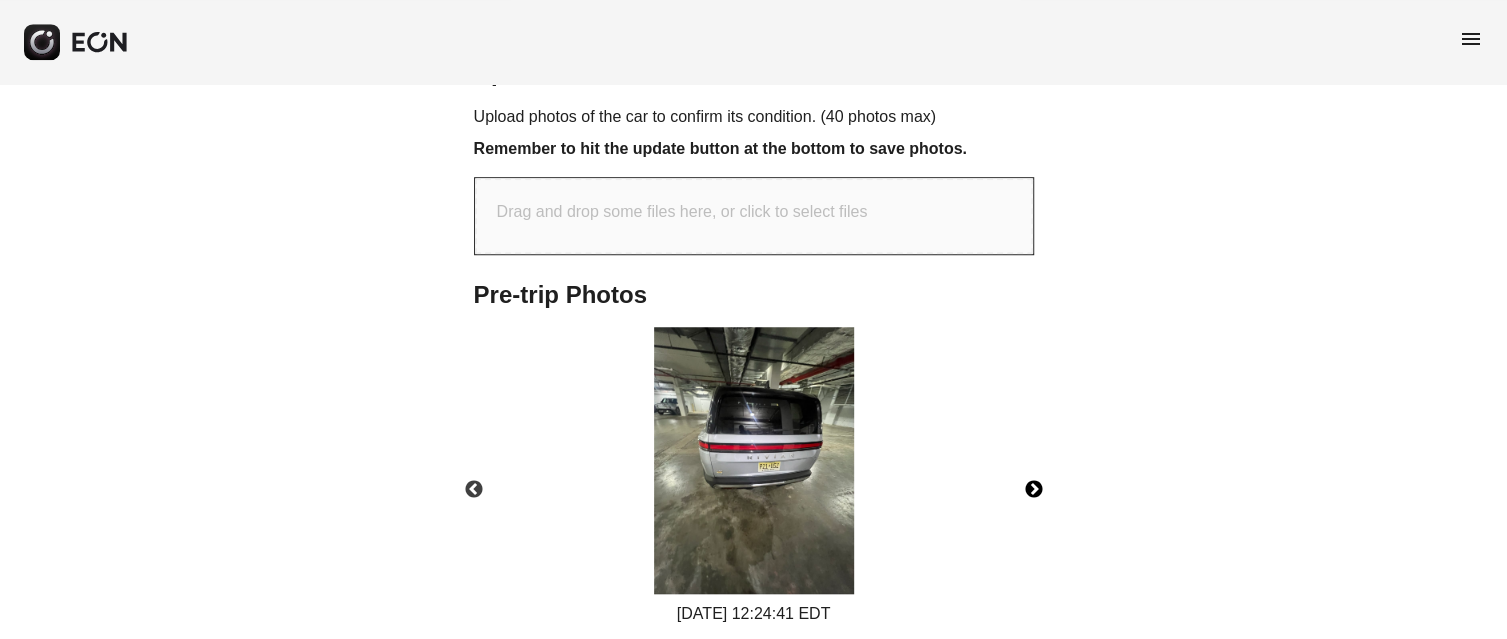 scroll, scrollTop: 834, scrollLeft: 0, axis: vertical 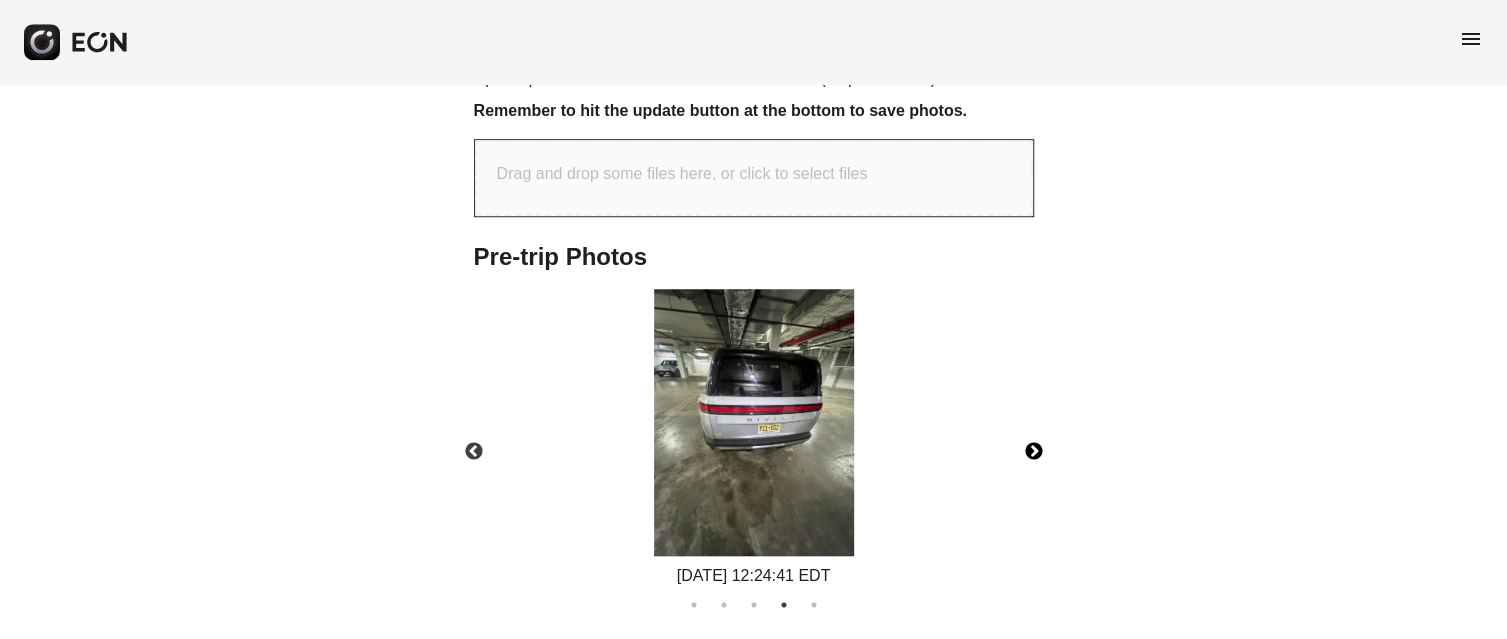 click on "Next" at bounding box center [1034, 452] 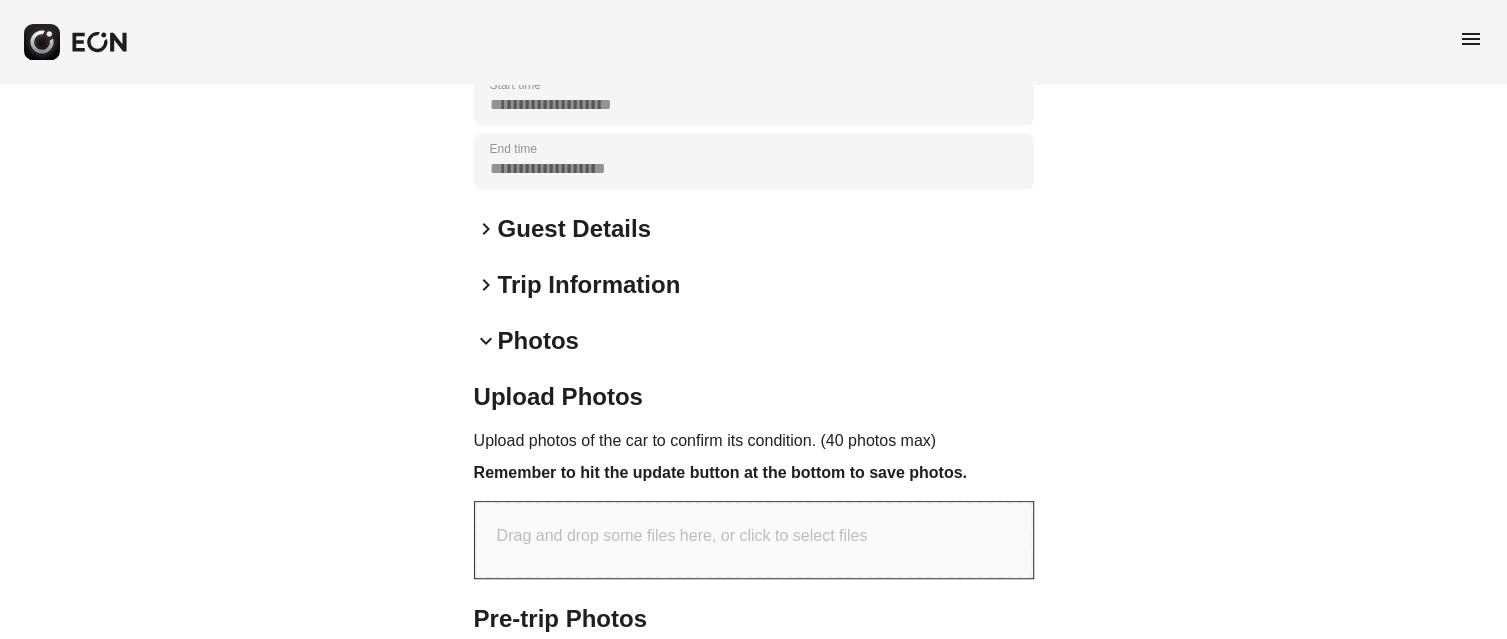 scroll, scrollTop: 167, scrollLeft: 0, axis: vertical 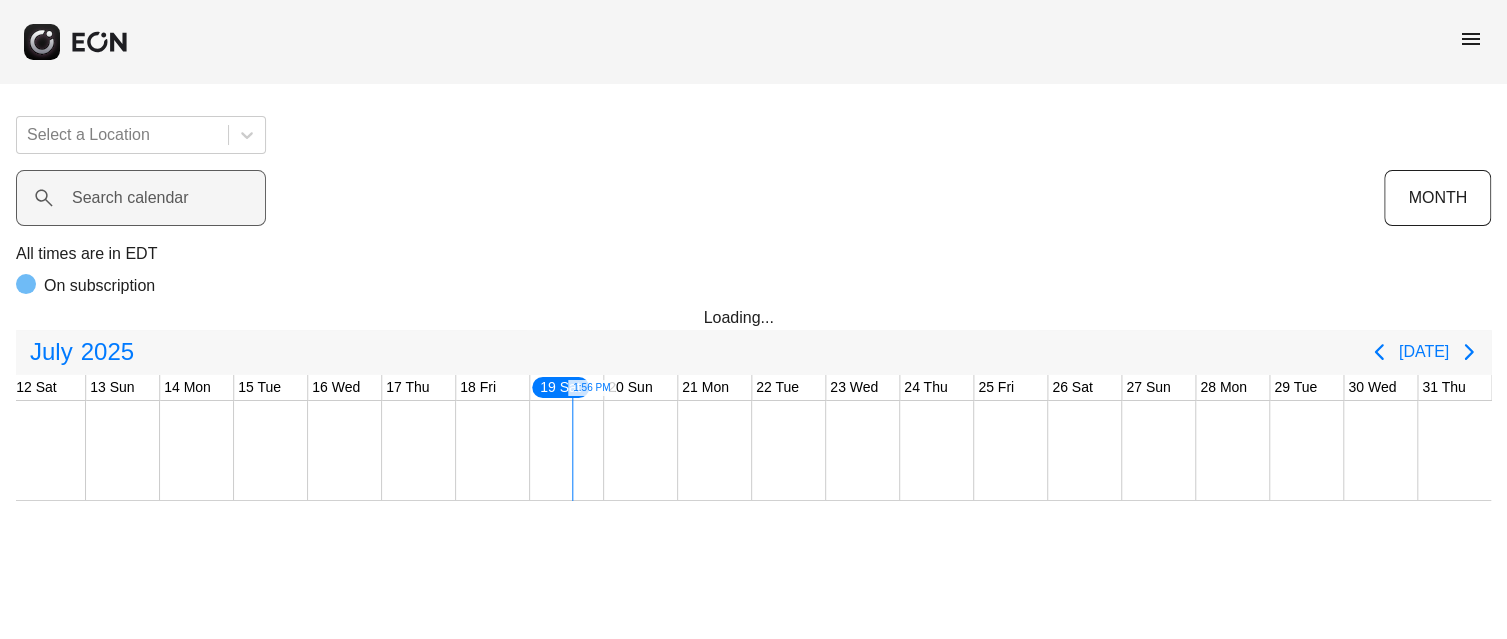 click on "Search calendar" at bounding box center (130, 198) 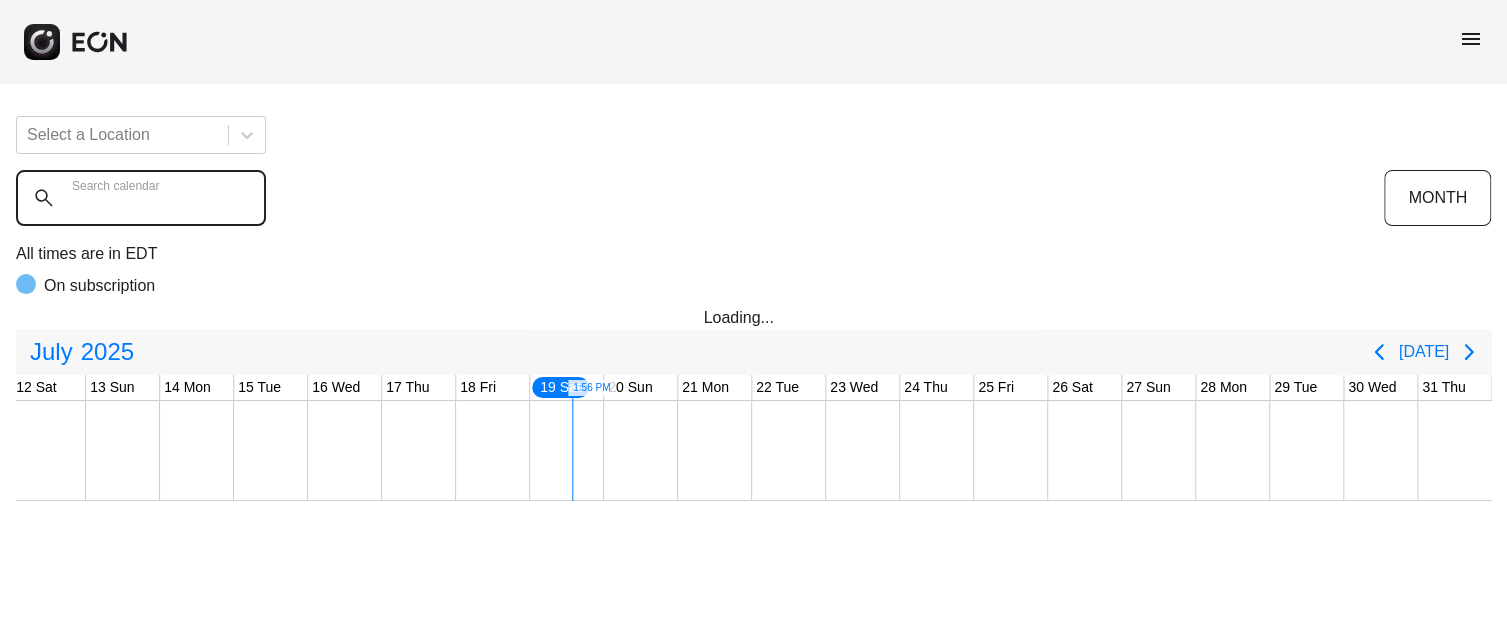 click on "Search calendar" at bounding box center (141, 198) 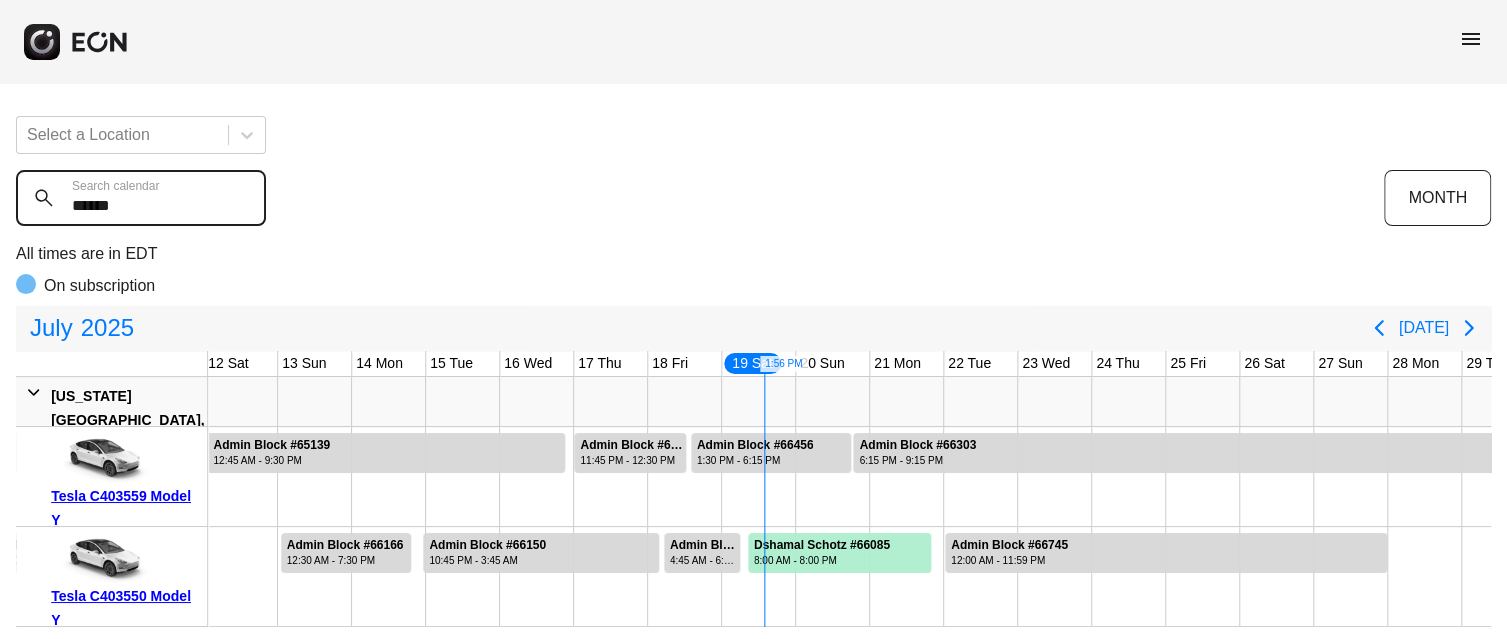 scroll, scrollTop: 7, scrollLeft: 0, axis: vertical 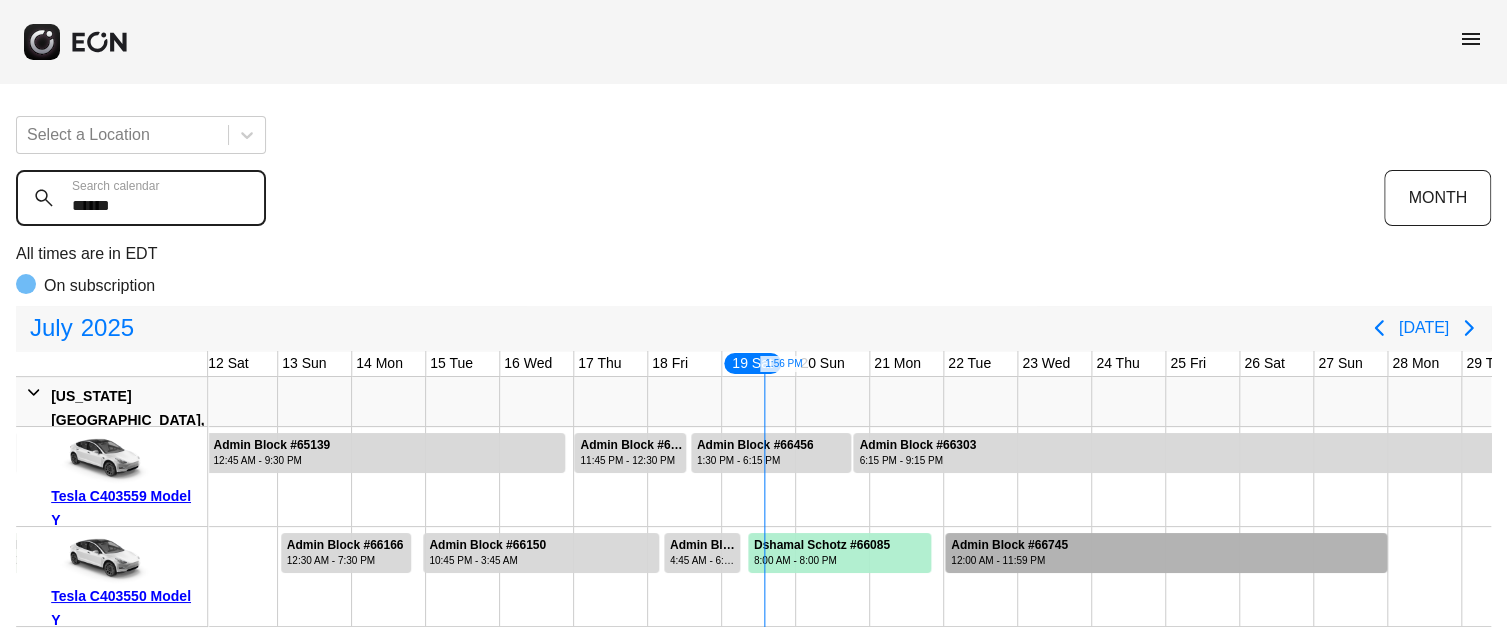 type on "******" 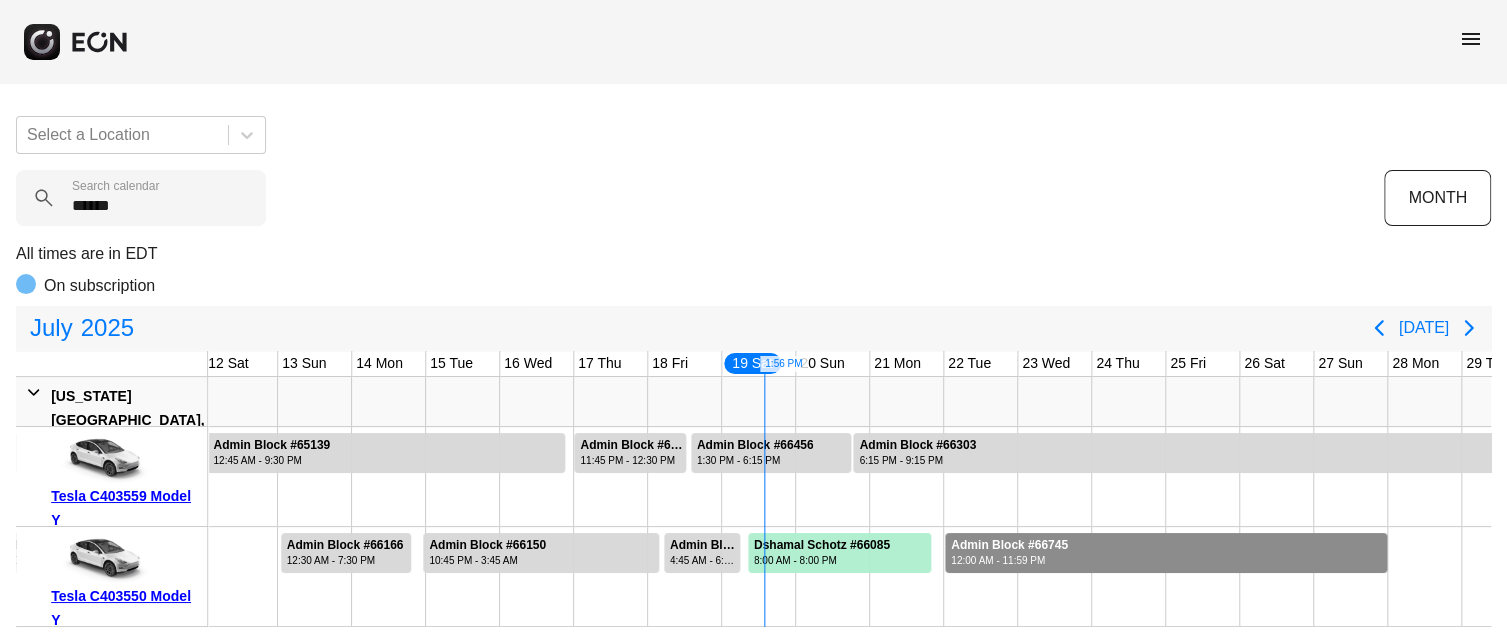 click at bounding box center (1166, 553) 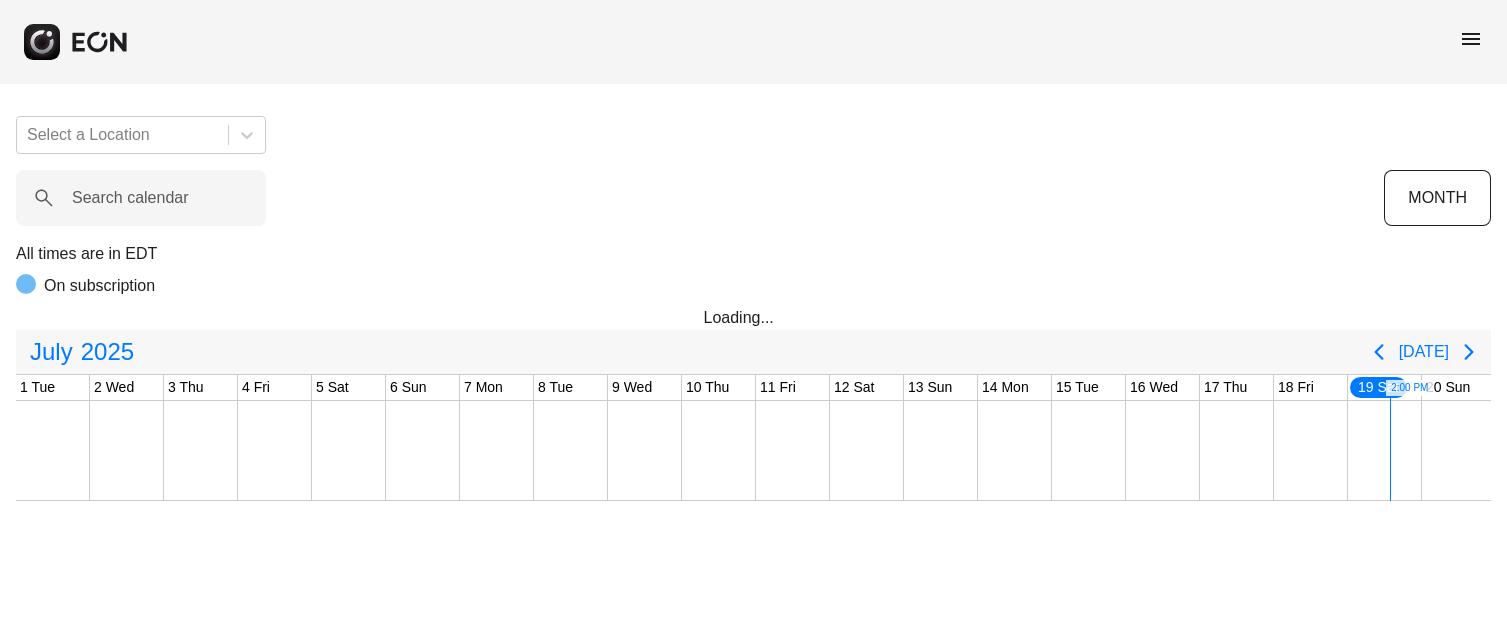 scroll, scrollTop: 0, scrollLeft: 0, axis: both 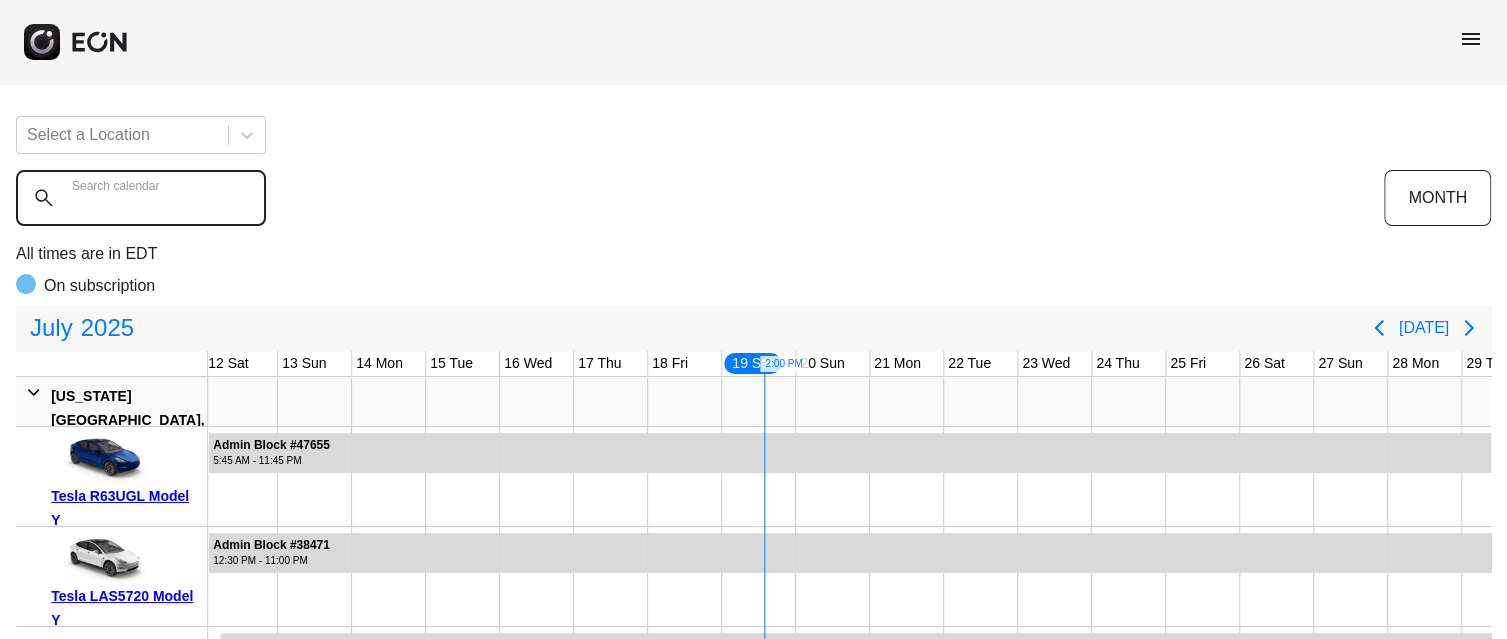 click on "Search calendar" at bounding box center (141, 198) 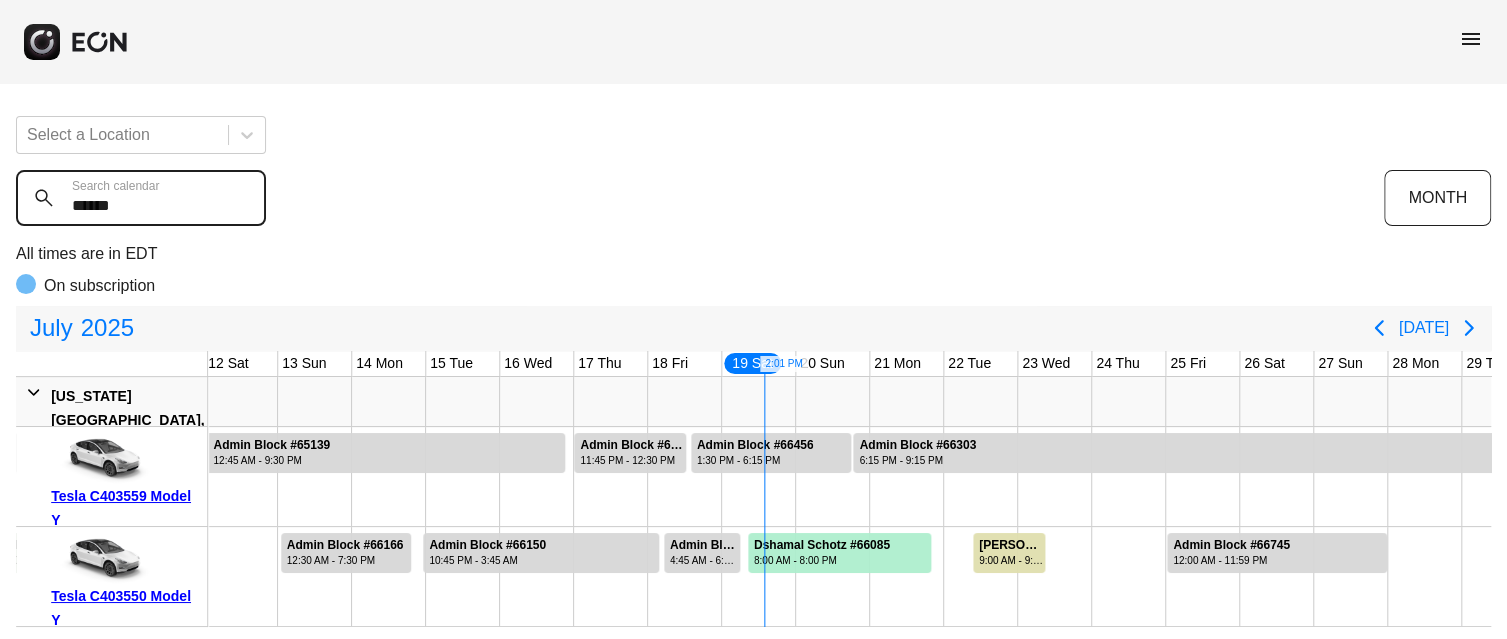 scroll, scrollTop: 7, scrollLeft: 0, axis: vertical 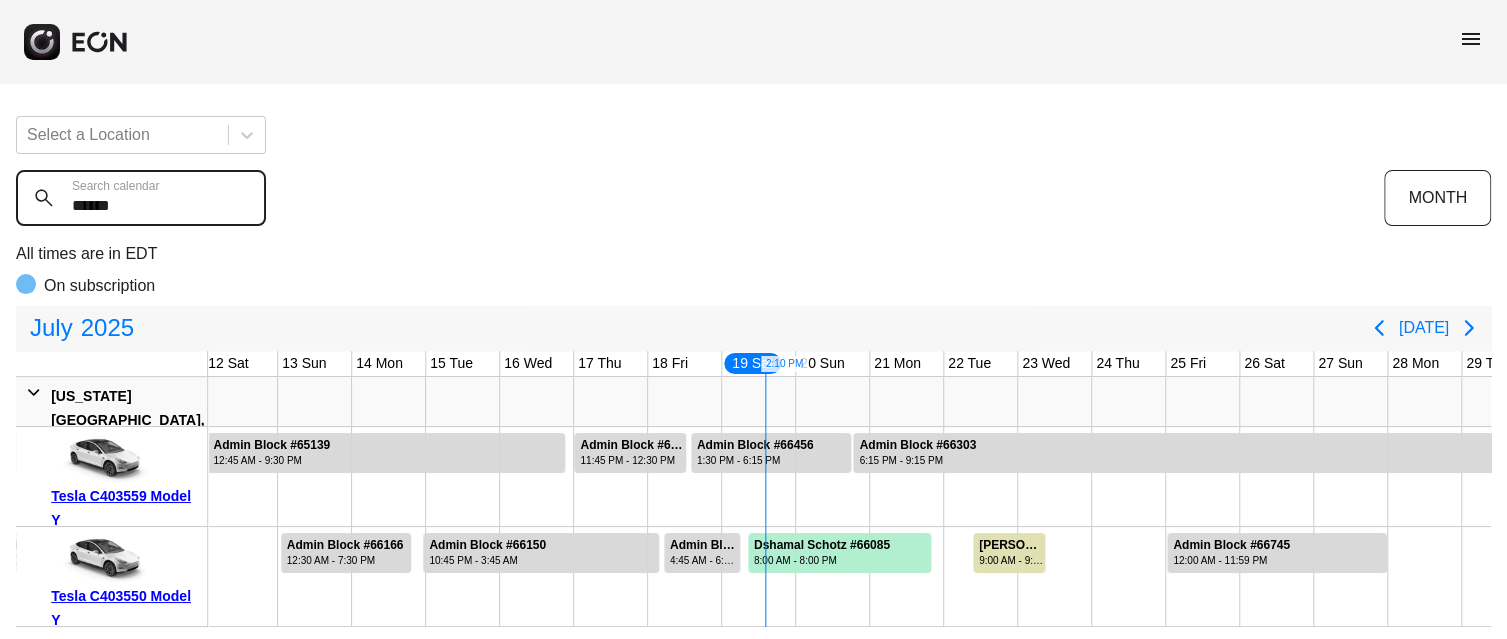 click on "******" at bounding box center (141, 198) 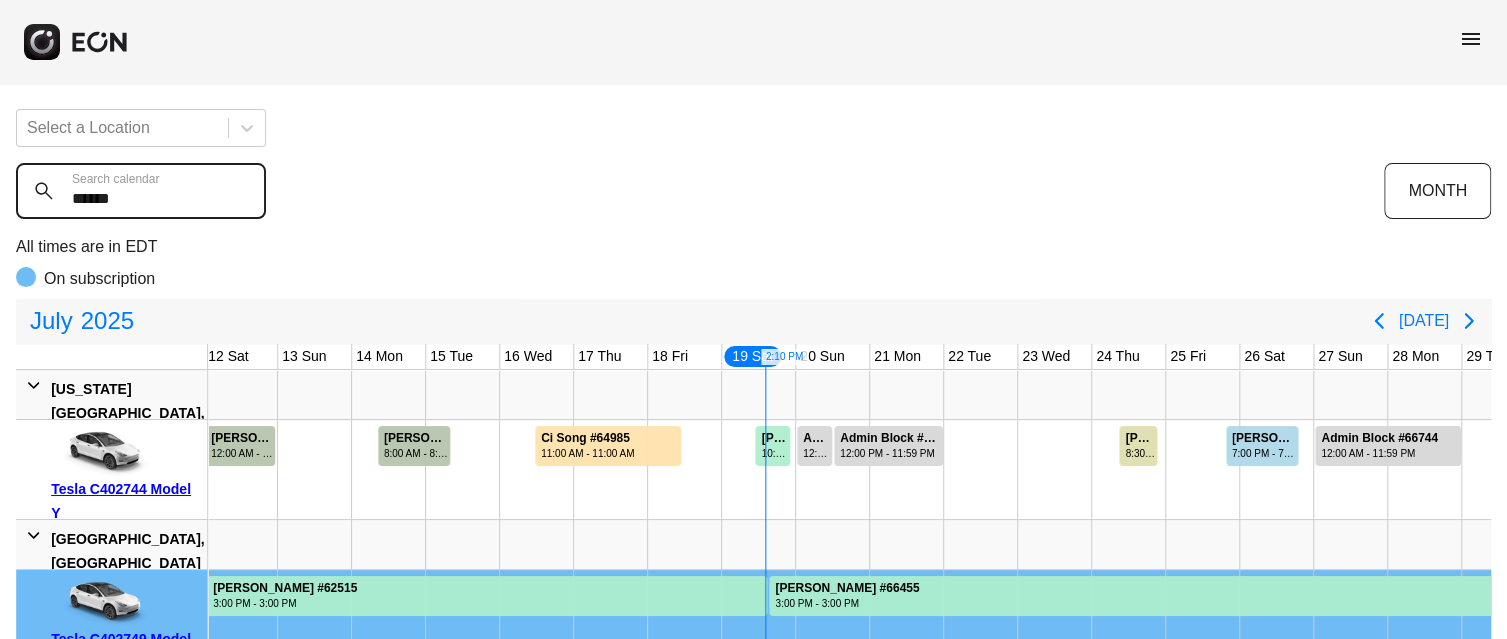 type on "*******" 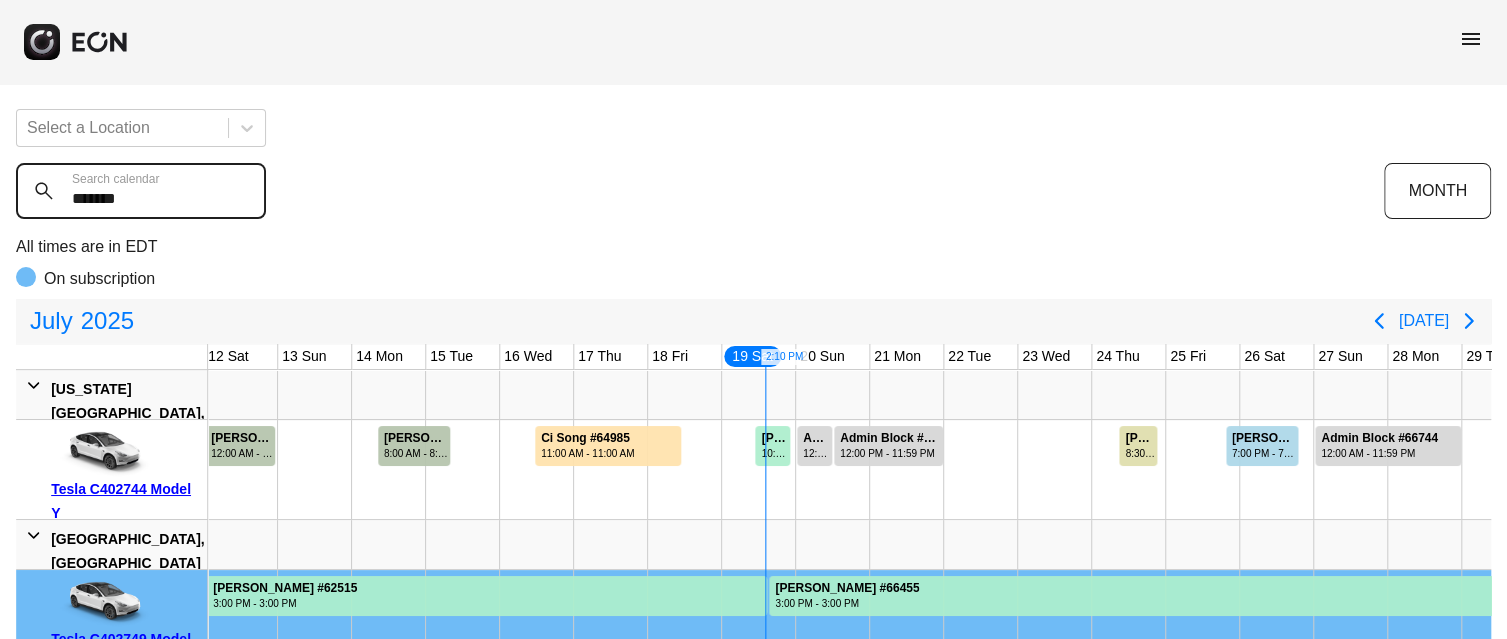 scroll, scrollTop: 0, scrollLeft: 0, axis: both 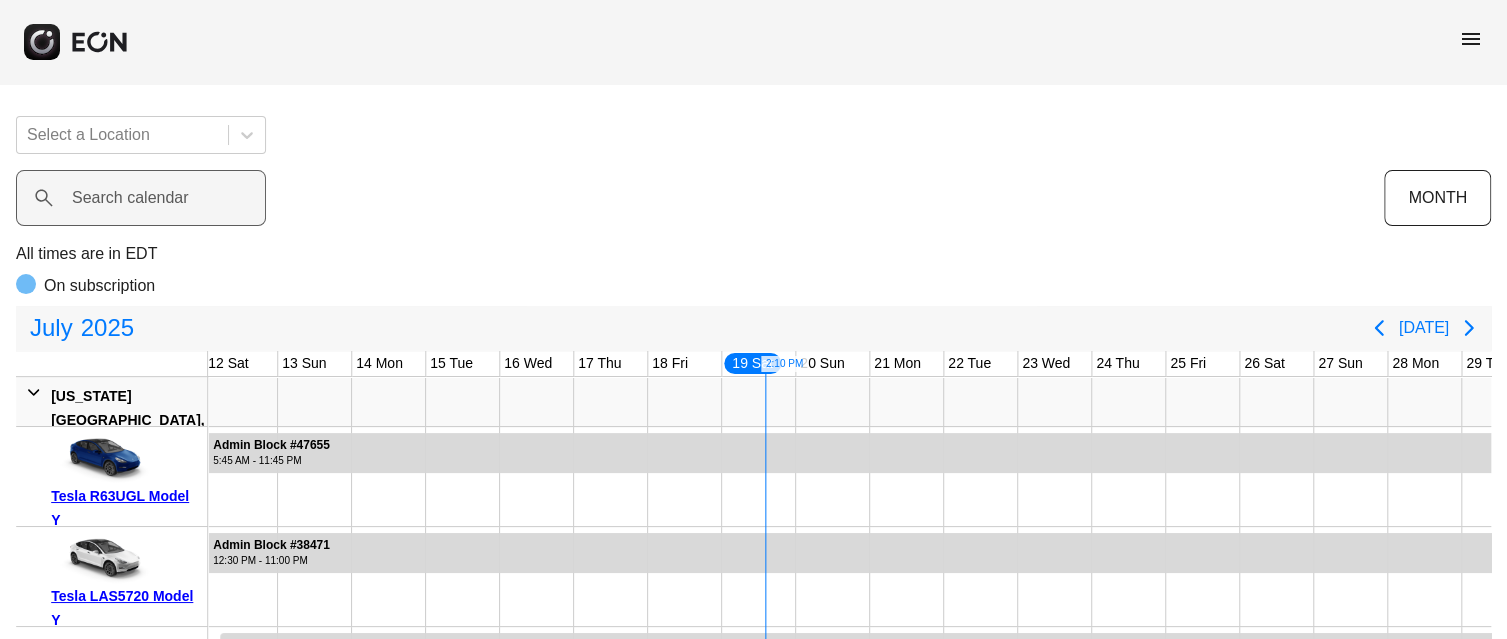 click on "Search calendar" at bounding box center (130, 198) 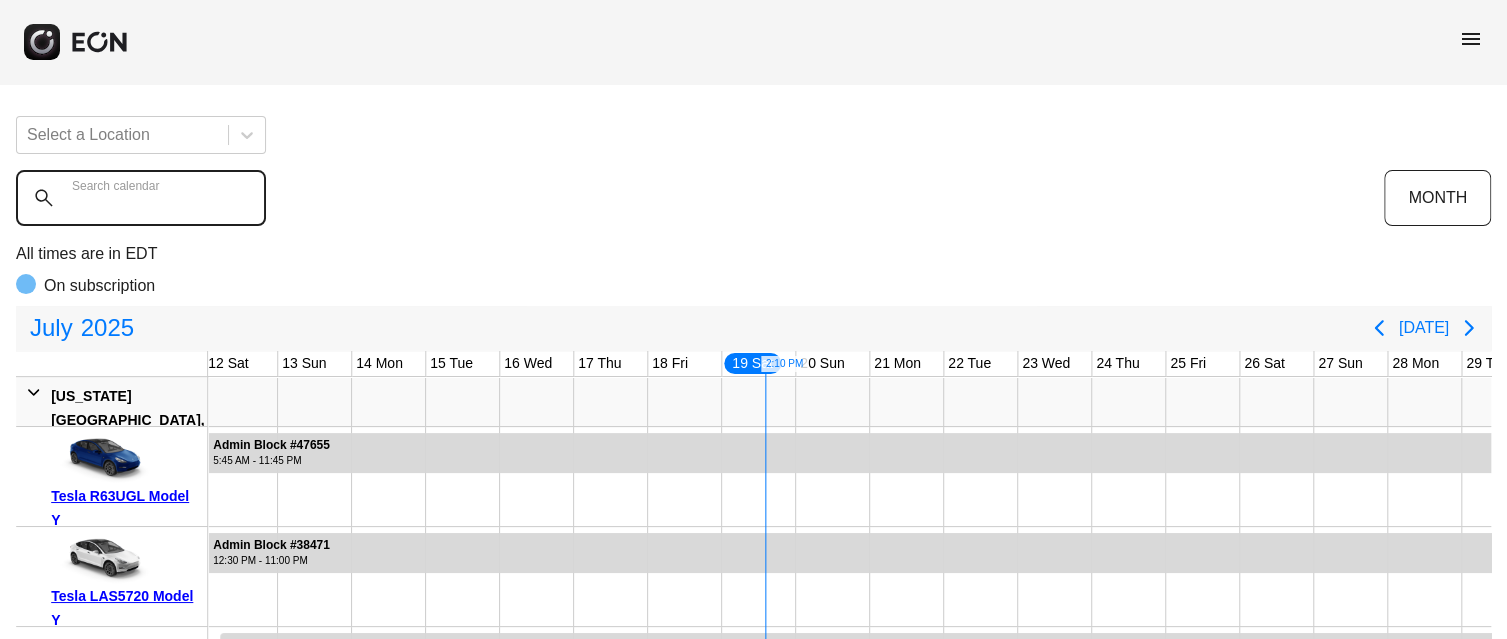 click on "Search calendar" at bounding box center (141, 198) 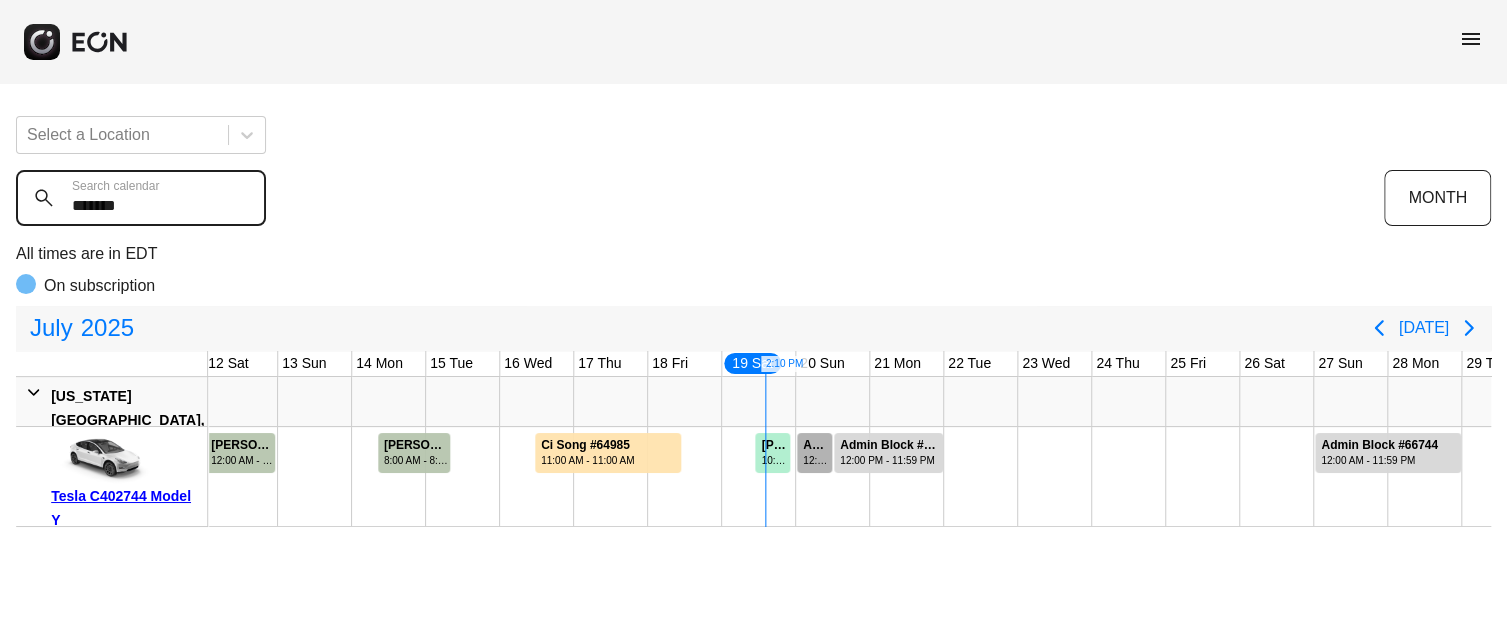 type on "*******" 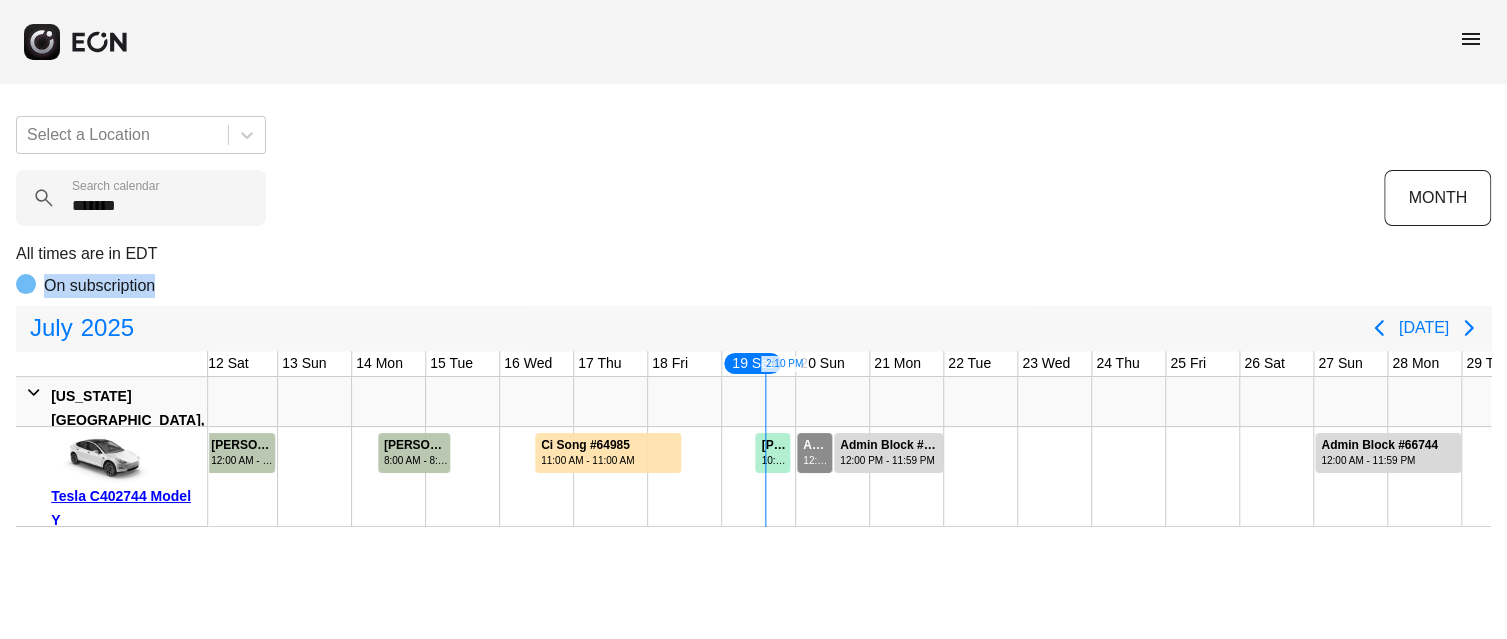 drag, startPoint x: 812, startPoint y: 448, endPoint x: 724, endPoint y: 267, distance: 201.25854 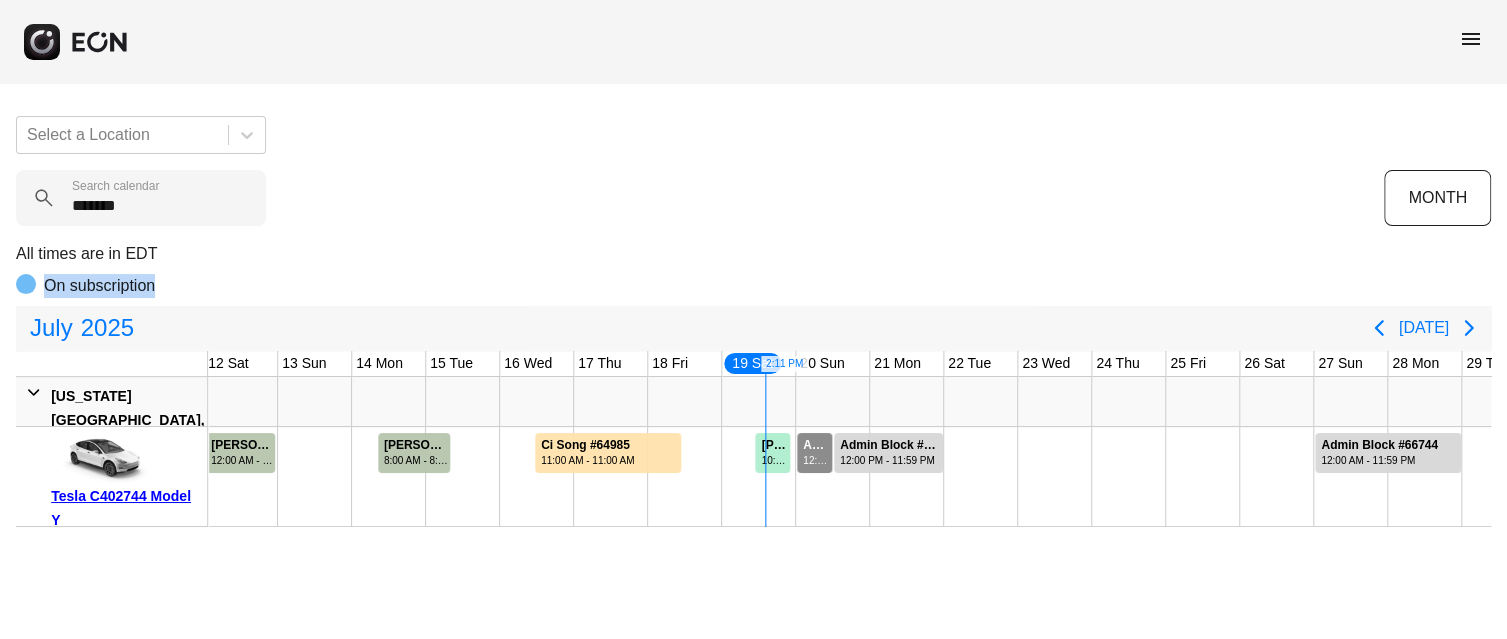 drag, startPoint x: 823, startPoint y: 451, endPoint x: 708, endPoint y: 251, distance: 230.70544 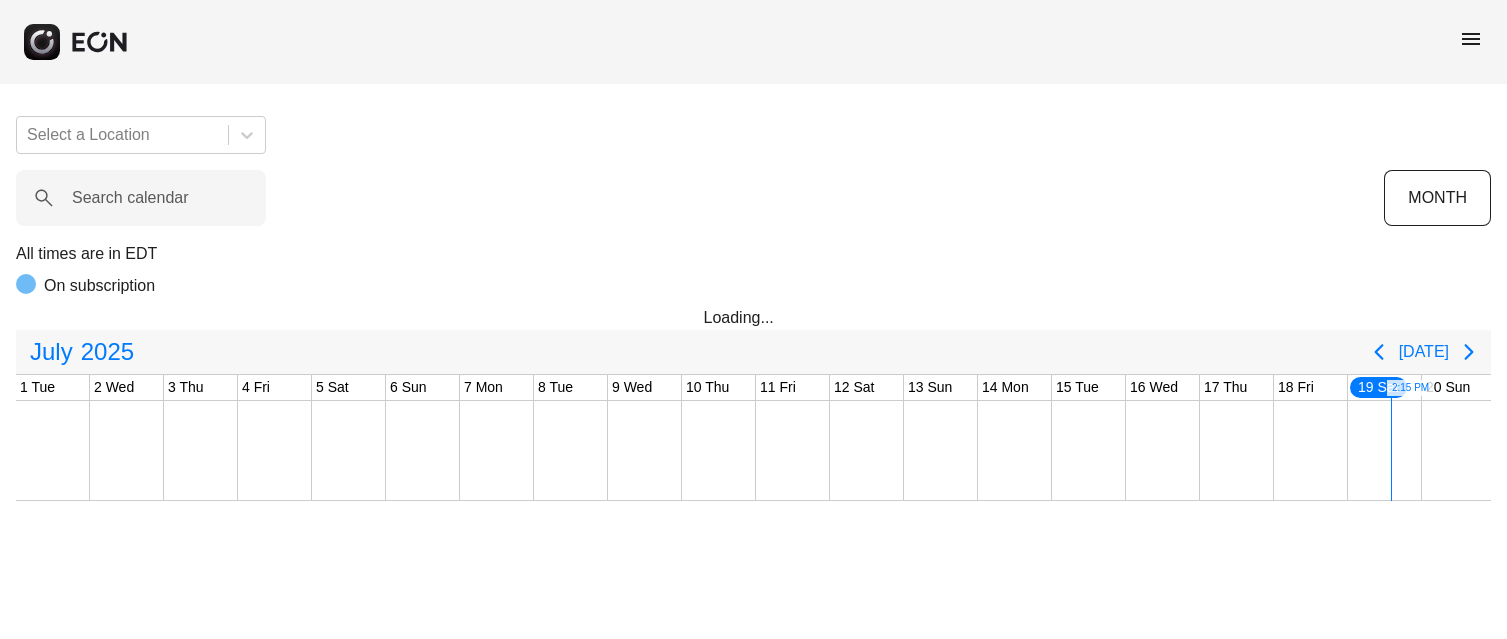 scroll, scrollTop: 0, scrollLeft: 0, axis: both 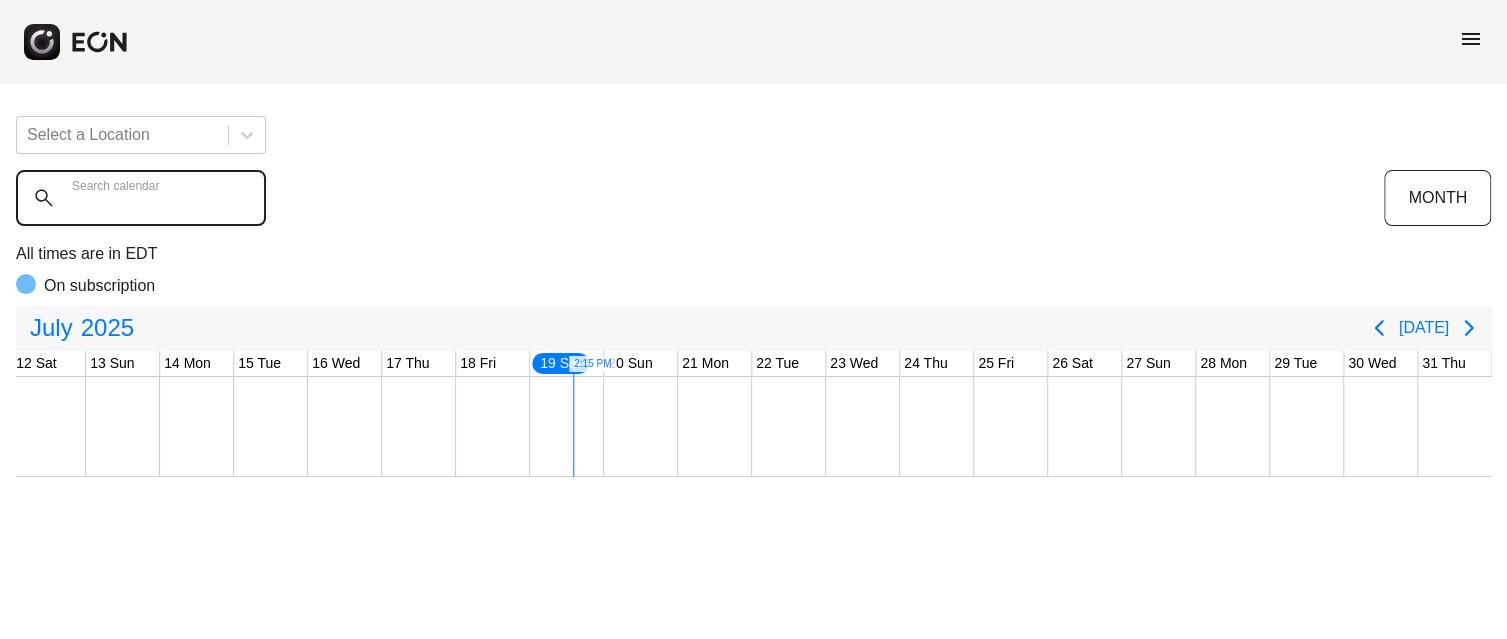 click on "Search calendar" at bounding box center [141, 198] 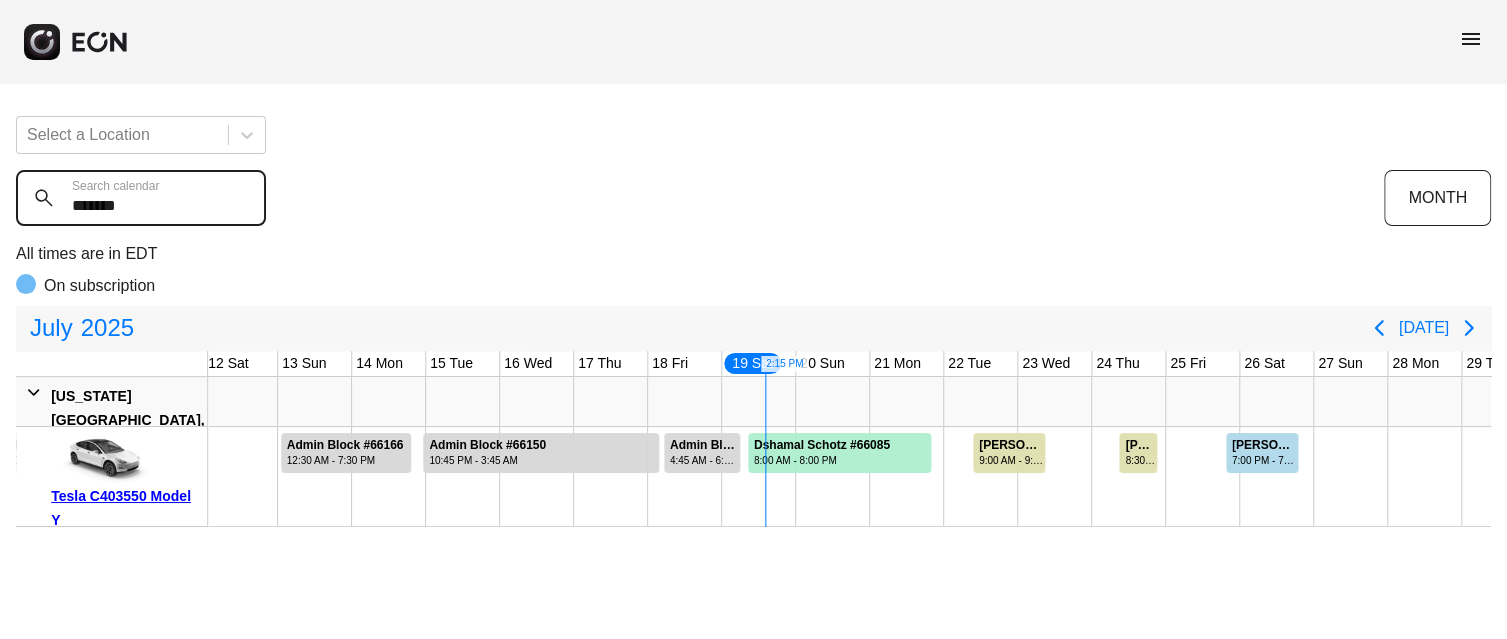 drag, startPoint x: 155, startPoint y: 208, endPoint x: 10, endPoint y: 222, distance: 145.6743 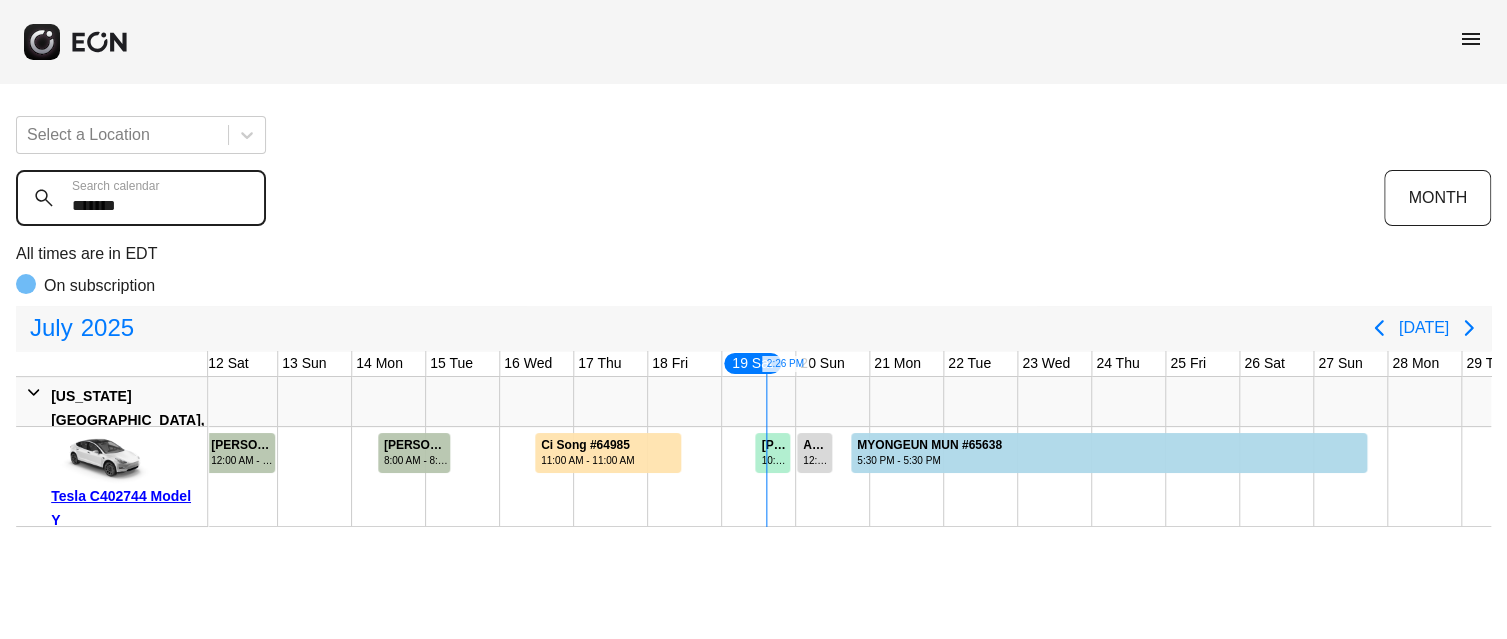 drag, startPoint x: 100, startPoint y: 184, endPoint x: 90, endPoint y: 186, distance: 10.198039 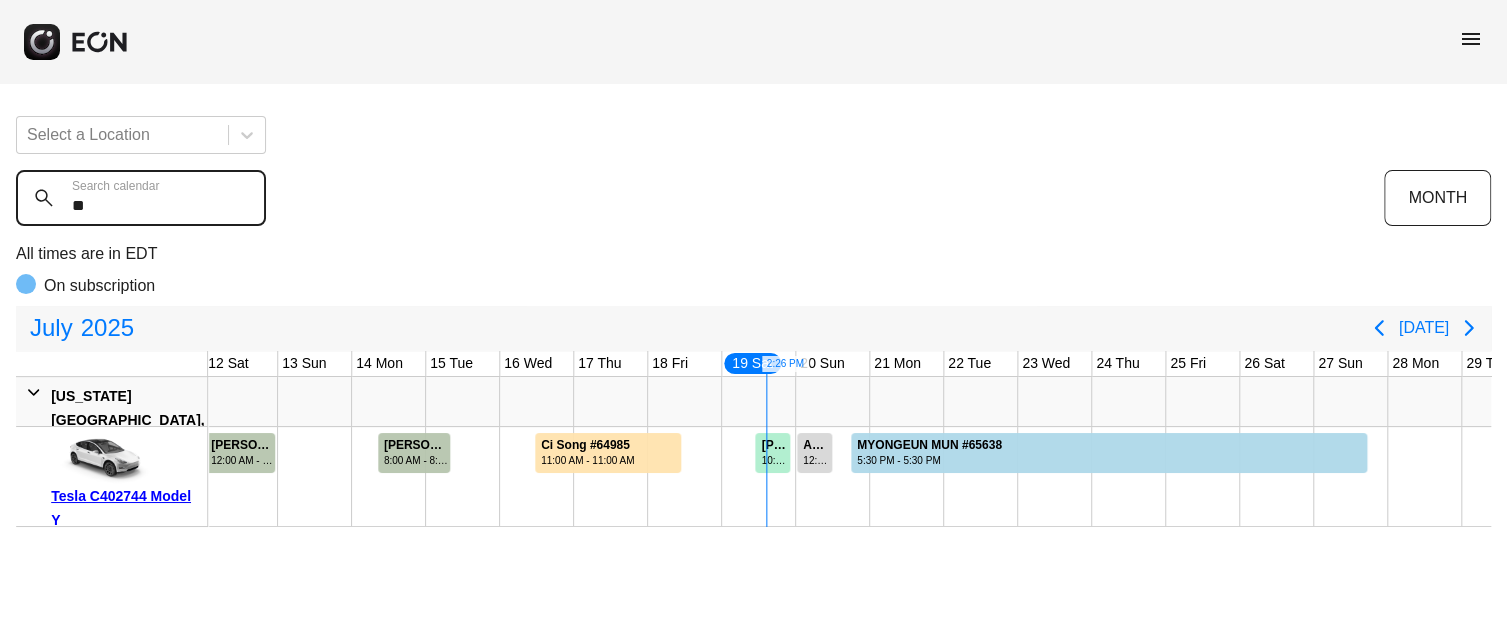 type on "*" 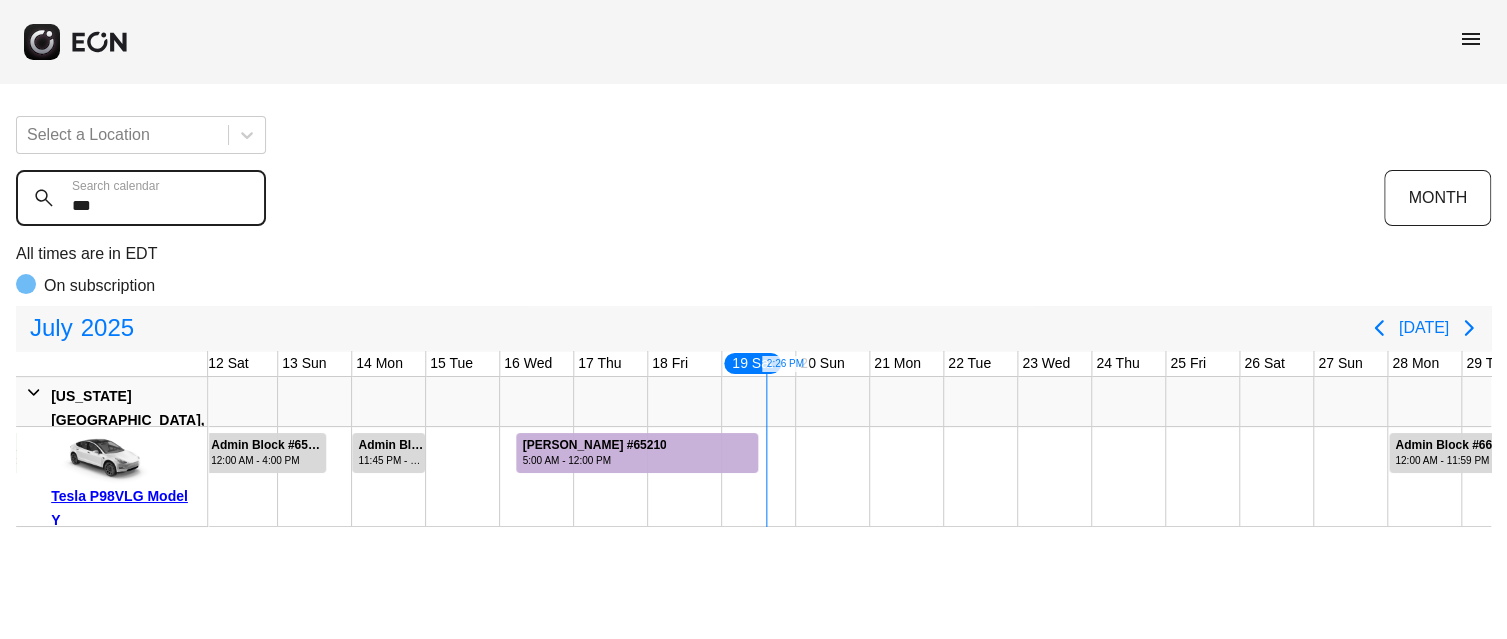 type on "***" 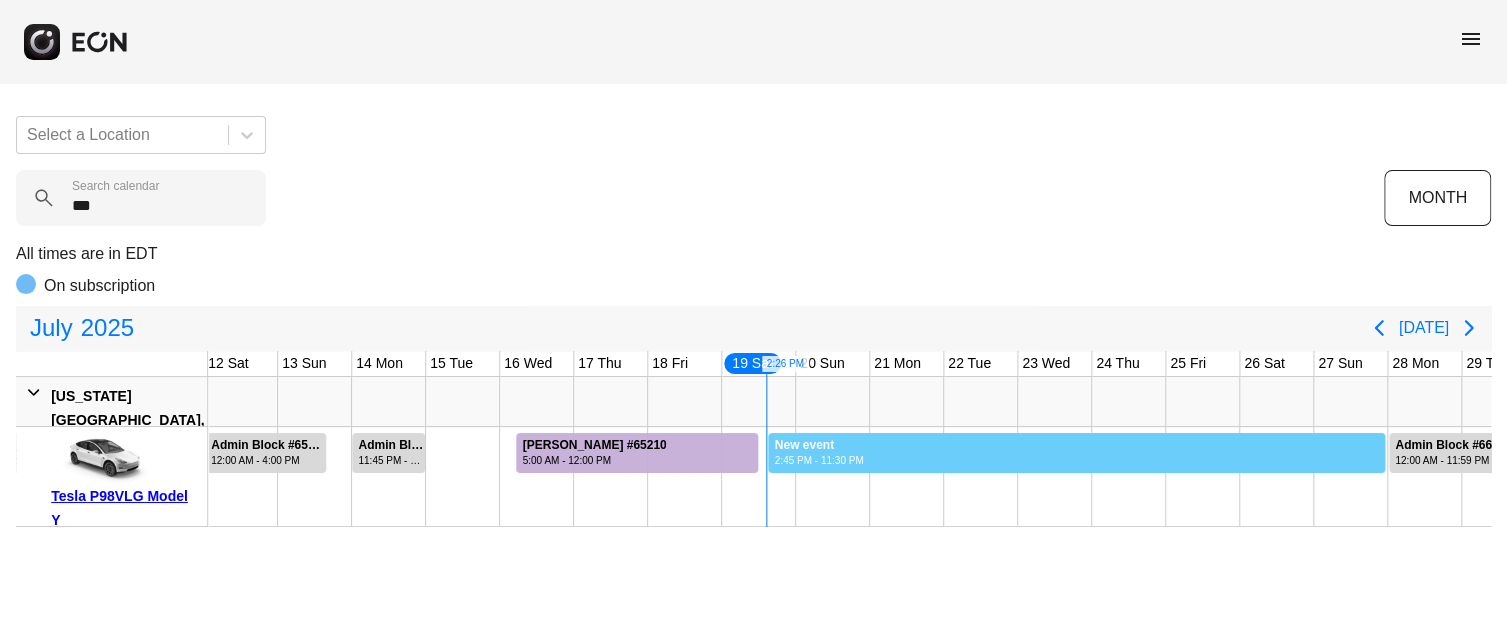 drag, startPoint x: 767, startPoint y: 449, endPoint x: 1385, endPoint y: 470, distance: 618.3567 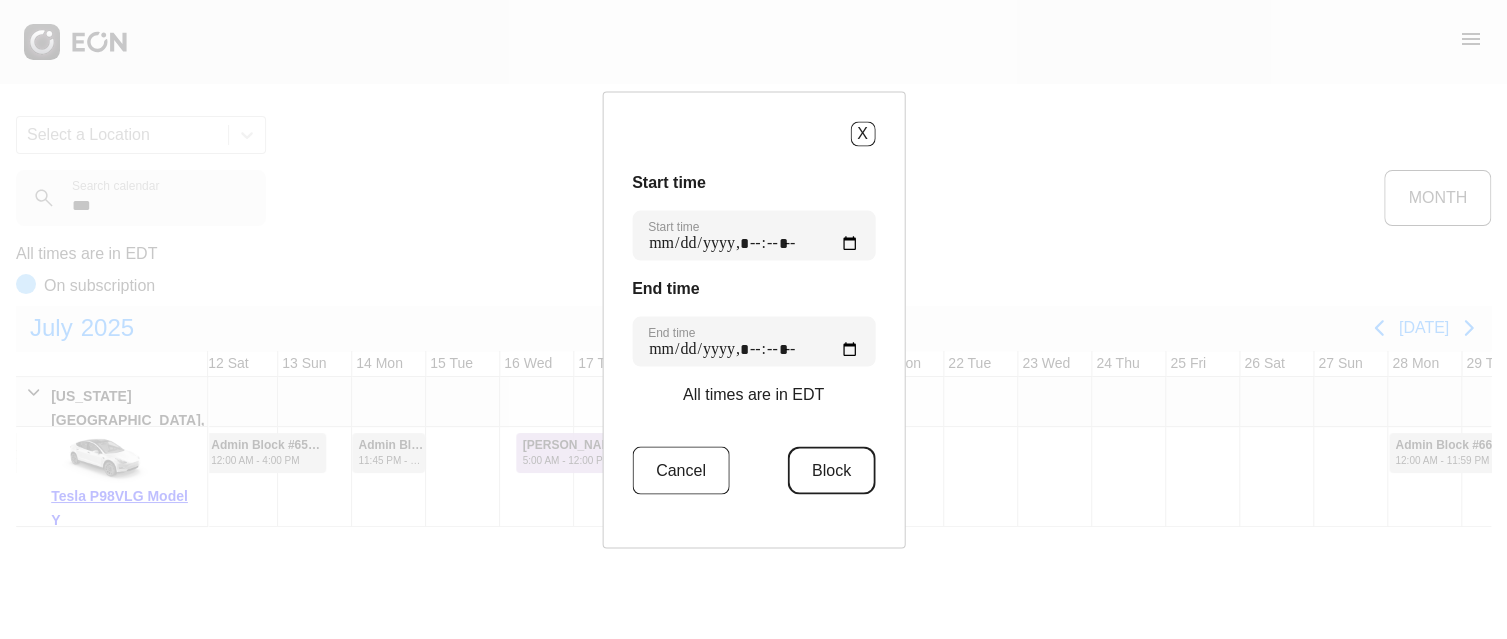 click on "Block" at bounding box center [831, 470] 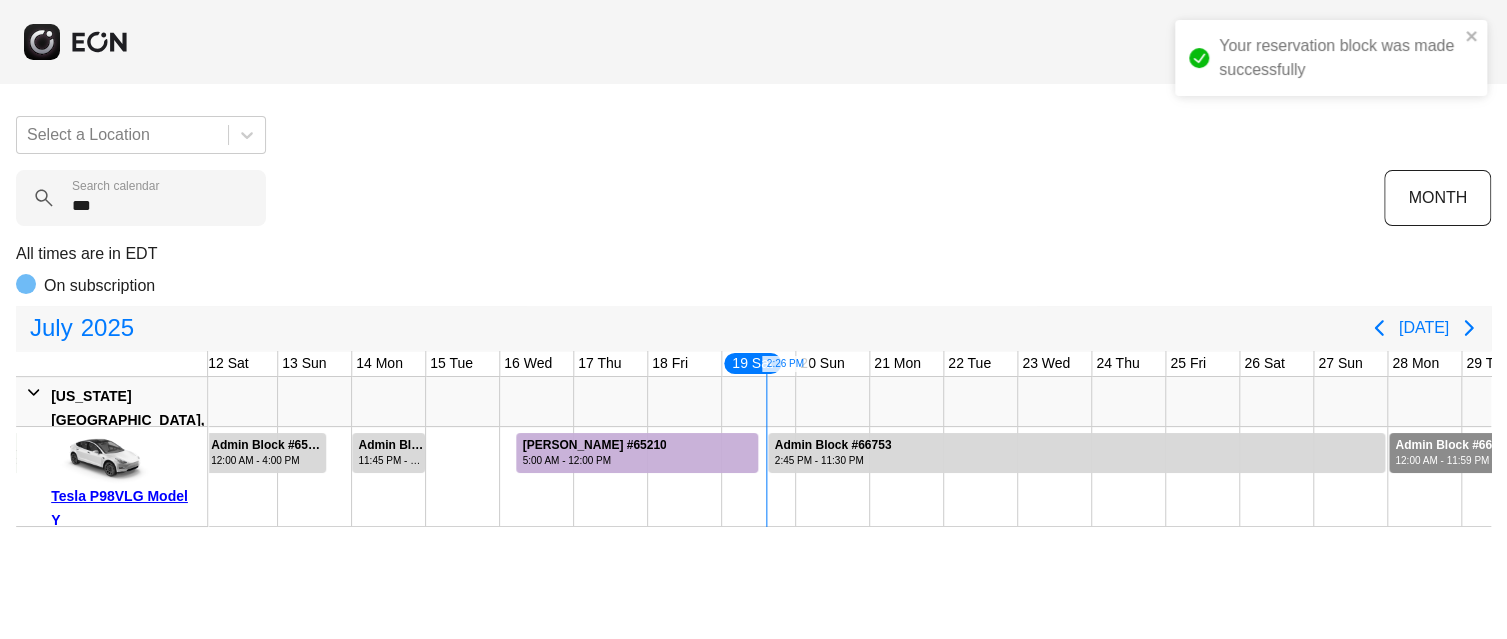 click on "12:00 AM - 11:59 PM" at bounding box center [1453, 460] 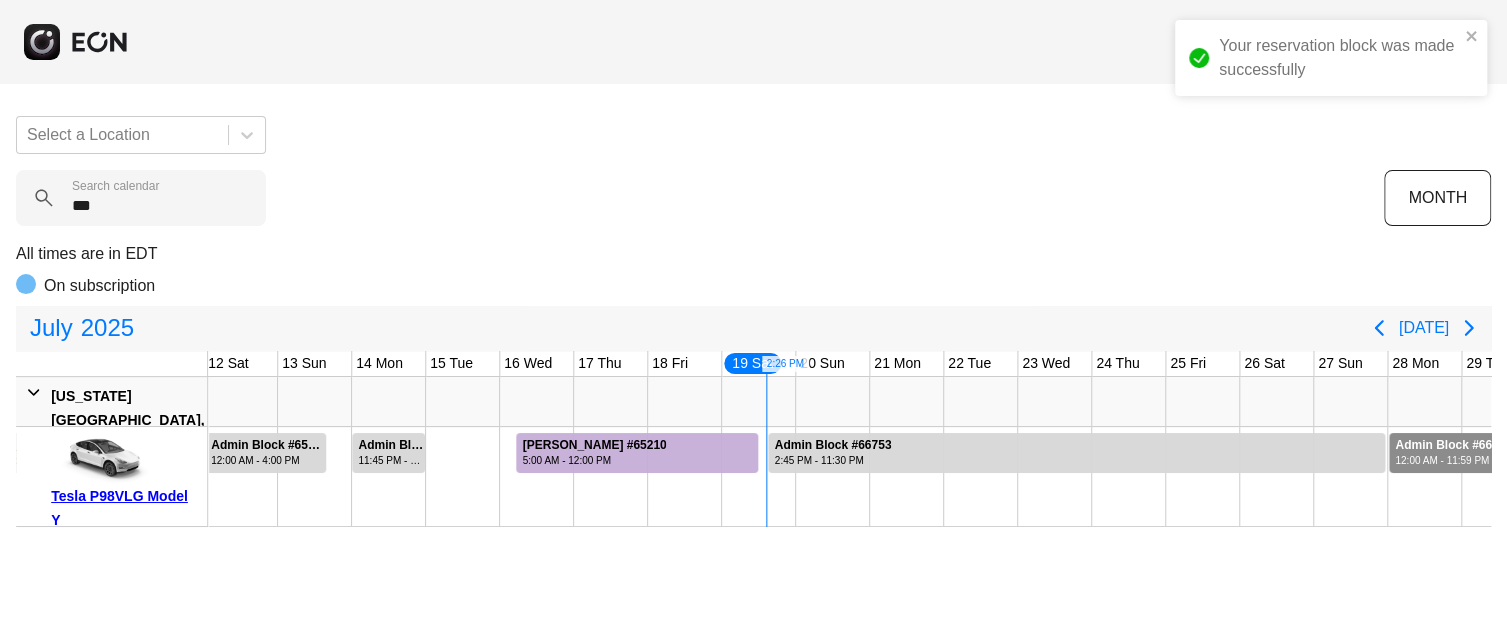 click on "12:00 AM - 11:59 PM" at bounding box center (1453, 460) 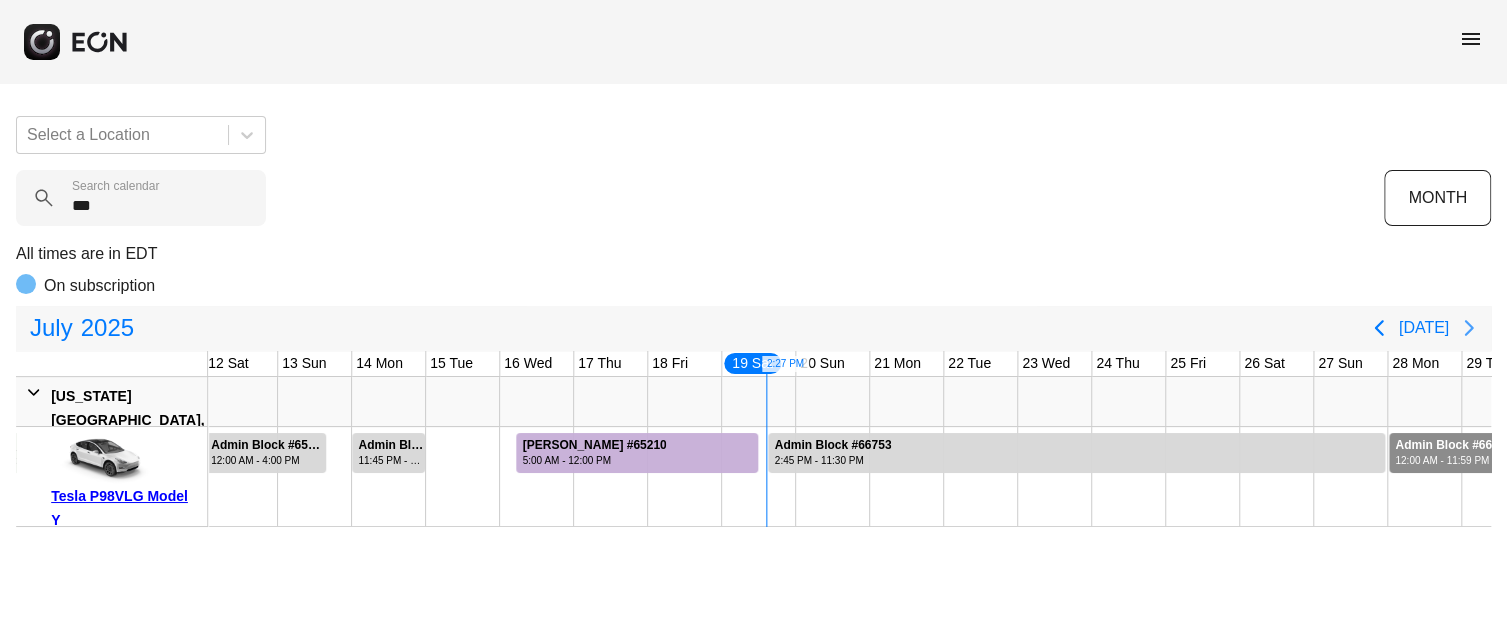 click 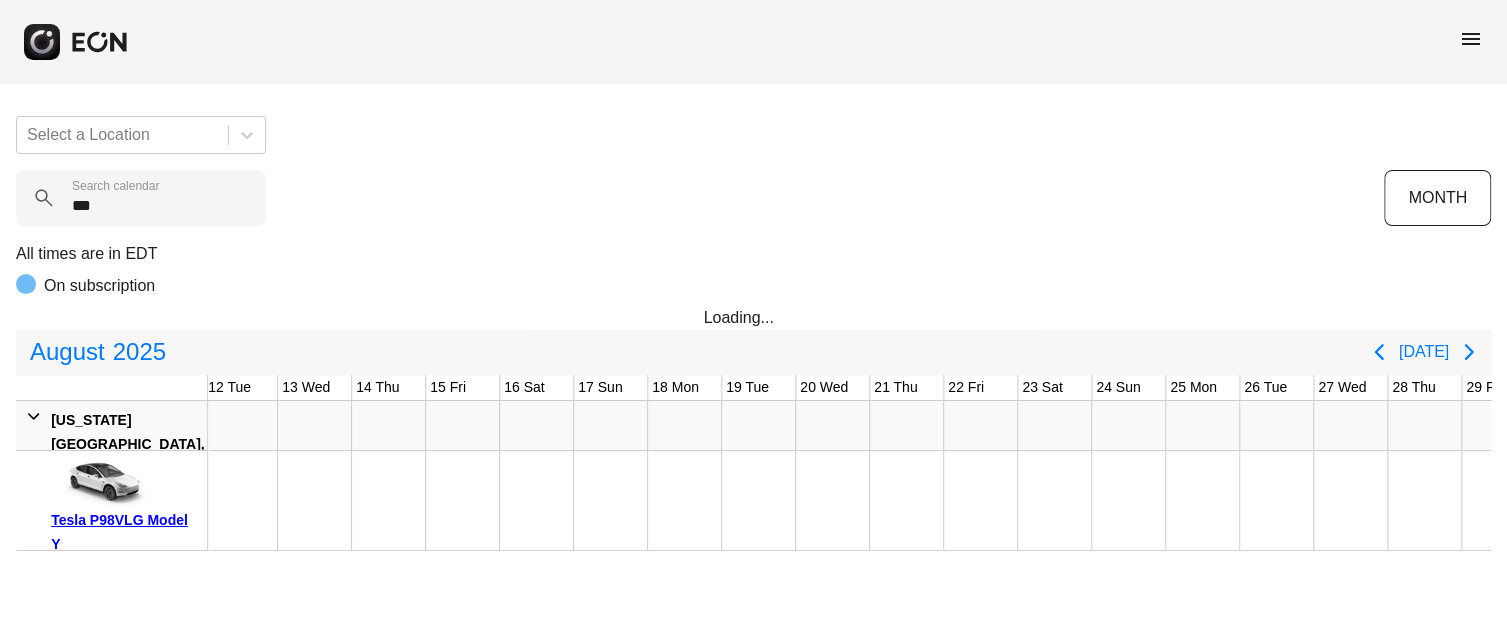 type 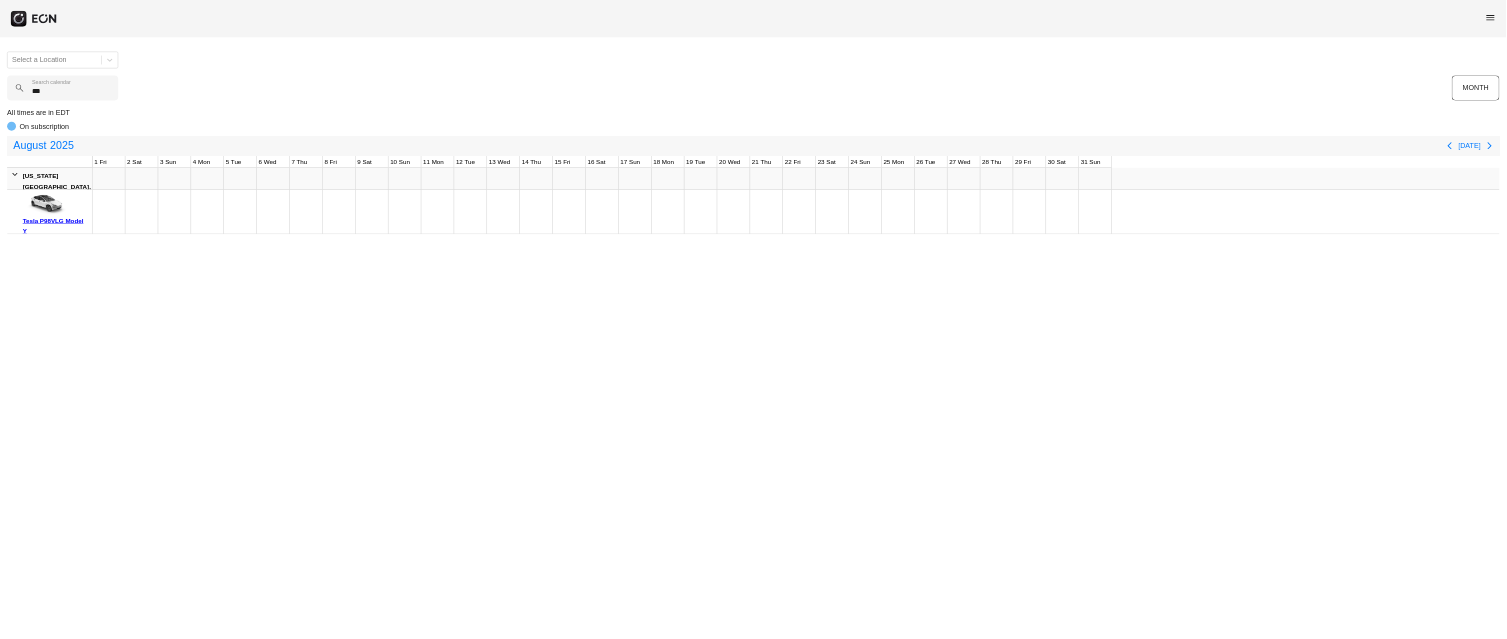 scroll, scrollTop: 0, scrollLeft: 0, axis: both 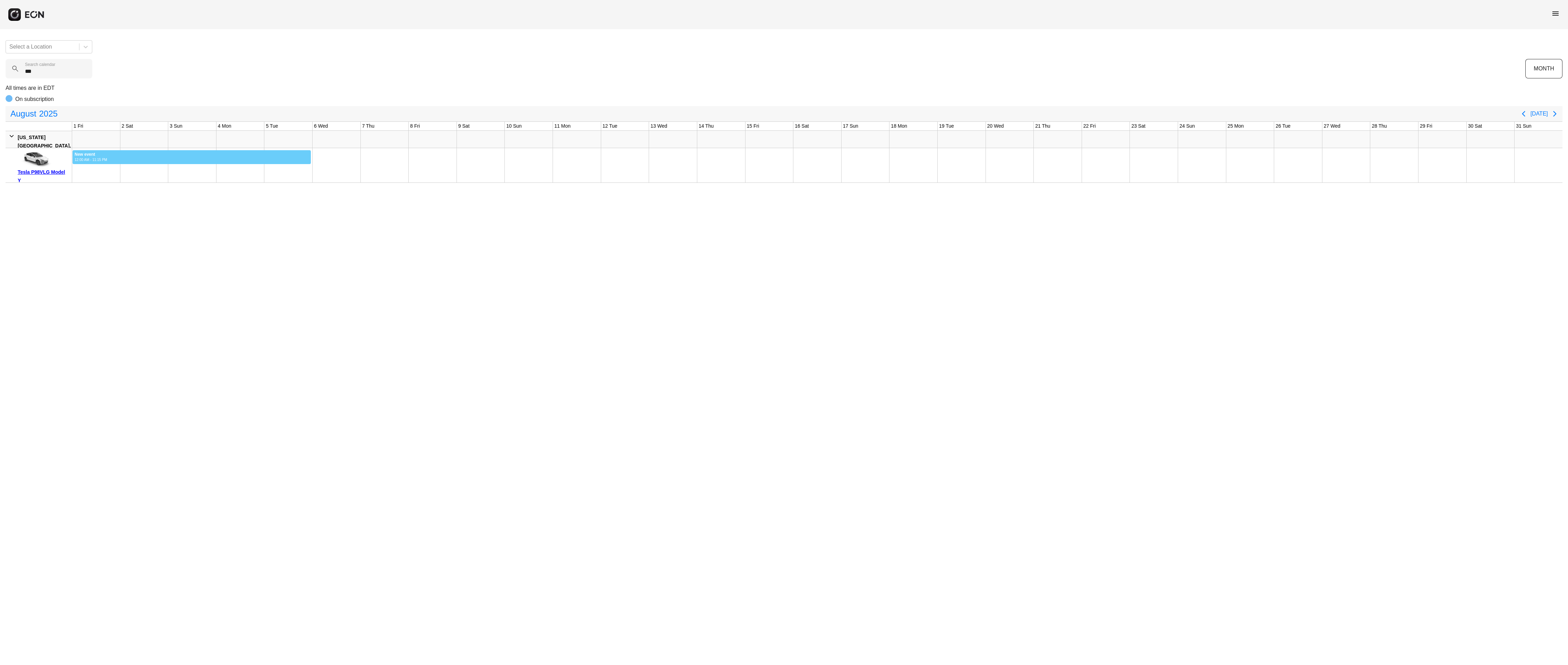 drag, startPoint x: 73, startPoint y: 157, endPoint x: 311, endPoint y: 175, distance: 238.6797 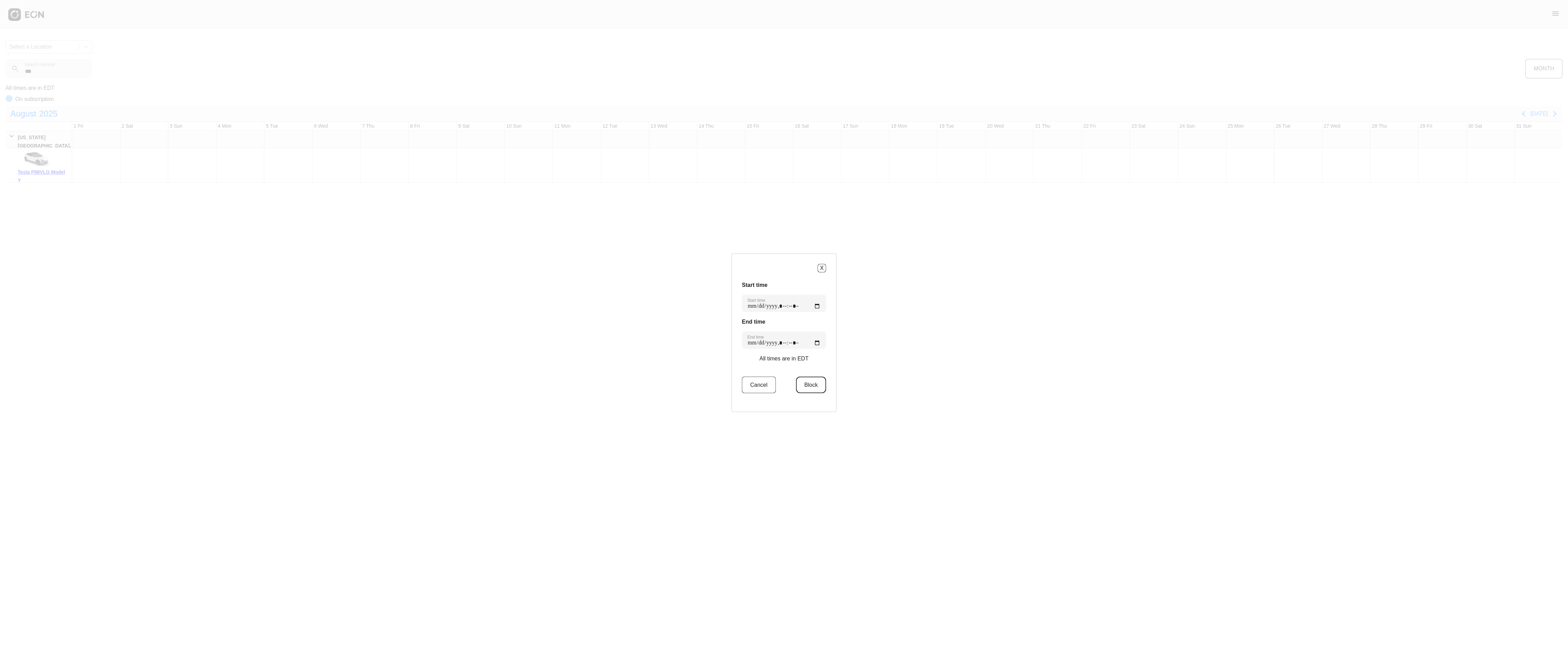click on "Block" at bounding box center (811, 385) 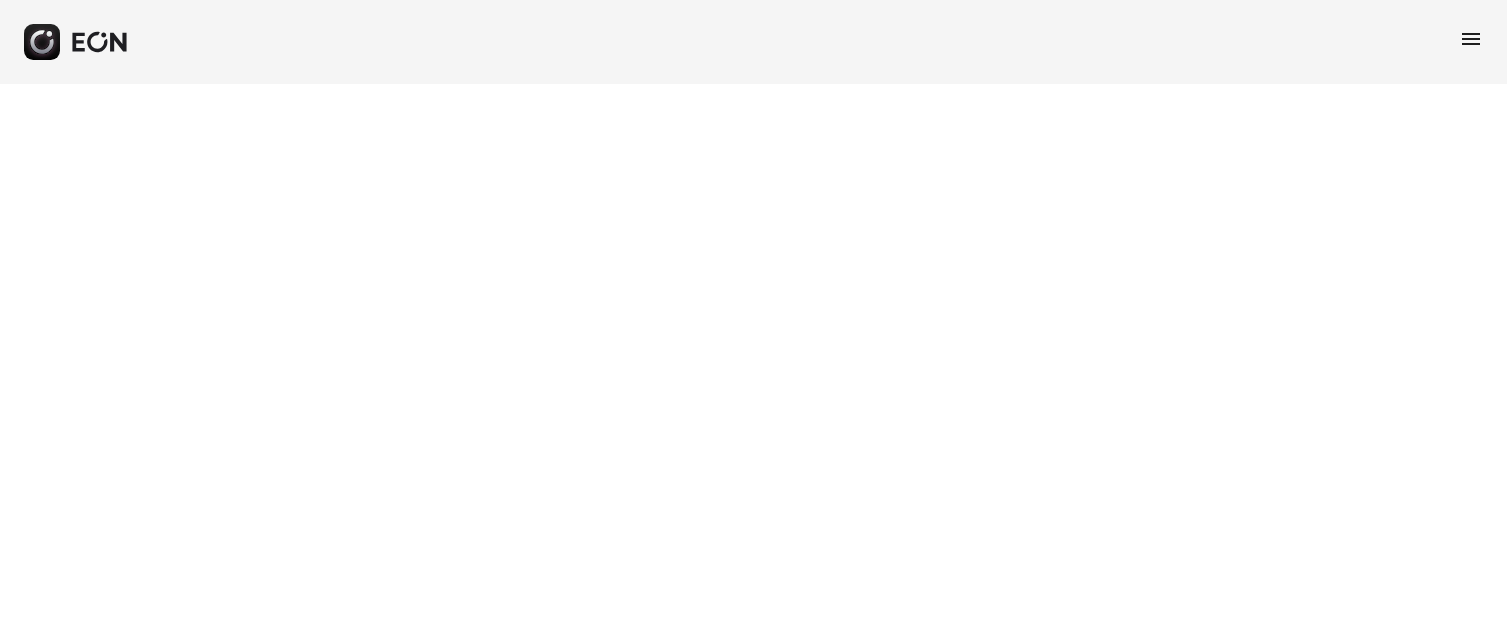 scroll, scrollTop: 0, scrollLeft: 0, axis: both 